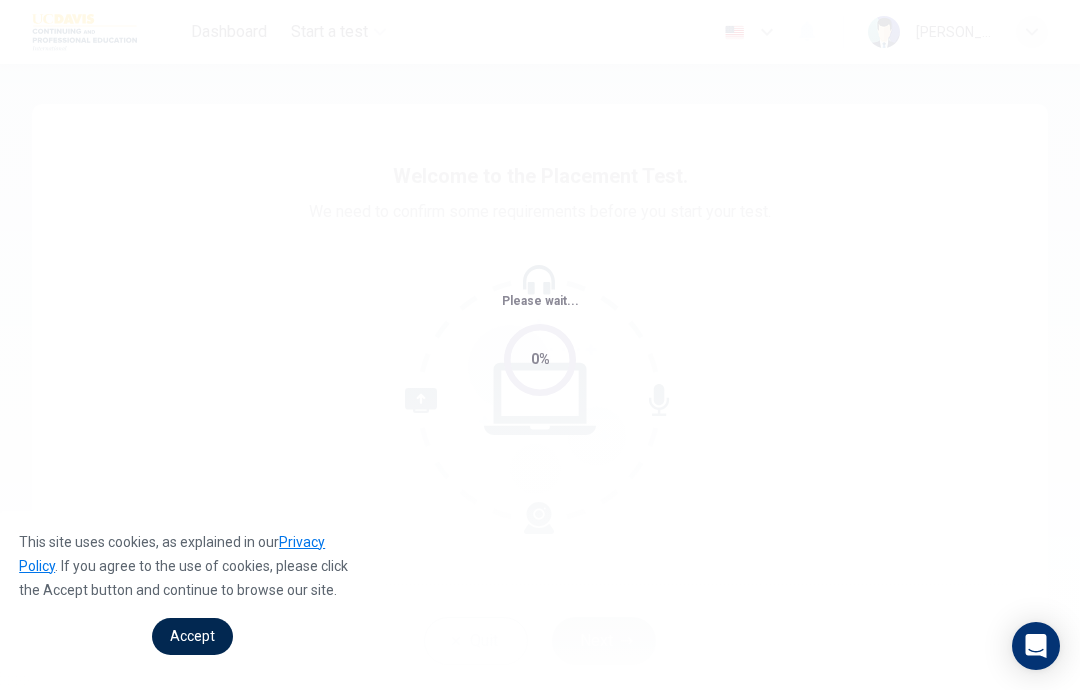 scroll, scrollTop: 0, scrollLeft: 0, axis: both 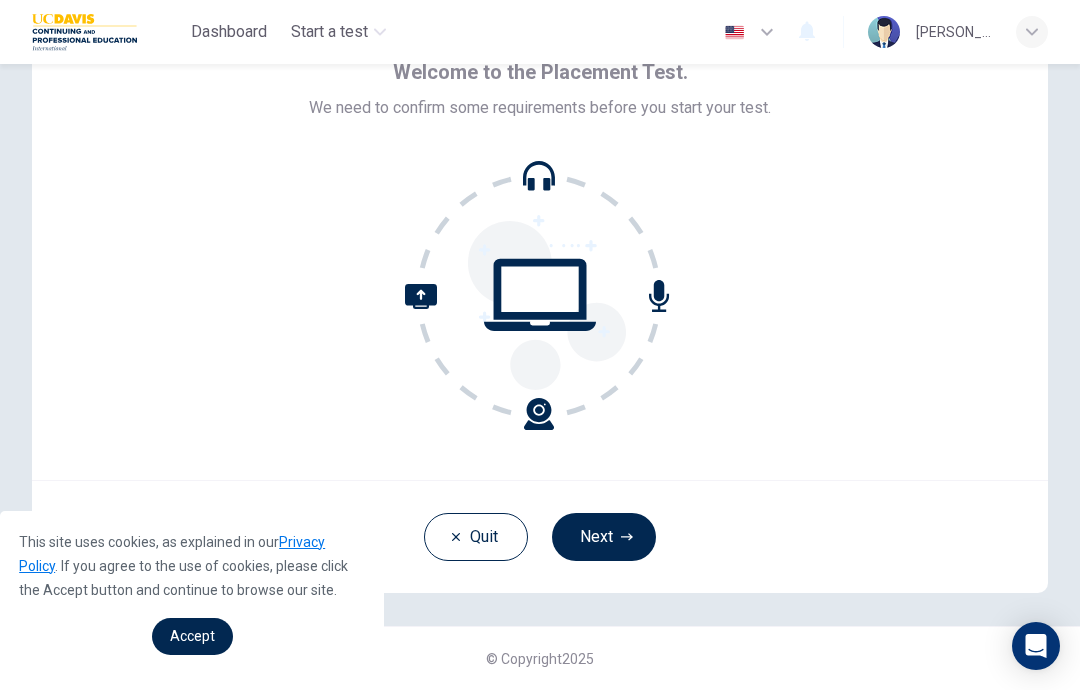 click on "Next" at bounding box center (604, 537) 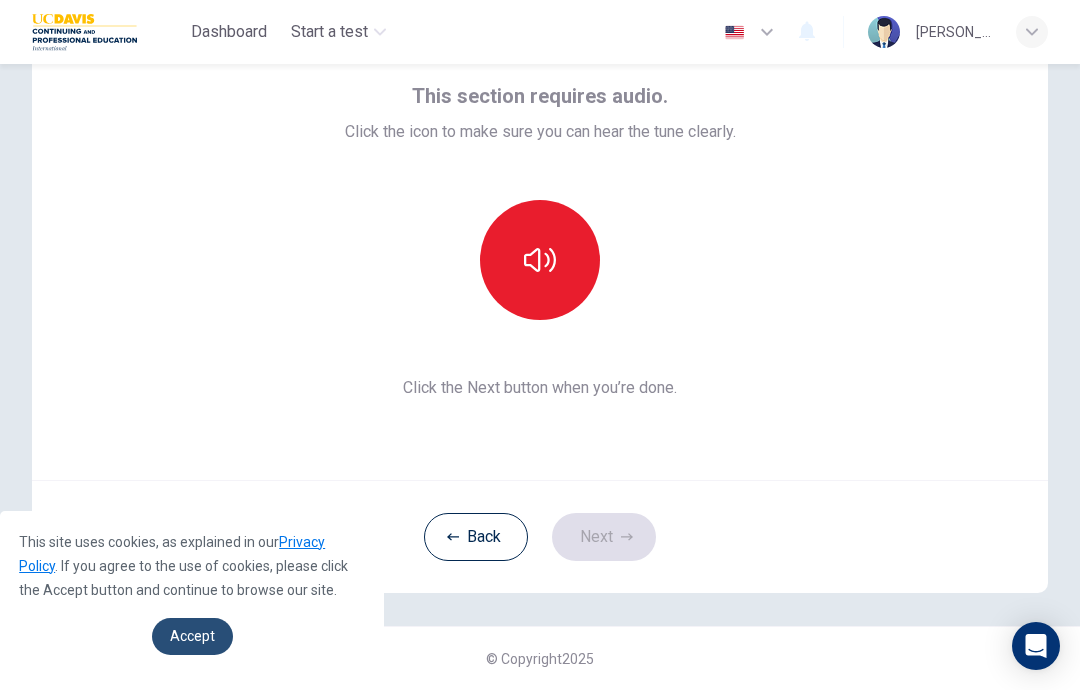 click on "Accept" at bounding box center [192, 636] 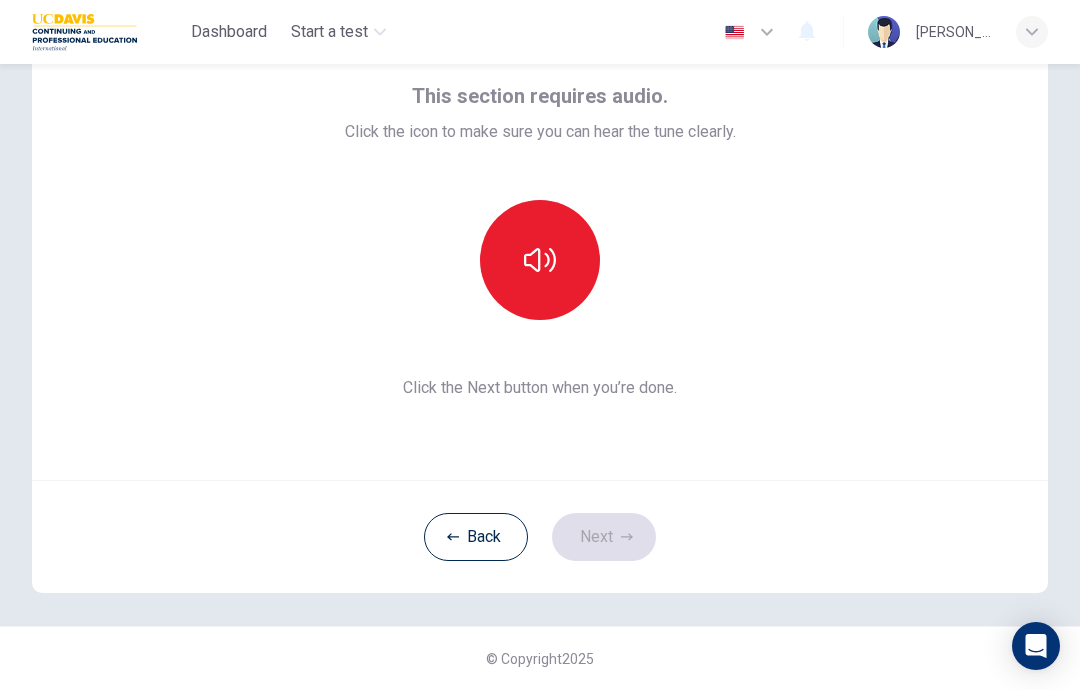 click at bounding box center (540, 260) 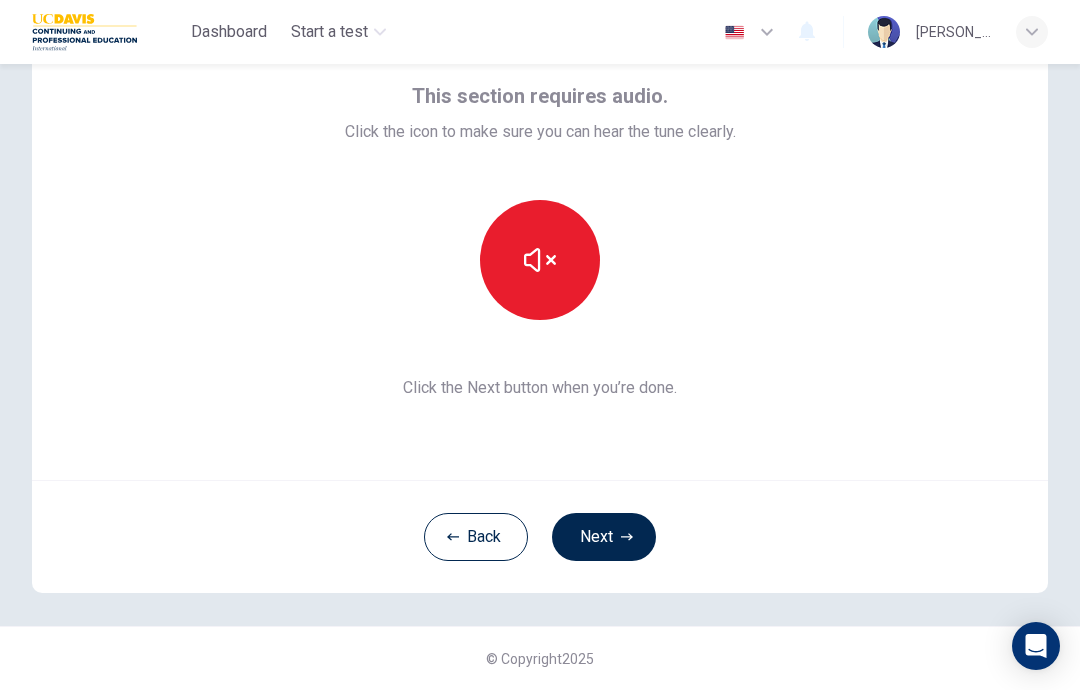 click at bounding box center [540, 260] 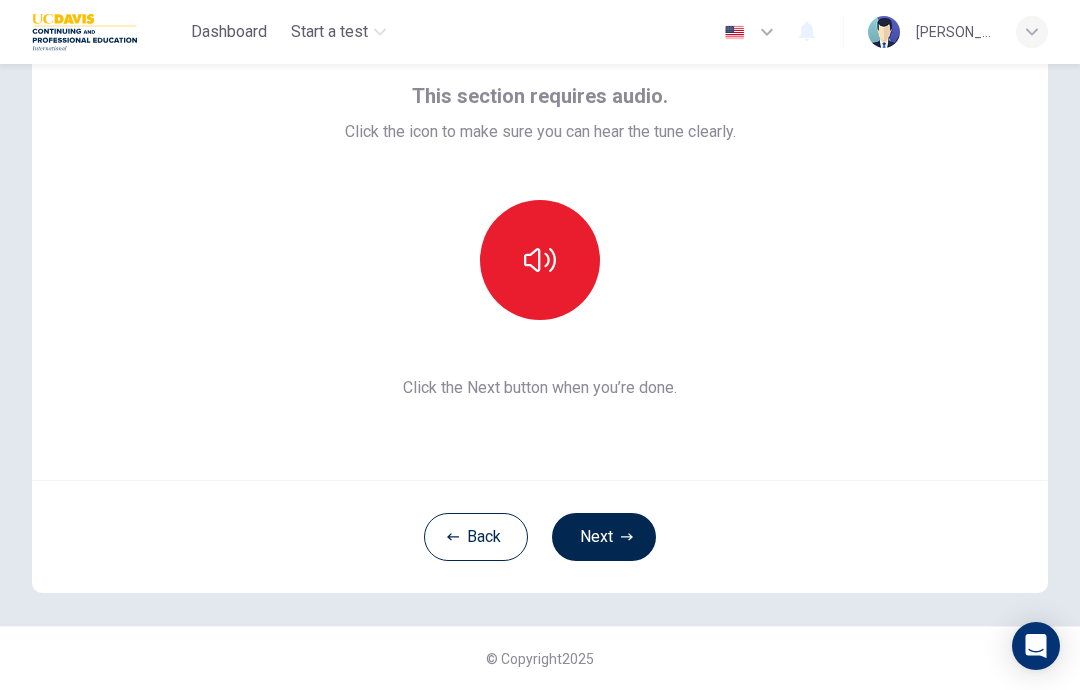 click at bounding box center [540, 260] 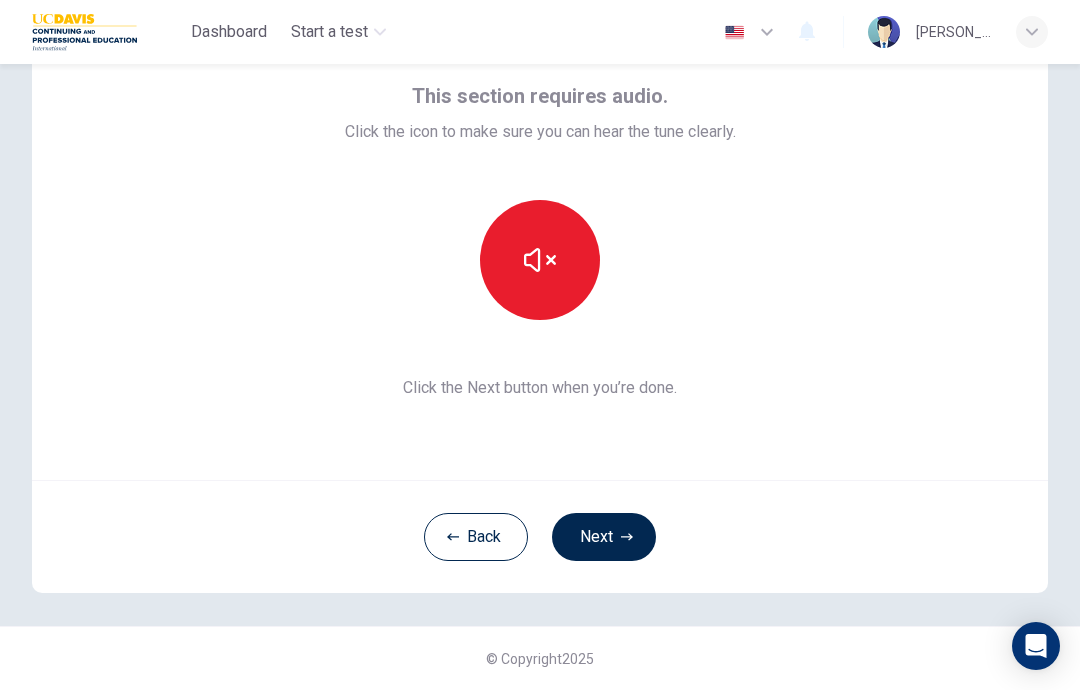 click on "Next" at bounding box center (604, 537) 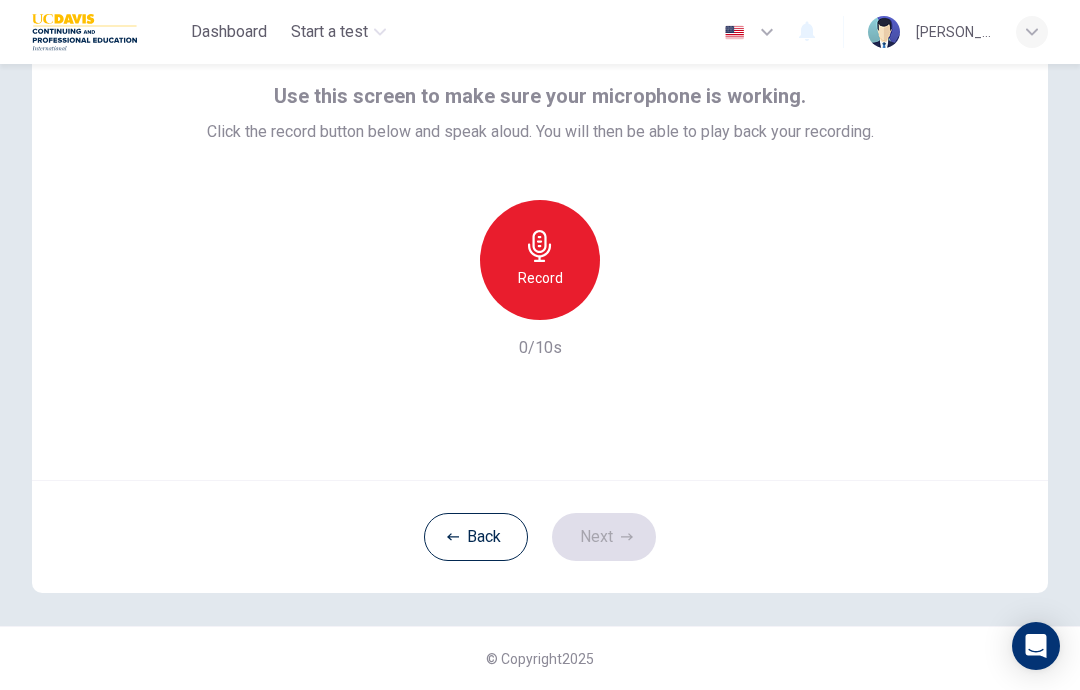 click on "Record" at bounding box center (540, 278) 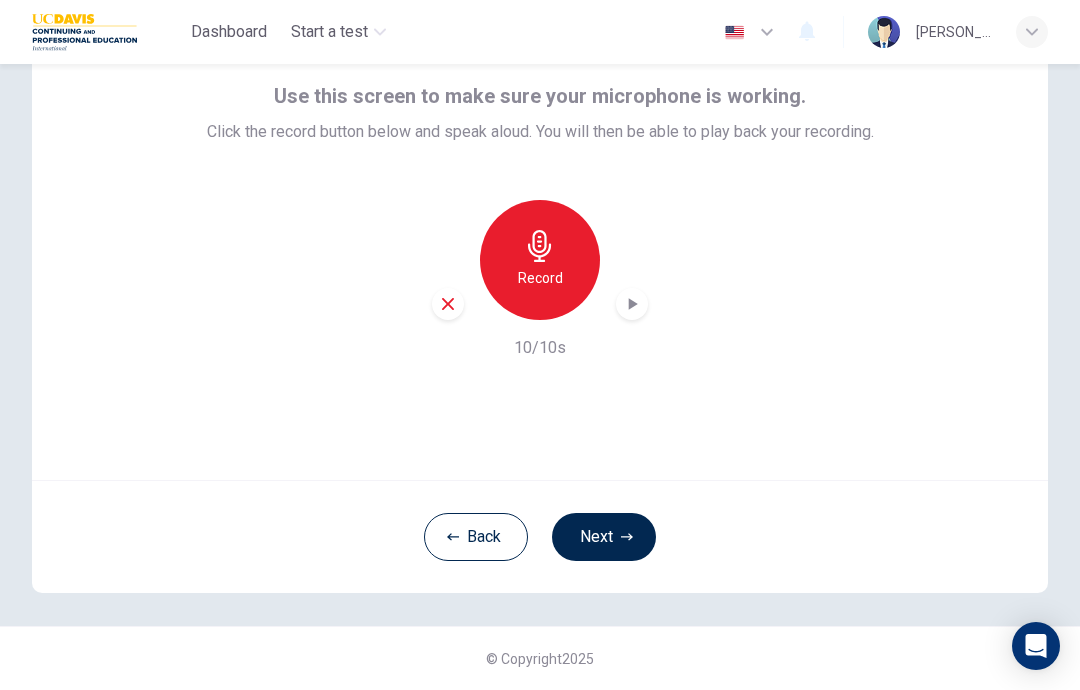click 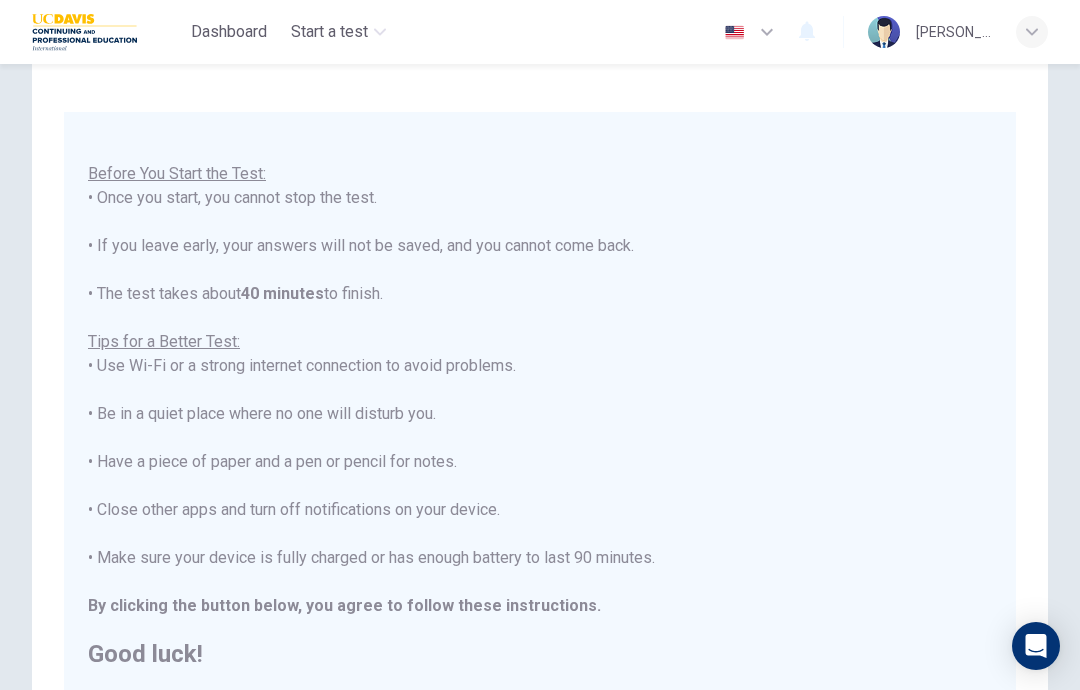 scroll, scrollTop: 21, scrollLeft: 0, axis: vertical 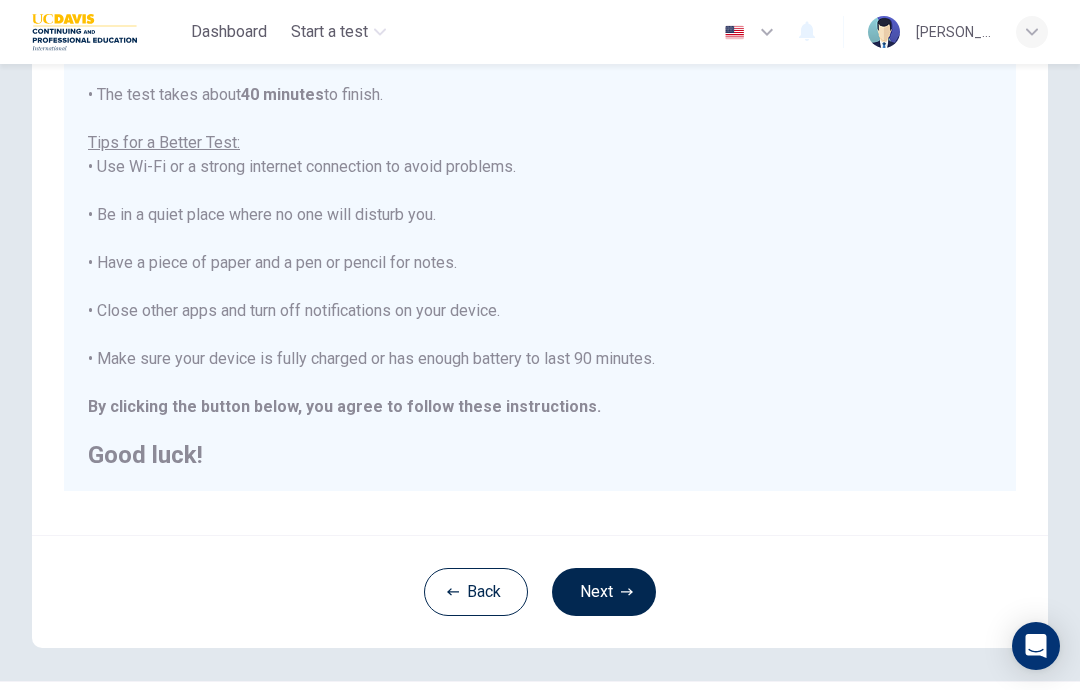 click 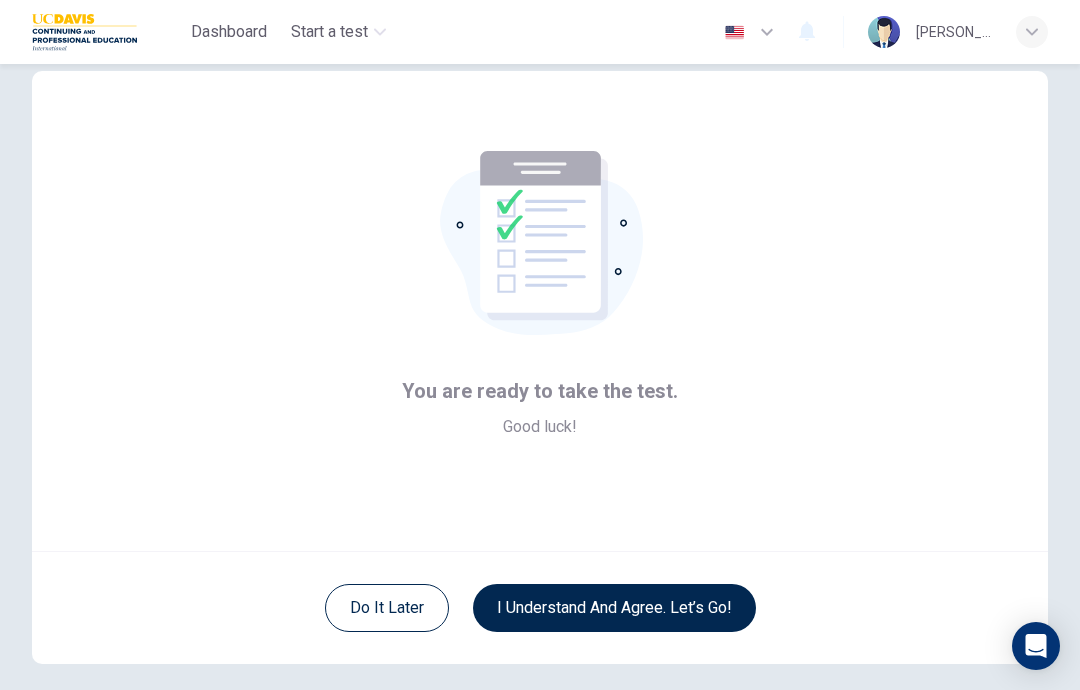 scroll, scrollTop: 13, scrollLeft: 0, axis: vertical 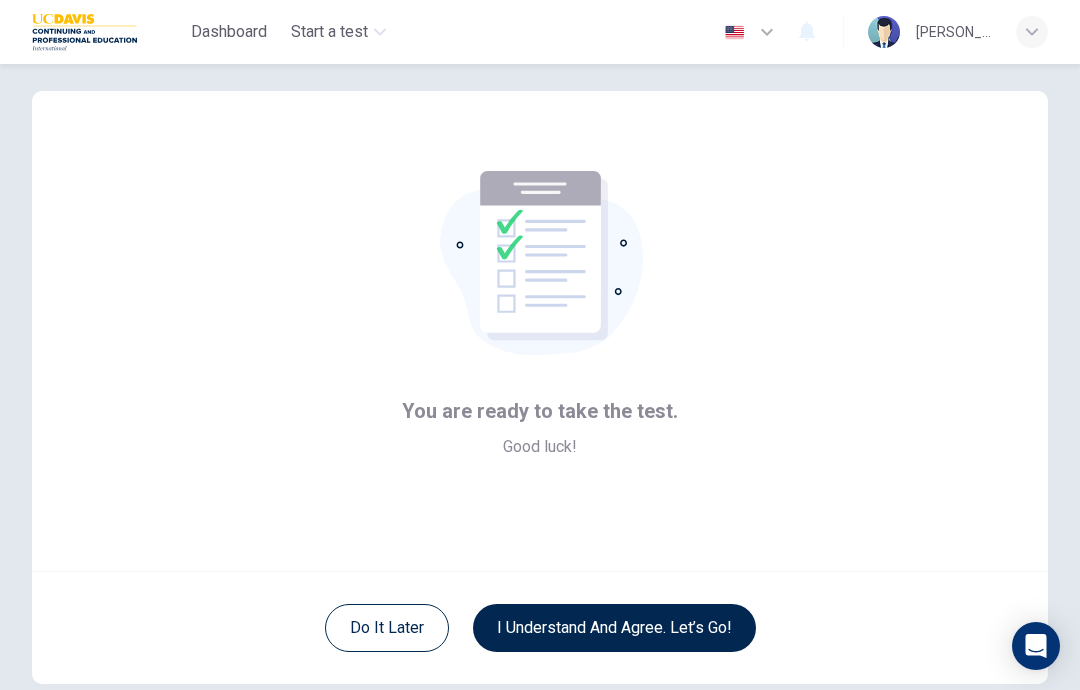 click on "I understand and agree. Let’s go!" at bounding box center [614, 628] 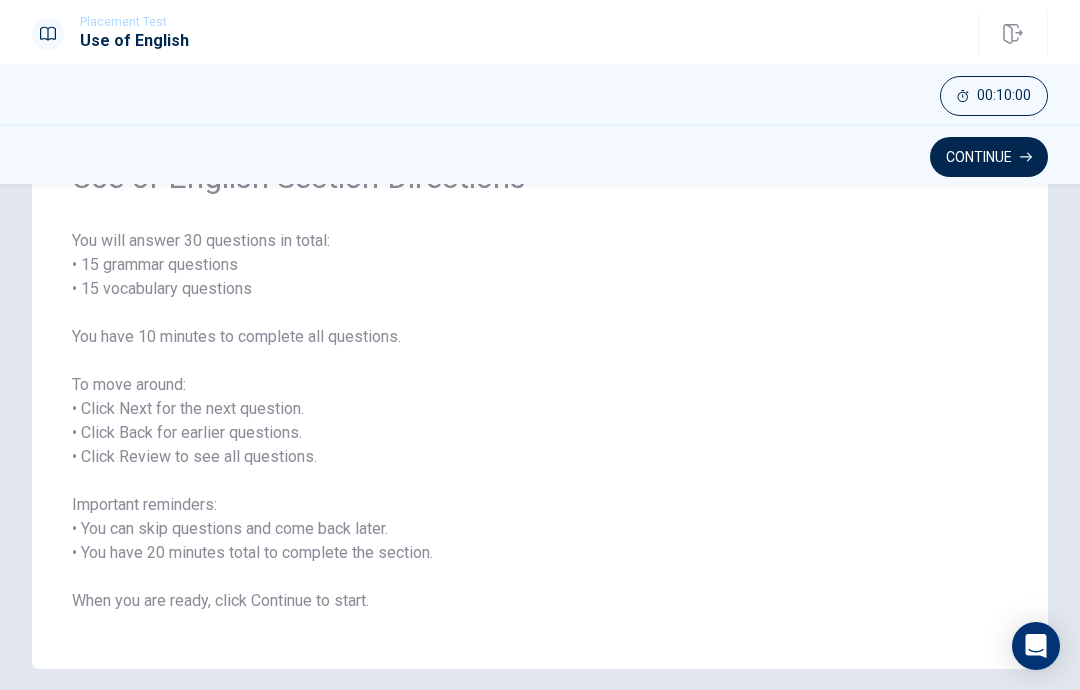 scroll, scrollTop: 126, scrollLeft: 0, axis: vertical 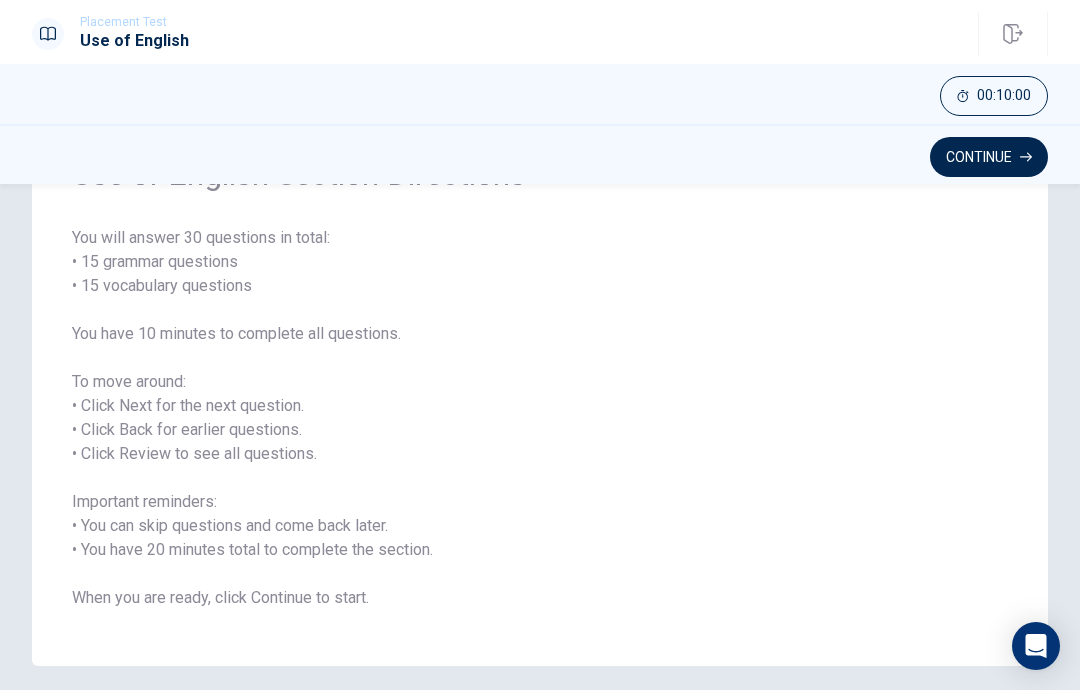 click on "Continue" at bounding box center [989, 157] 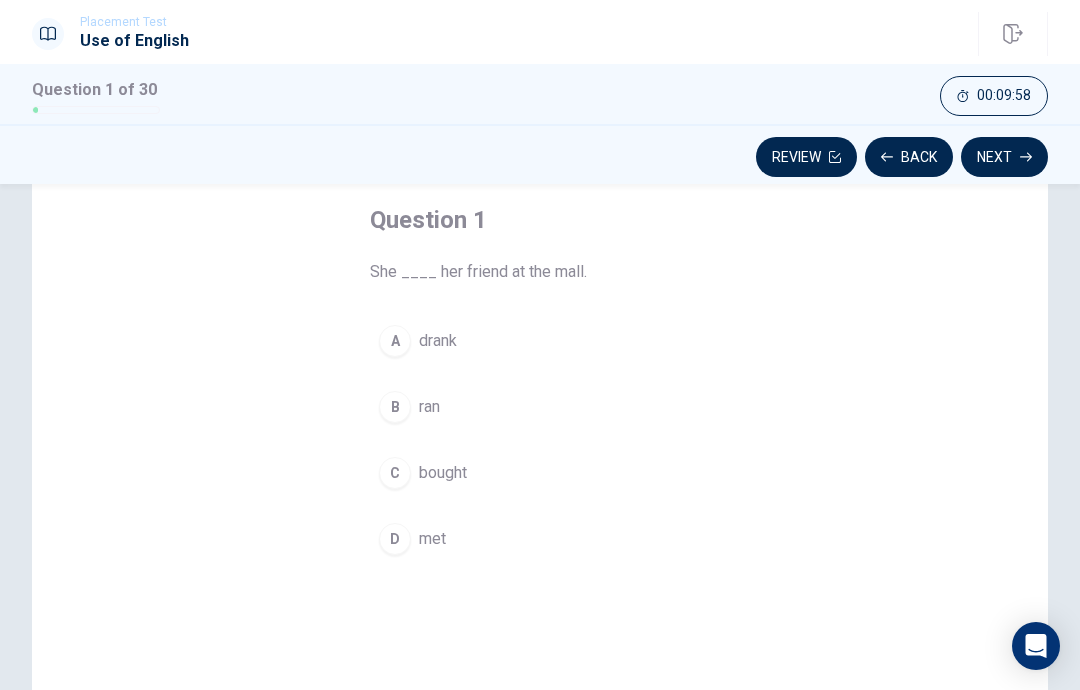 scroll, scrollTop: 105, scrollLeft: 0, axis: vertical 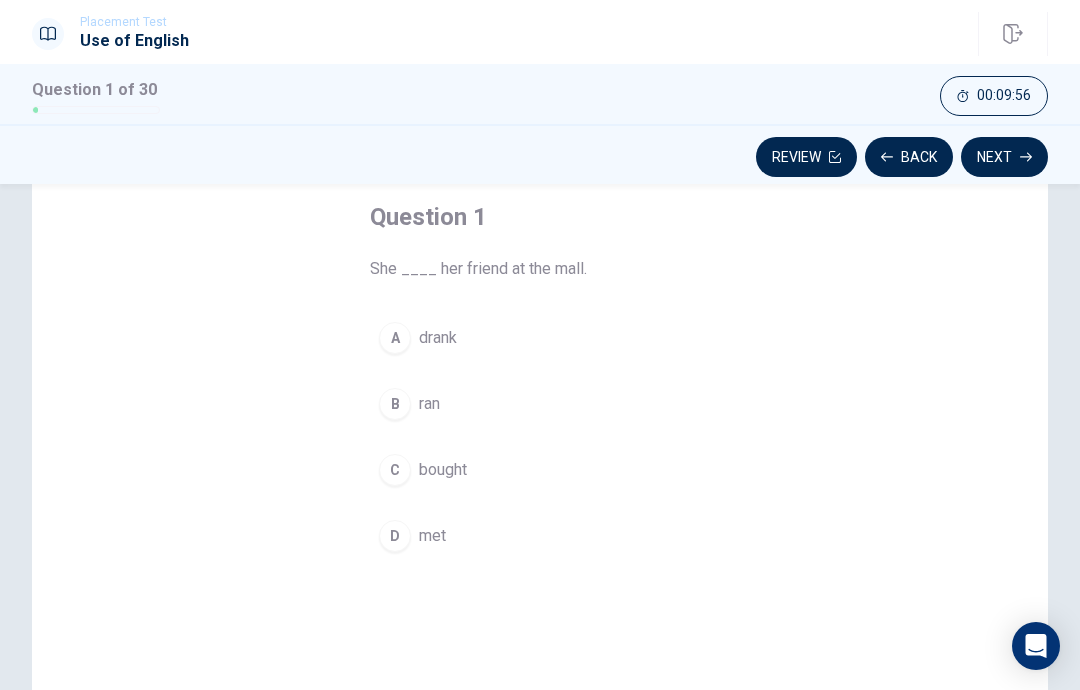 click on "D" at bounding box center (395, 536) 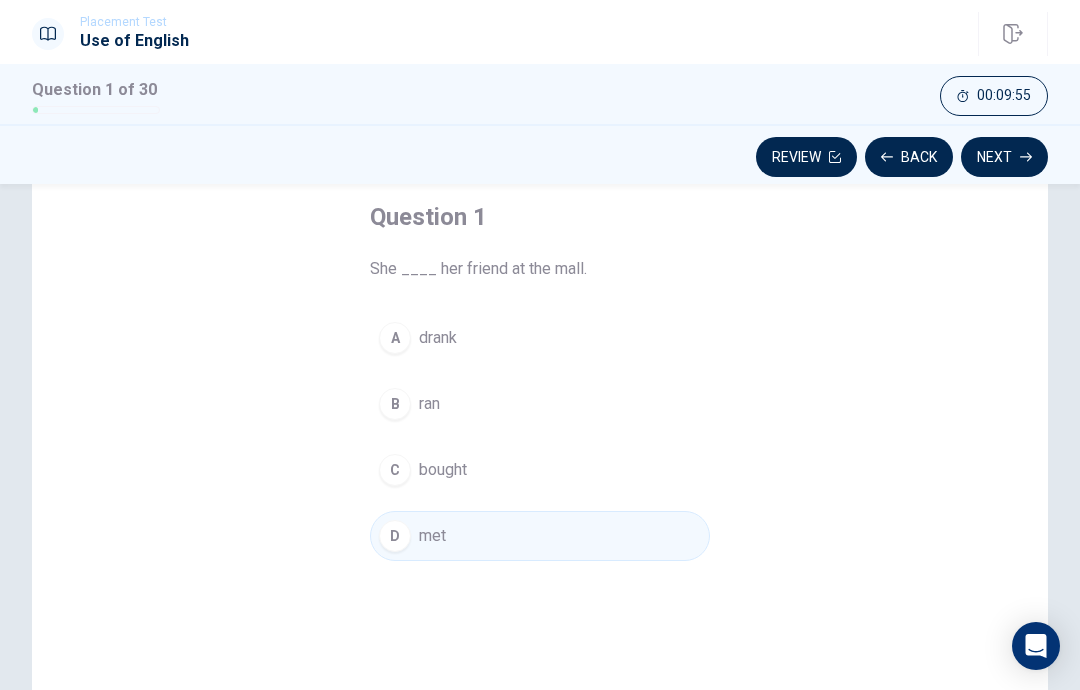 click on "Next" at bounding box center (1004, 157) 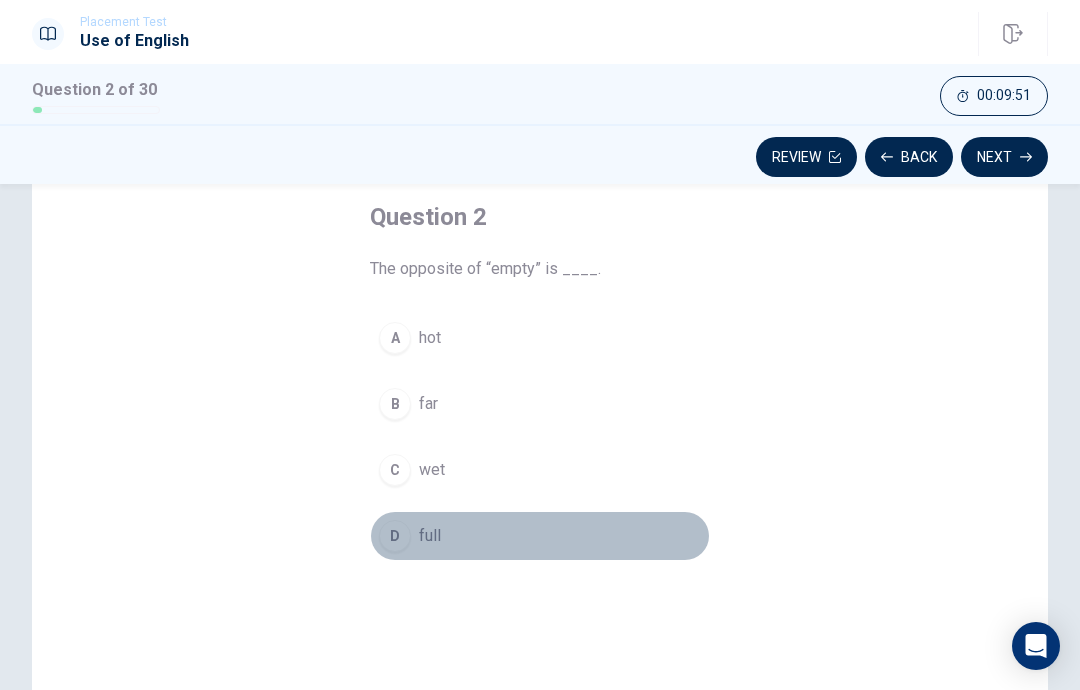 click on "D full" at bounding box center [540, 536] 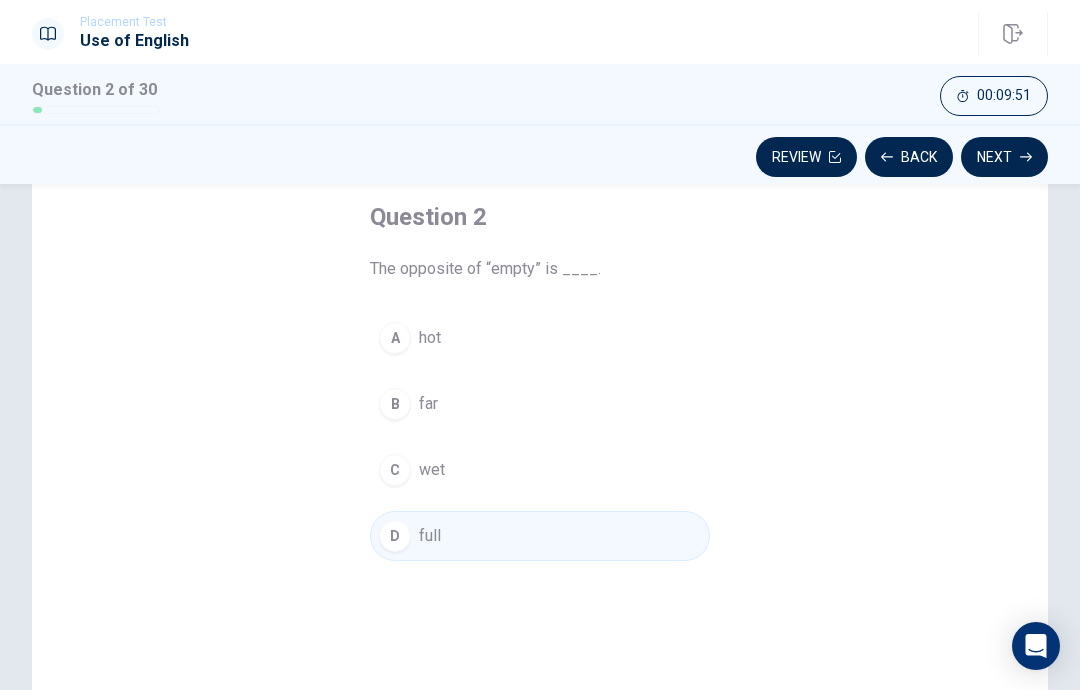 click 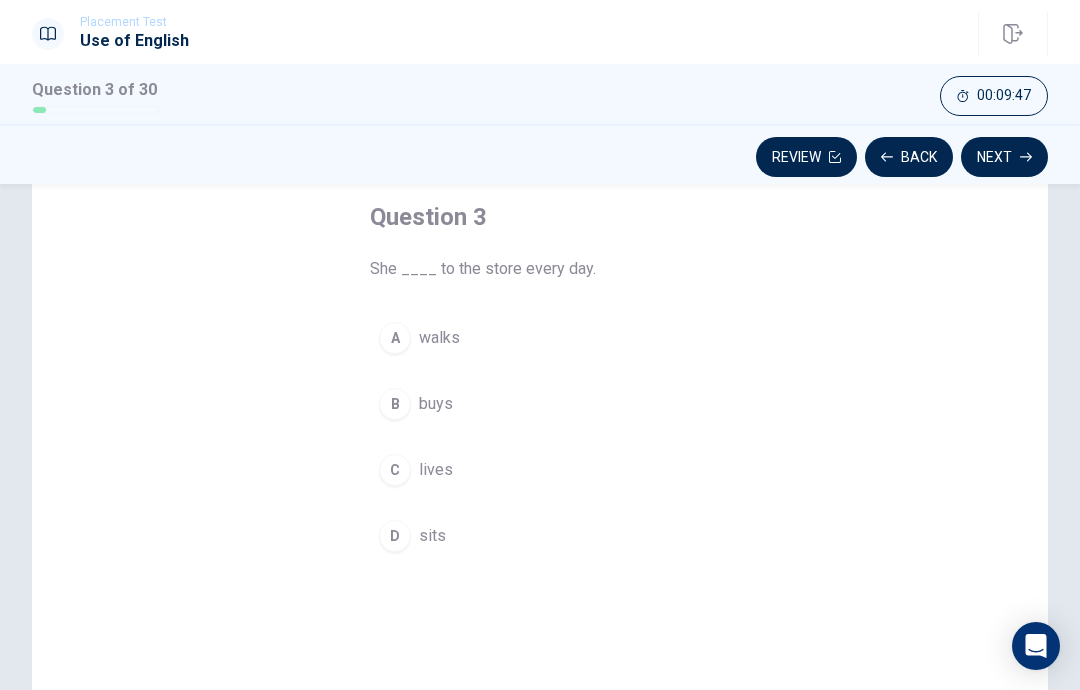 click on "walks" at bounding box center (439, 338) 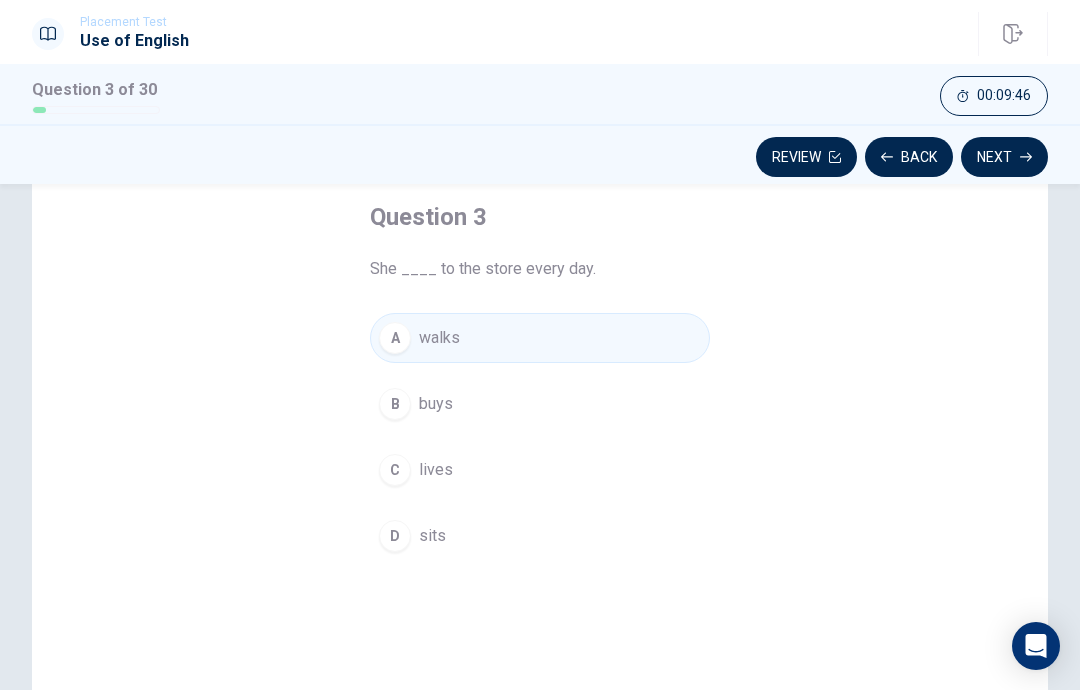 click on "Next" at bounding box center [1004, 157] 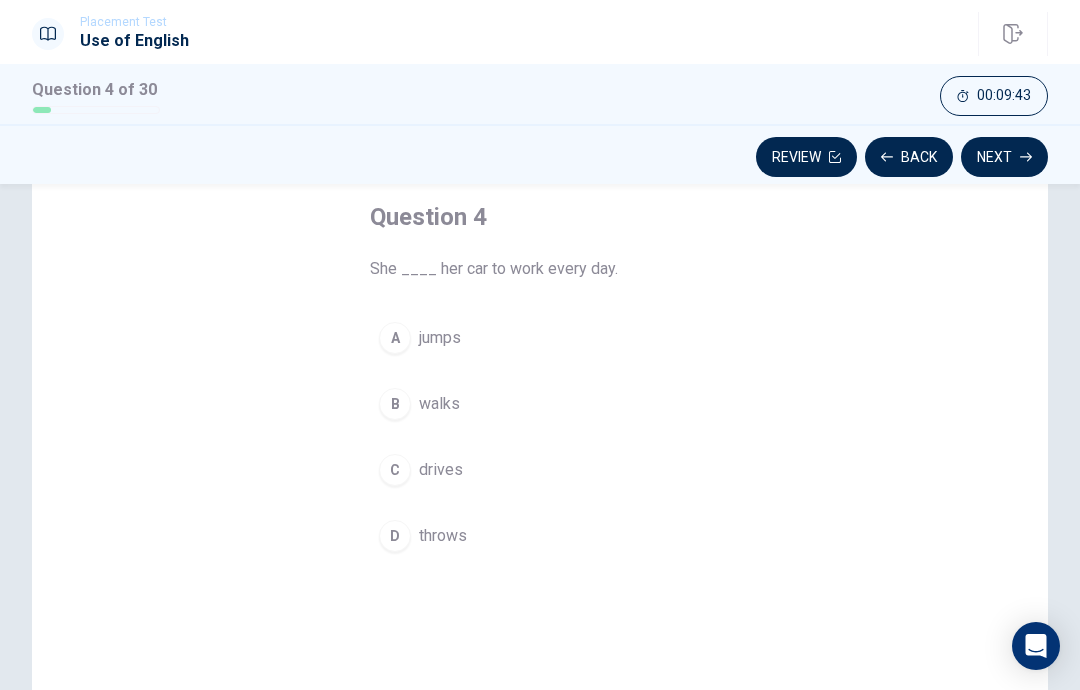 click on "drives" at bounding box center (441, 470) 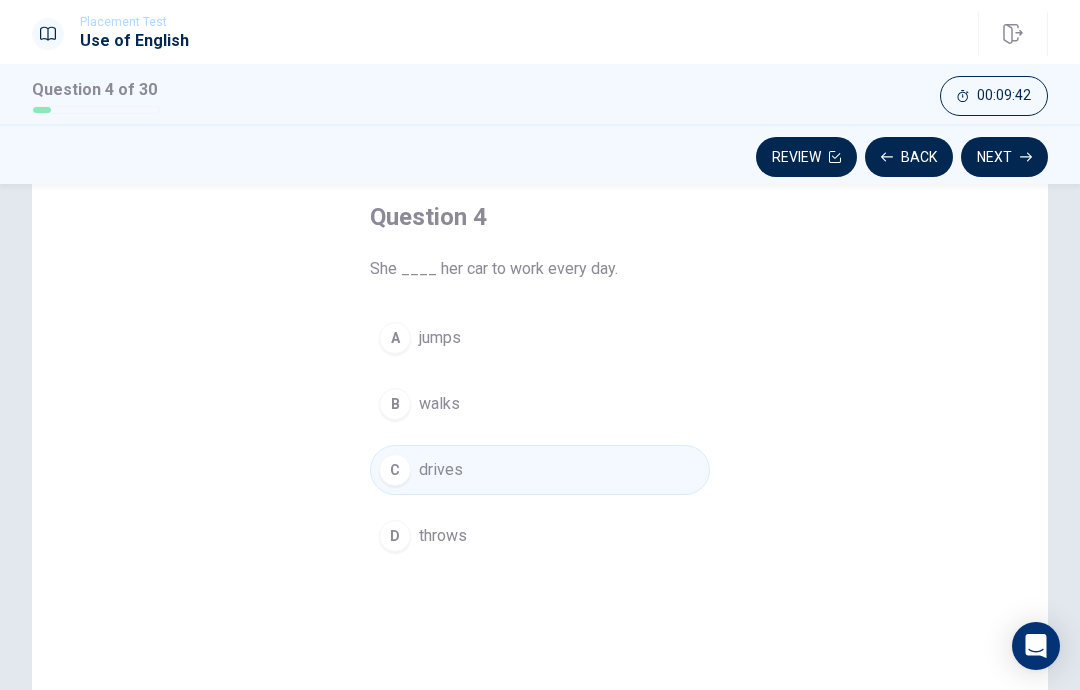 click on "Next" at bounding box center (1004, 157) 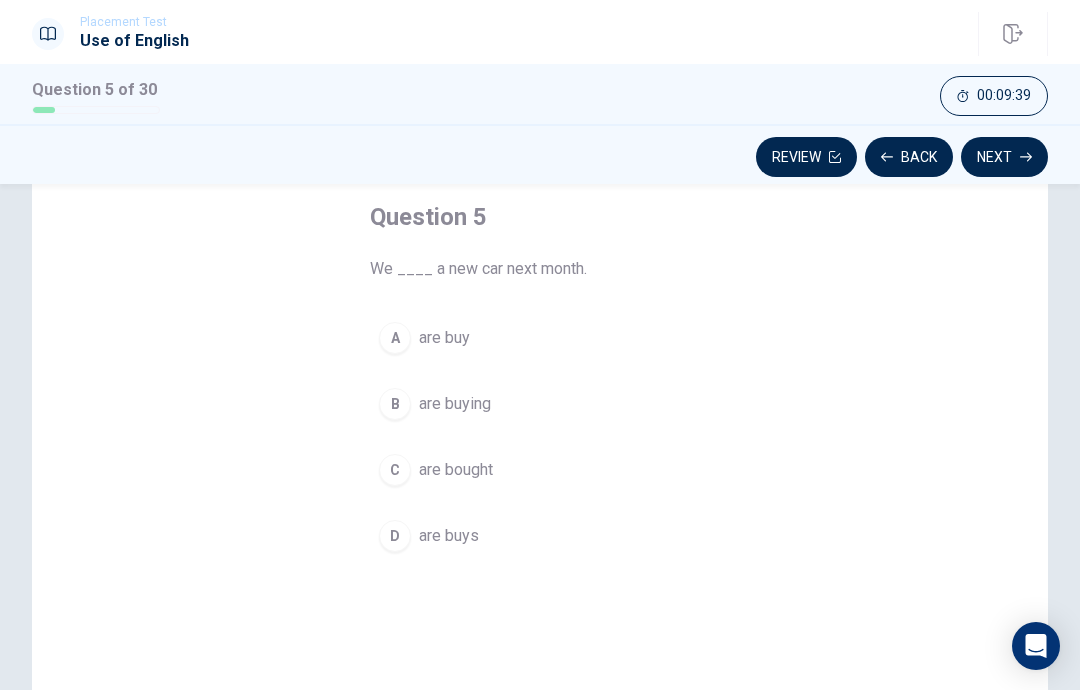 click on "are buying" at bounding box center [455, 404] 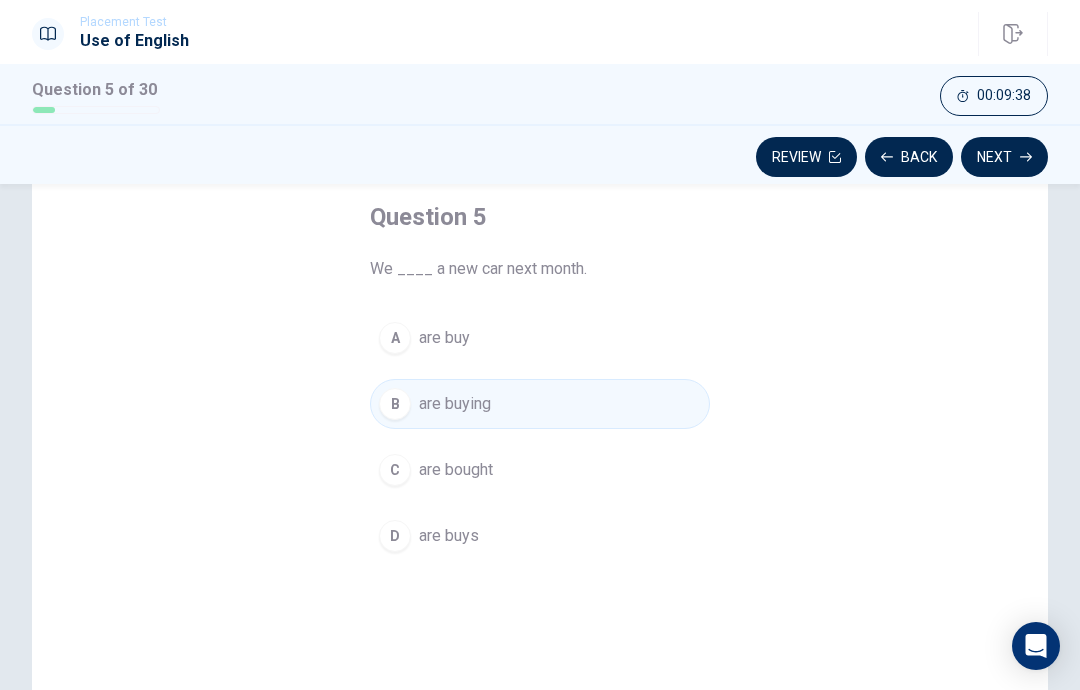 click on "Next" at bounding box center (1004, 157) 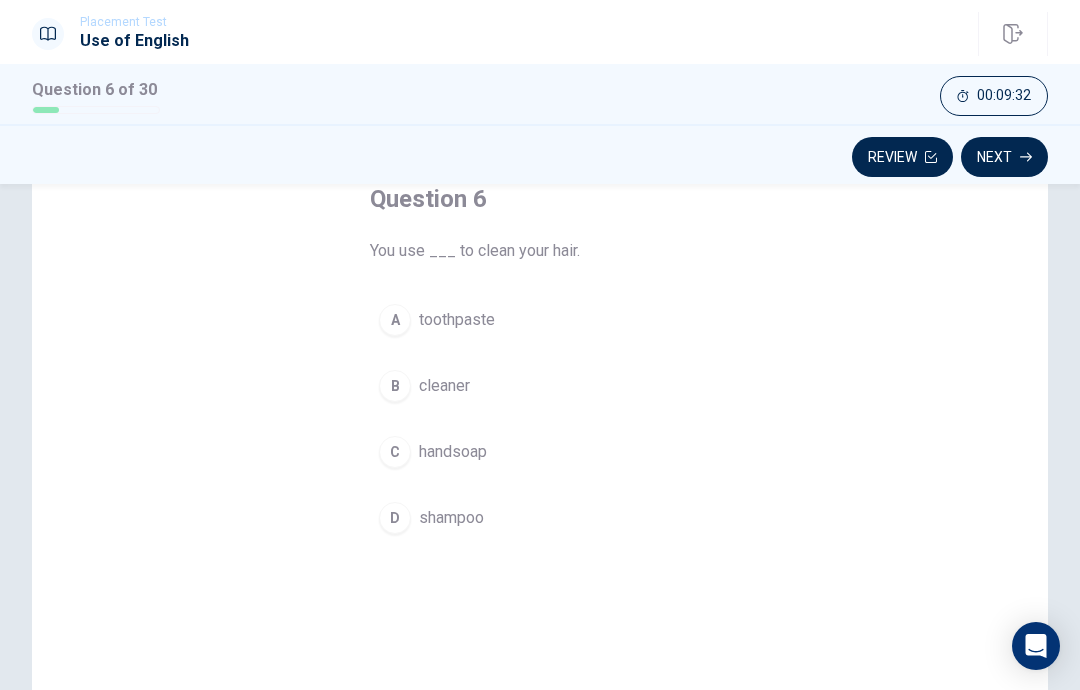 scroll, scrollTop: 100, scrollLeft: 0, axis: vertical 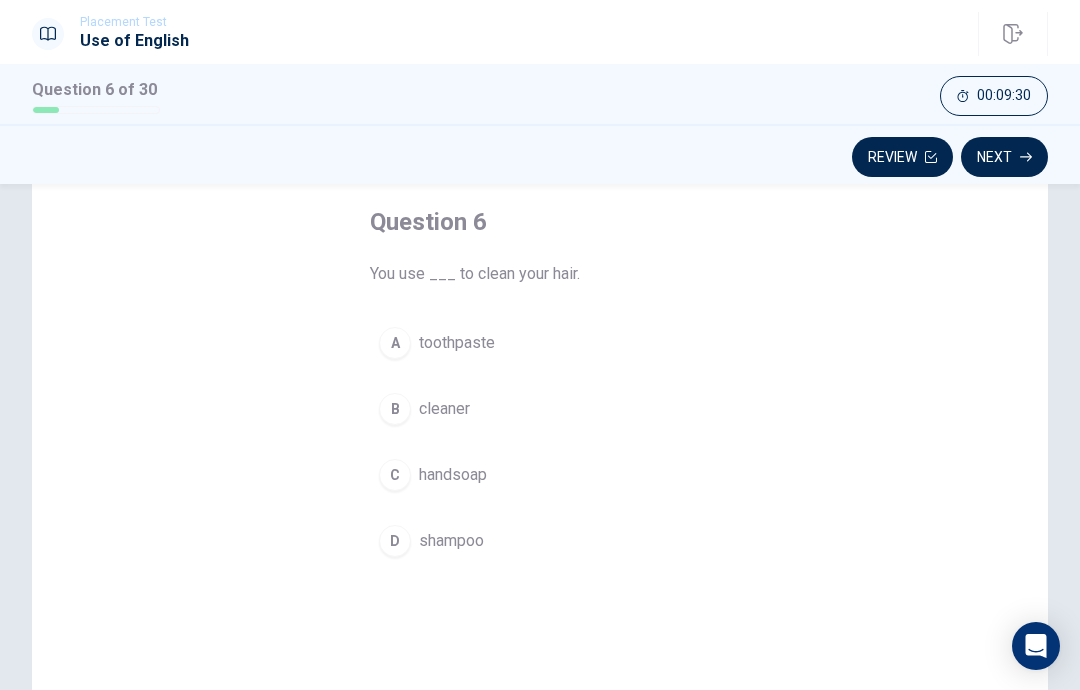 click on "shampoo" at bounding box center [451, 541] 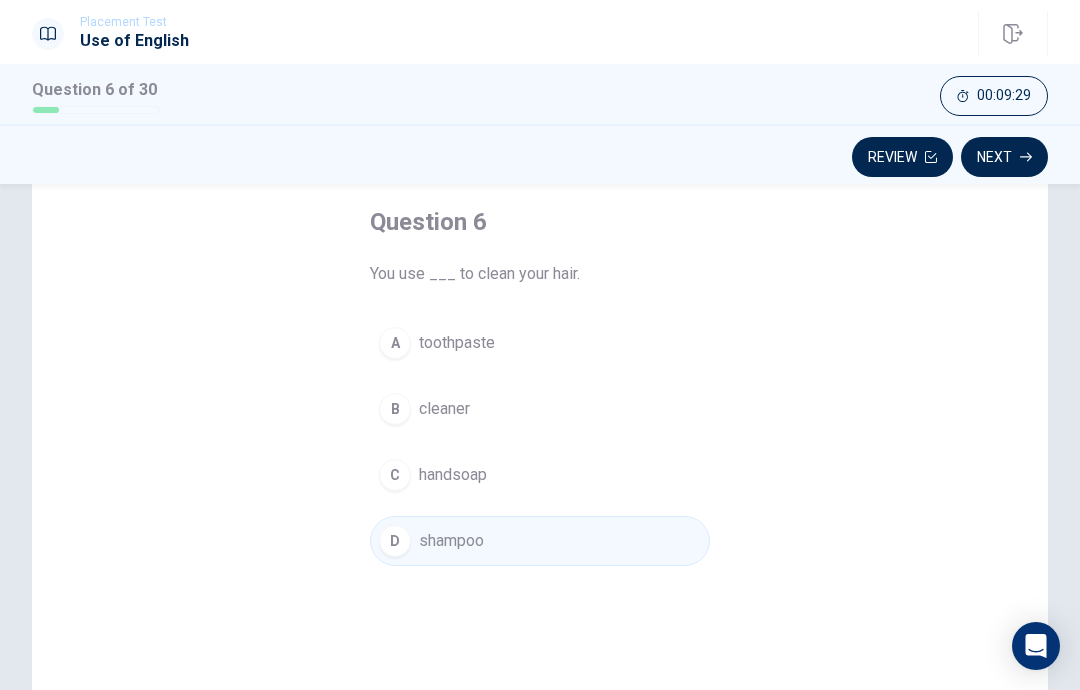 click on "Next" at bounding box center [1004, 157] 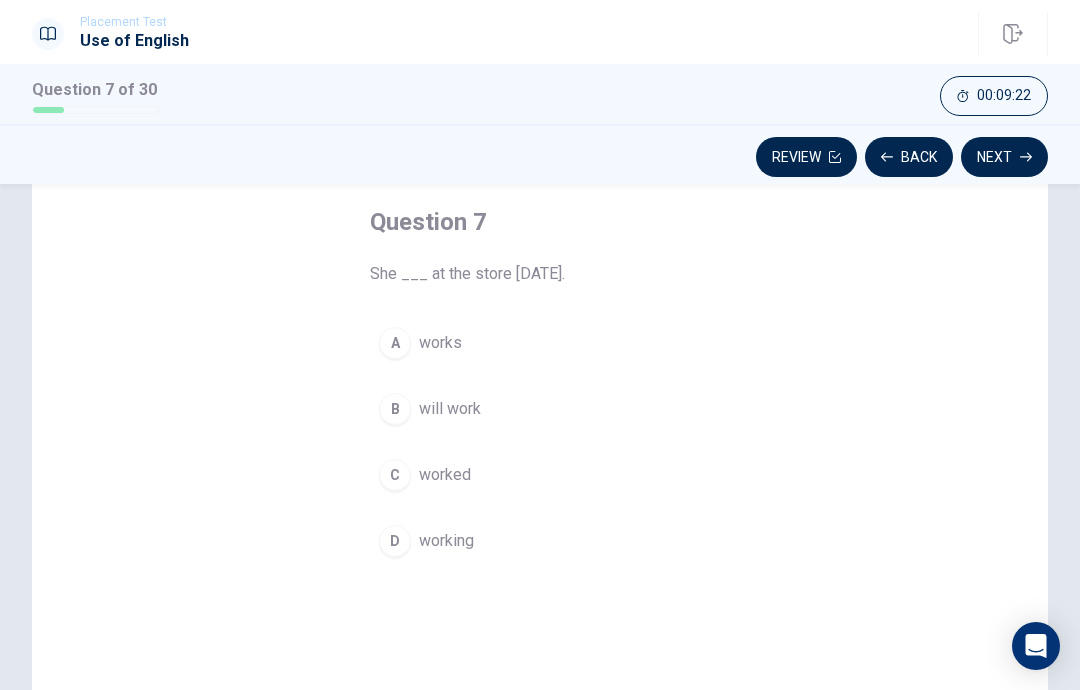 click on "worked" at bounding box center [445, 475] 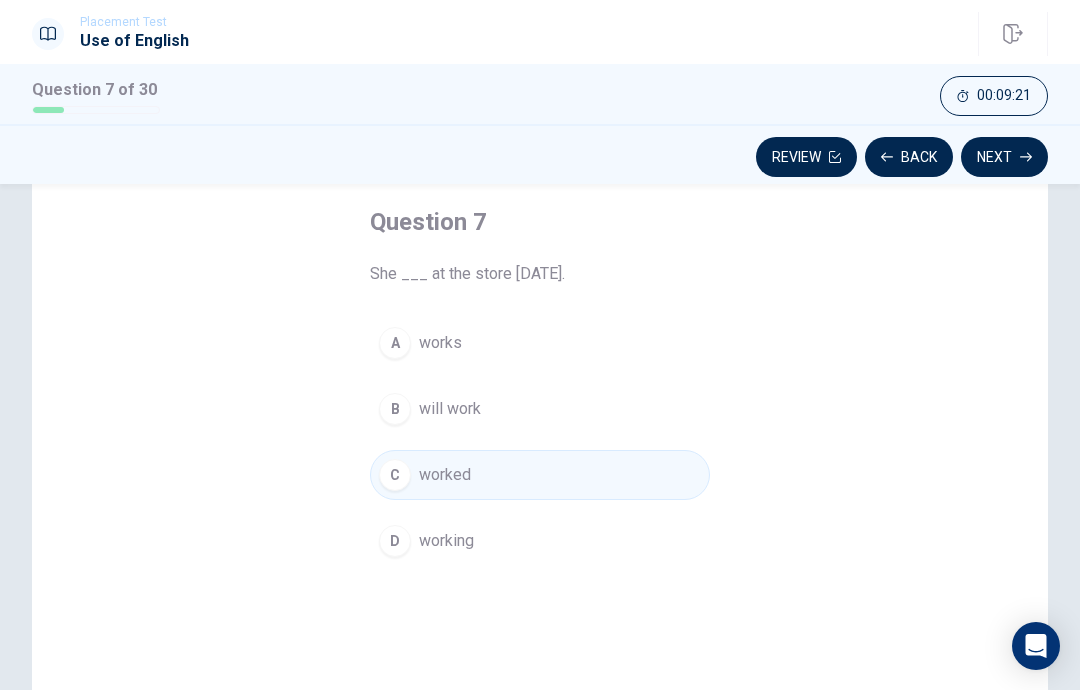 click on "Next" at bounding box center (1004, 157) 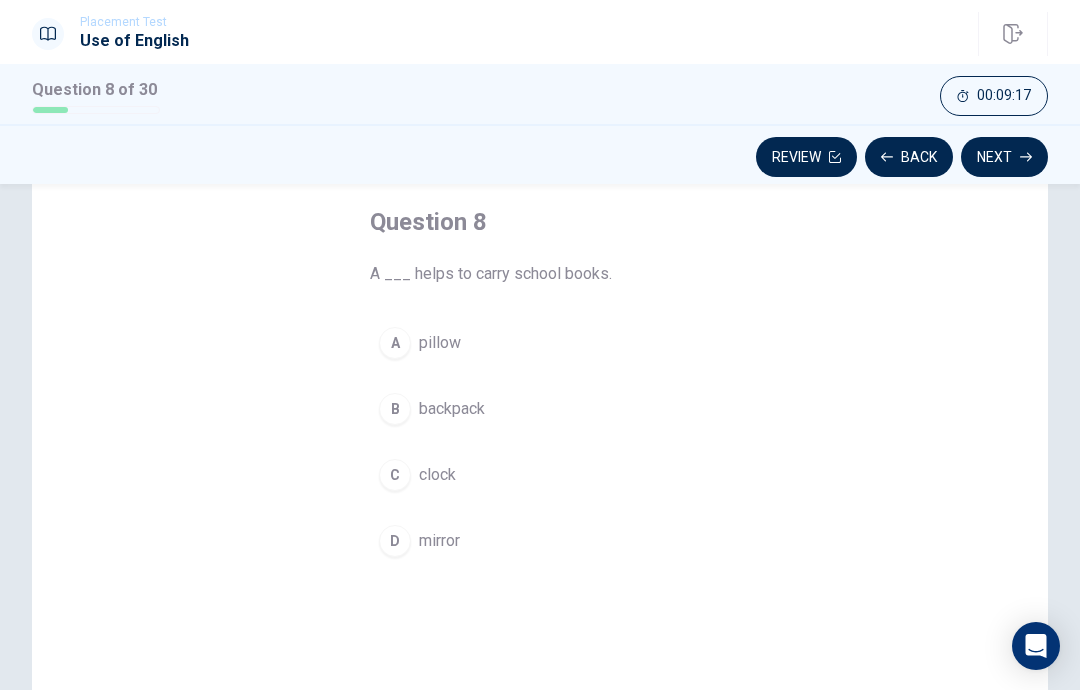 click on "backpack" at bounding box center [452, 409] 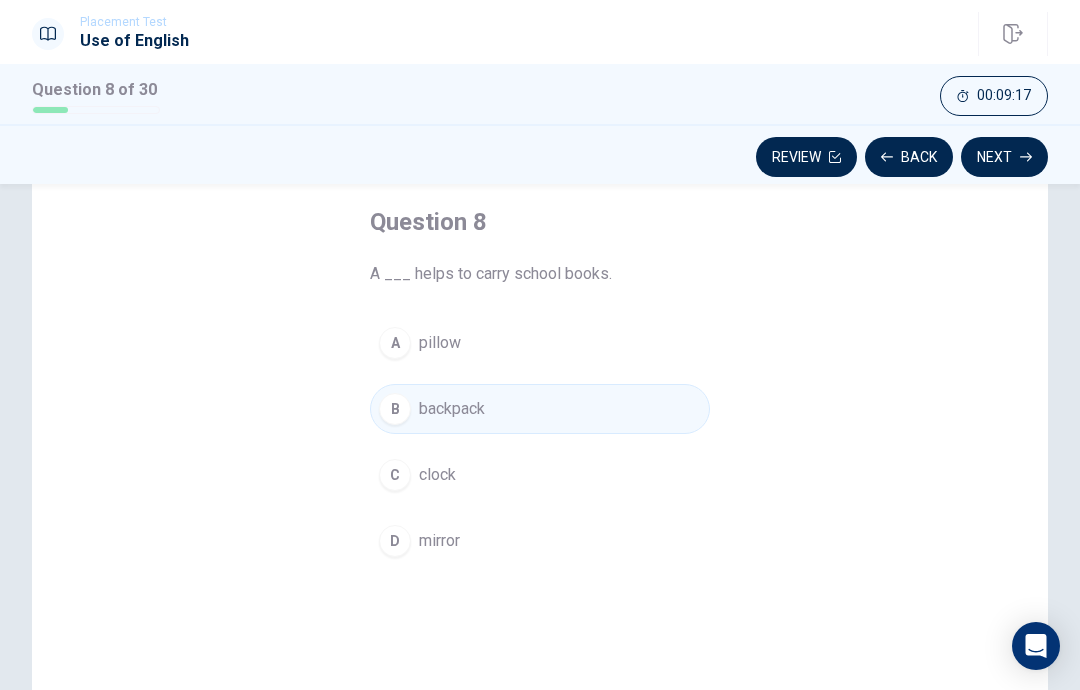 click on "Next" at bounding box center [1004, 157] 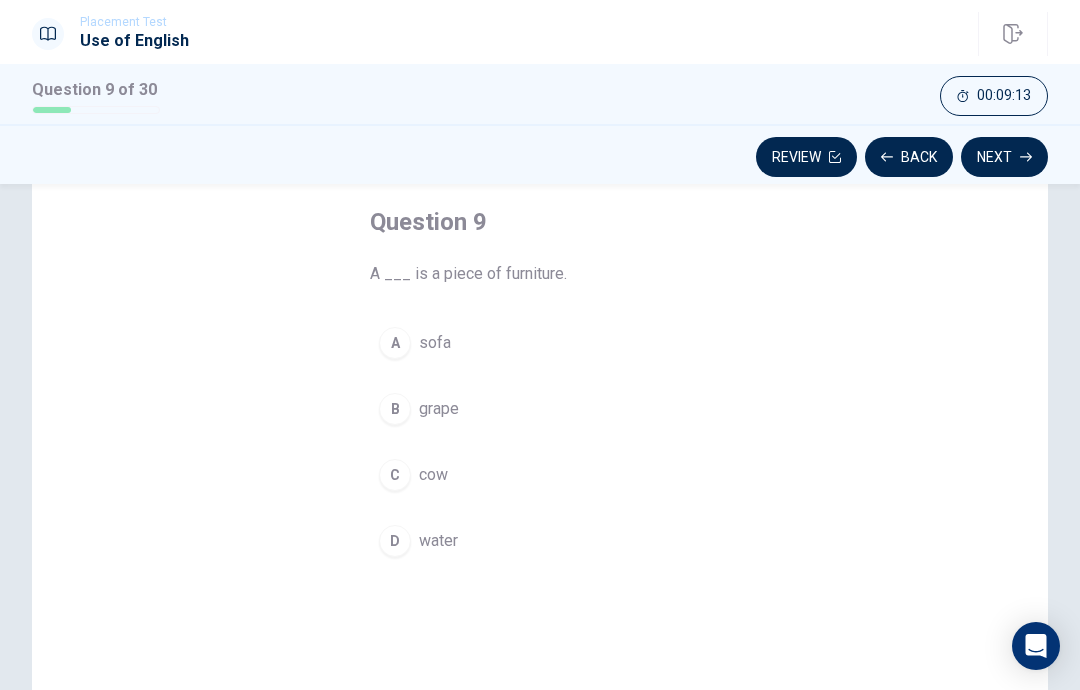 click on "A sofa" at bounding box center (540, 343) 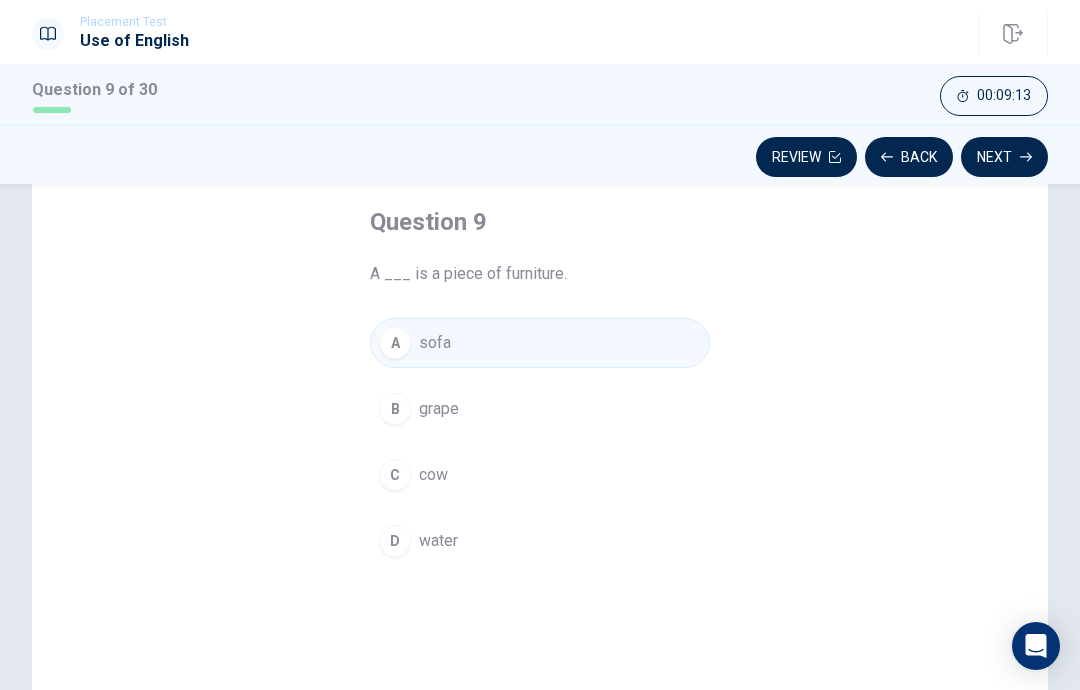 click on "Next" at bounding box center (1004, 157) 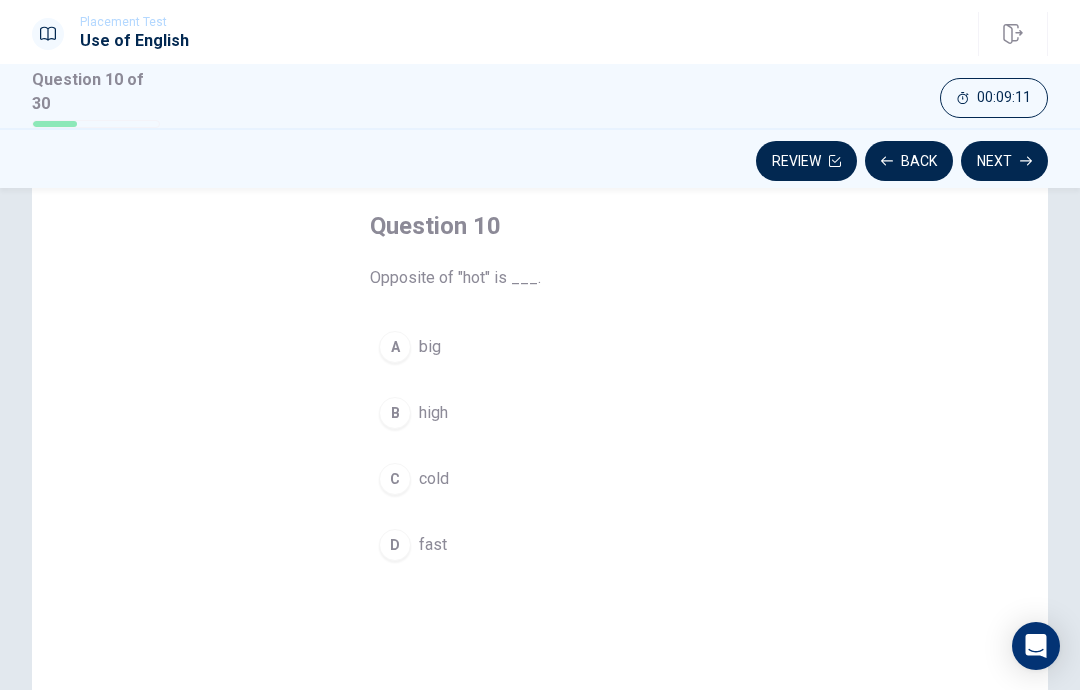 click on "cold" at bounding box center (434, 479) 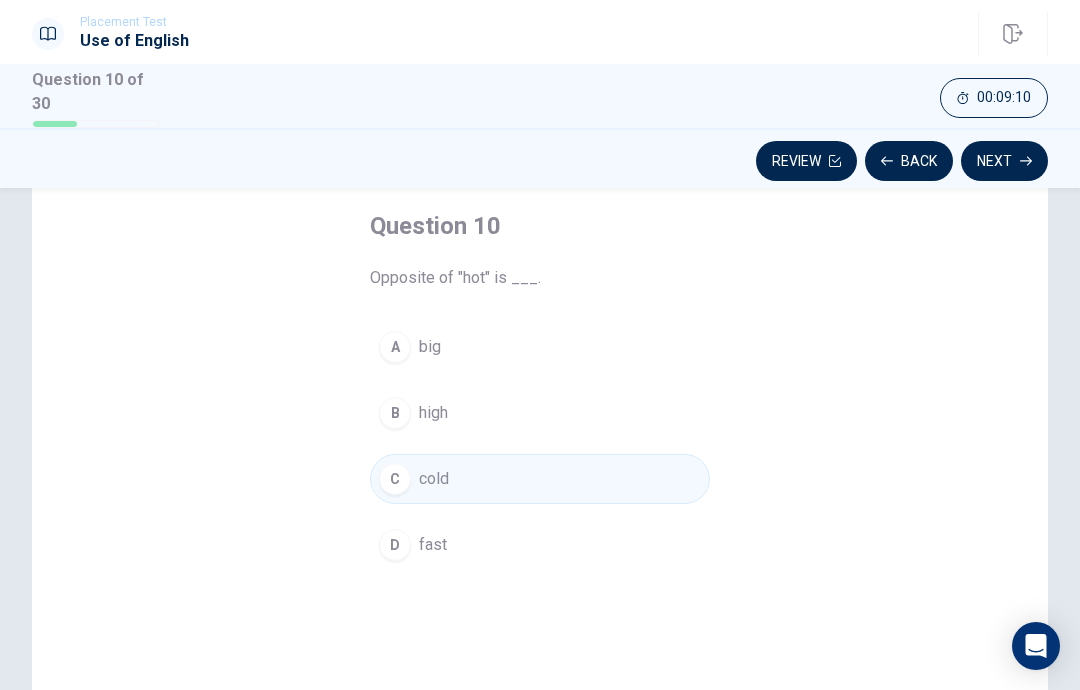 click on "Next" at bounding box center (1004, 161) 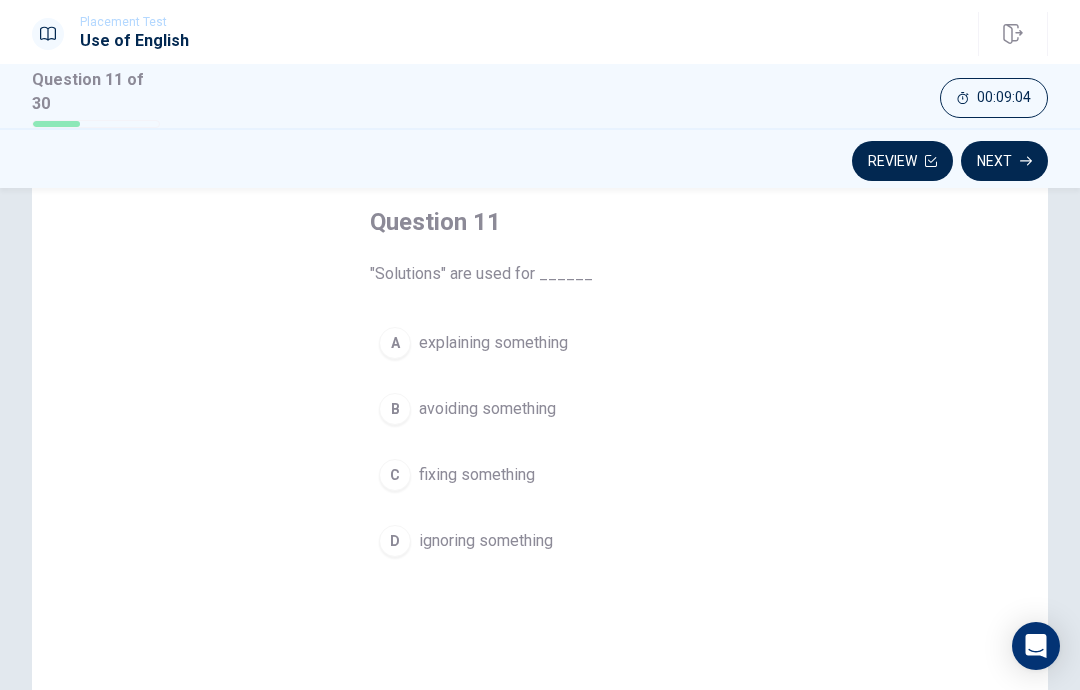 scroll, scrollTop: 104, scrollLeft: 0, axis: vertical 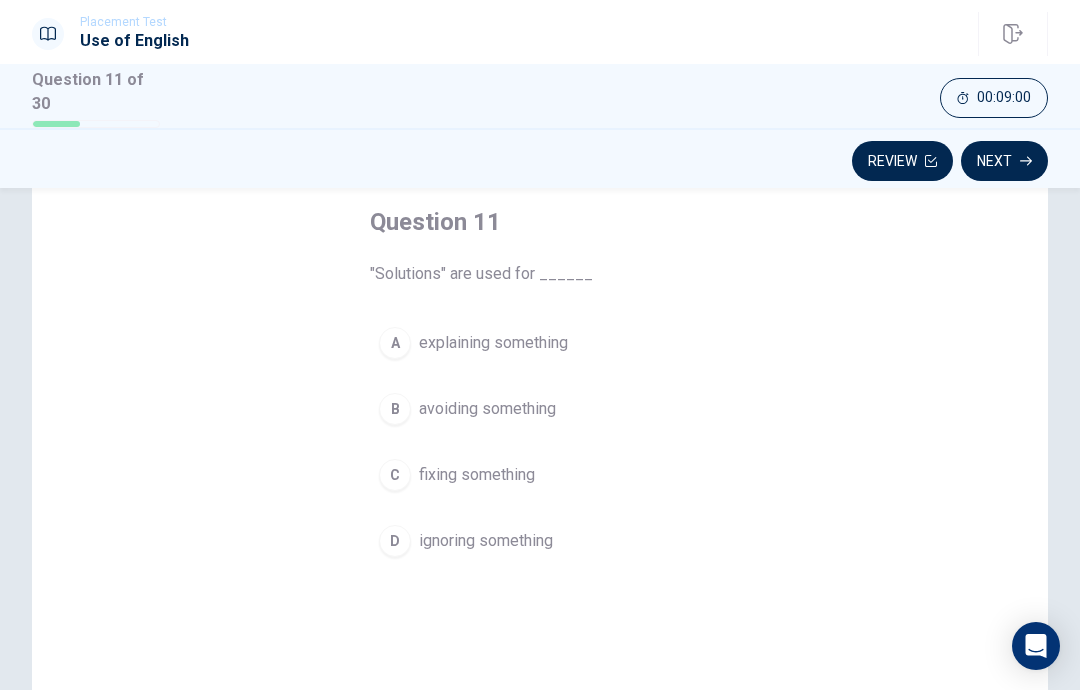 click on "fixing something" at bounding box center [477, 475] 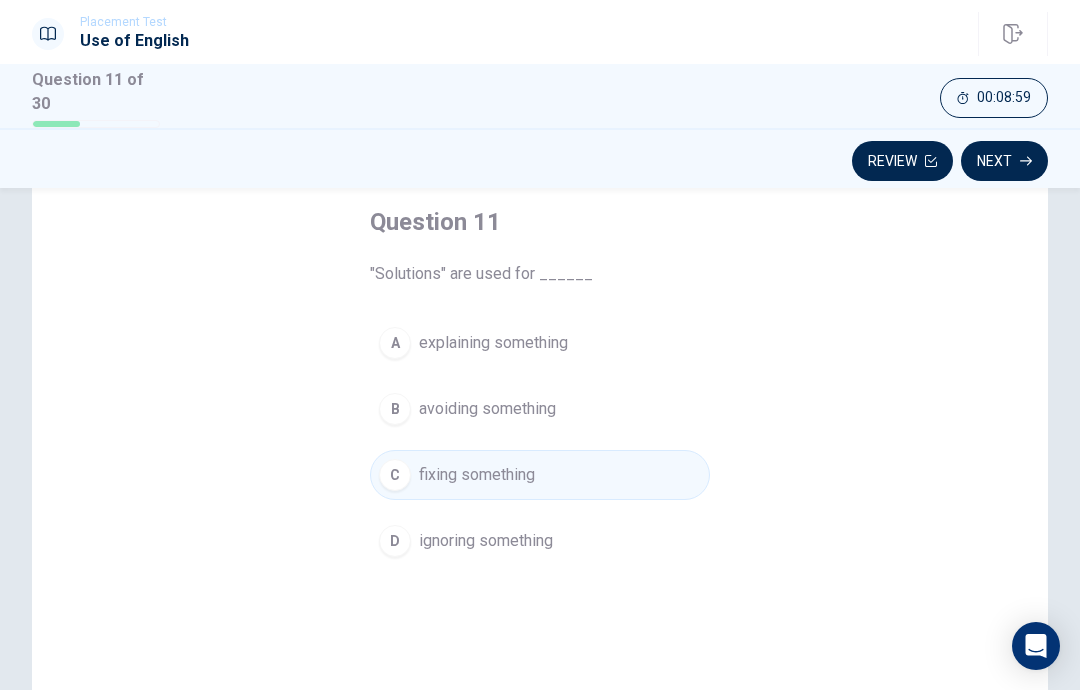 click 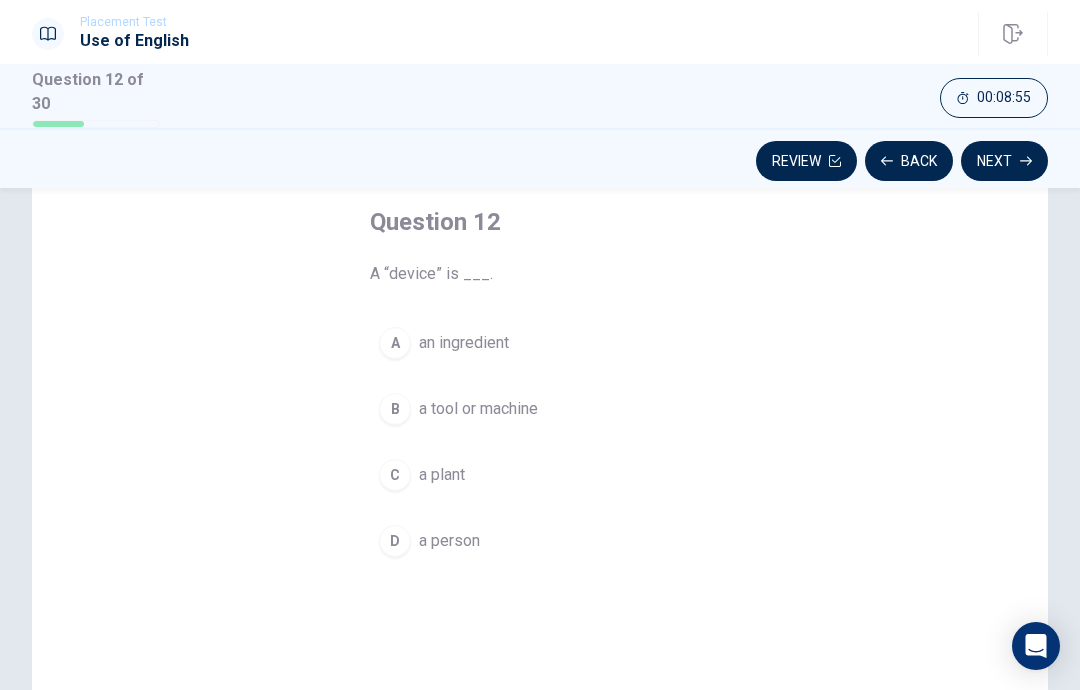 click on "a tool or machine" at bounding box center (478, 409) 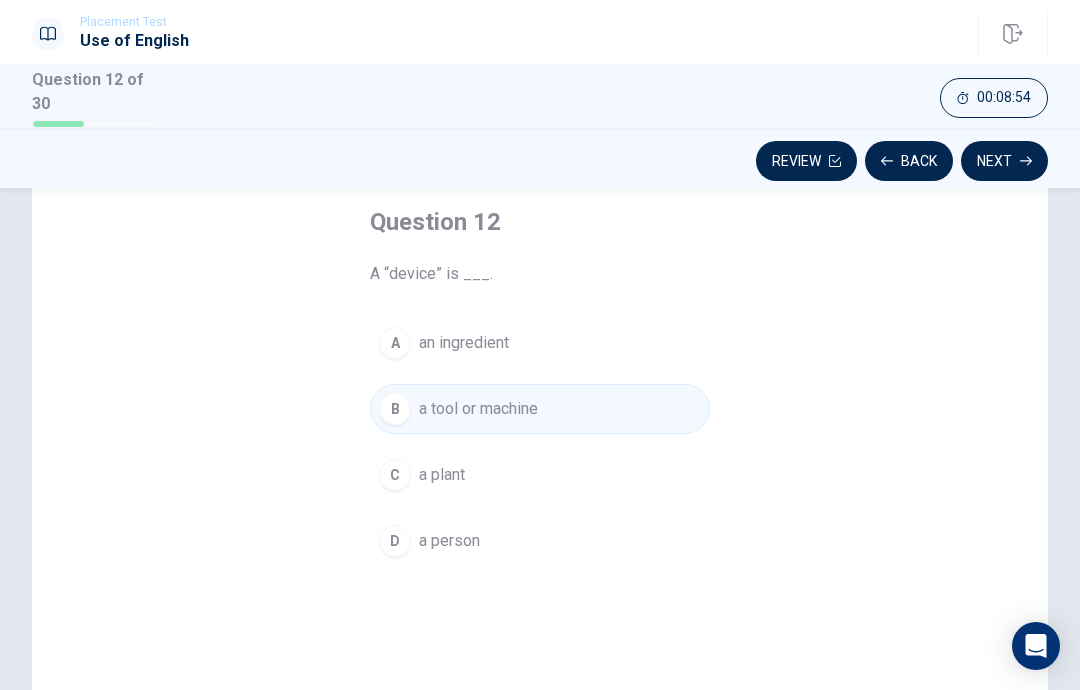 click on "Next" at bounding box center (1004, 161) 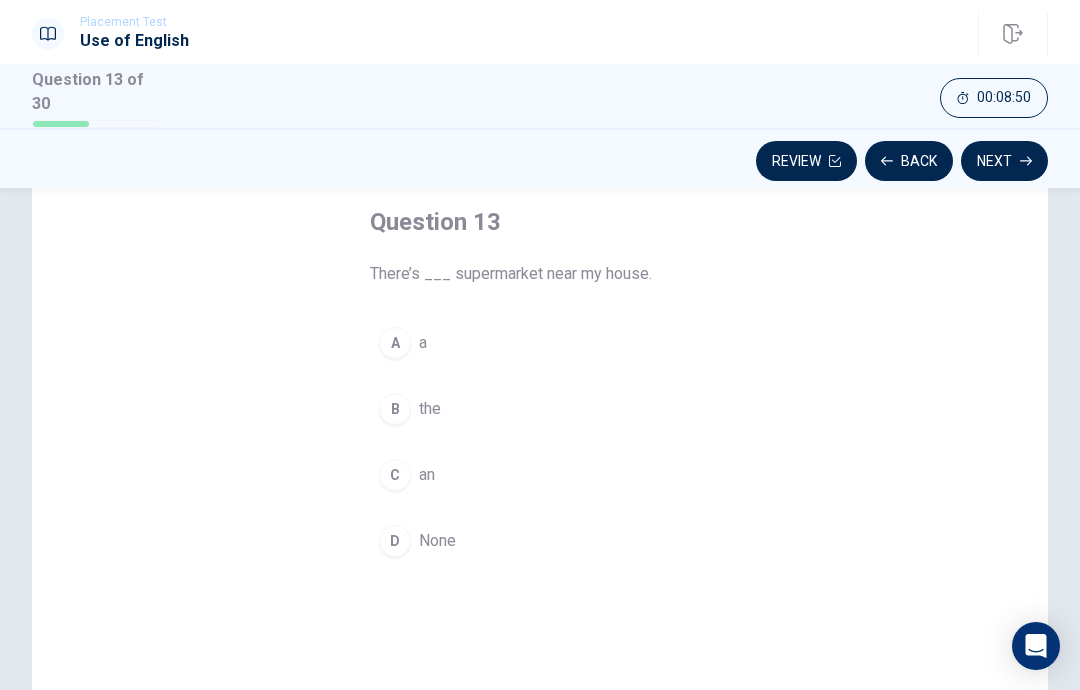 click on "a" at bounding box center [423, 343] 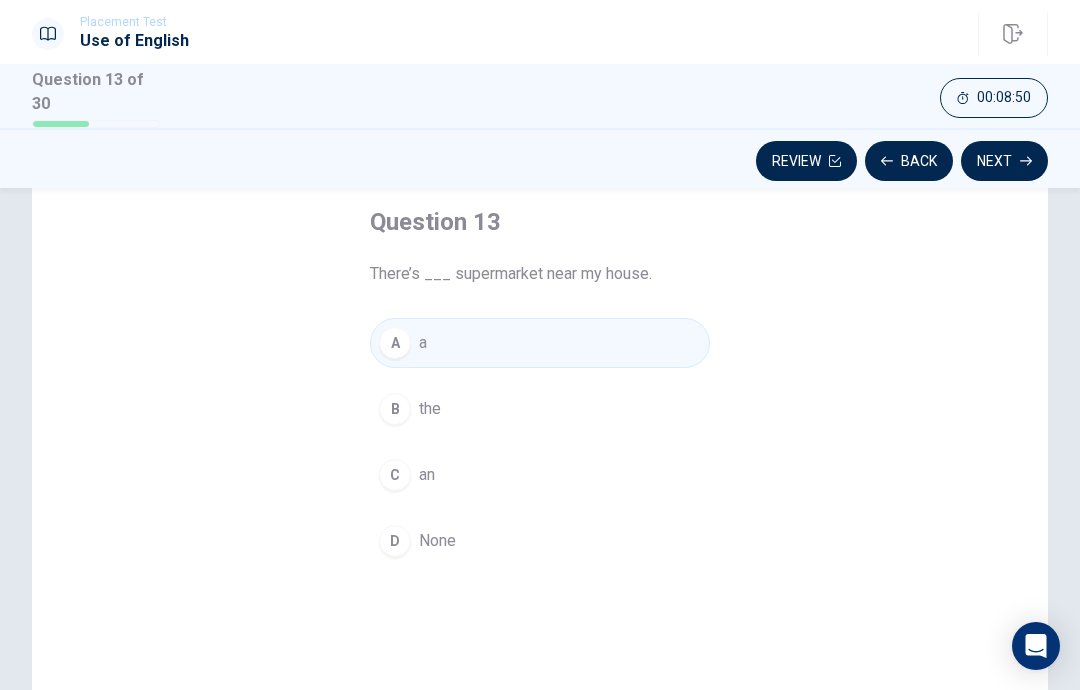 click on "Next" at bounding box center [1004, 161] 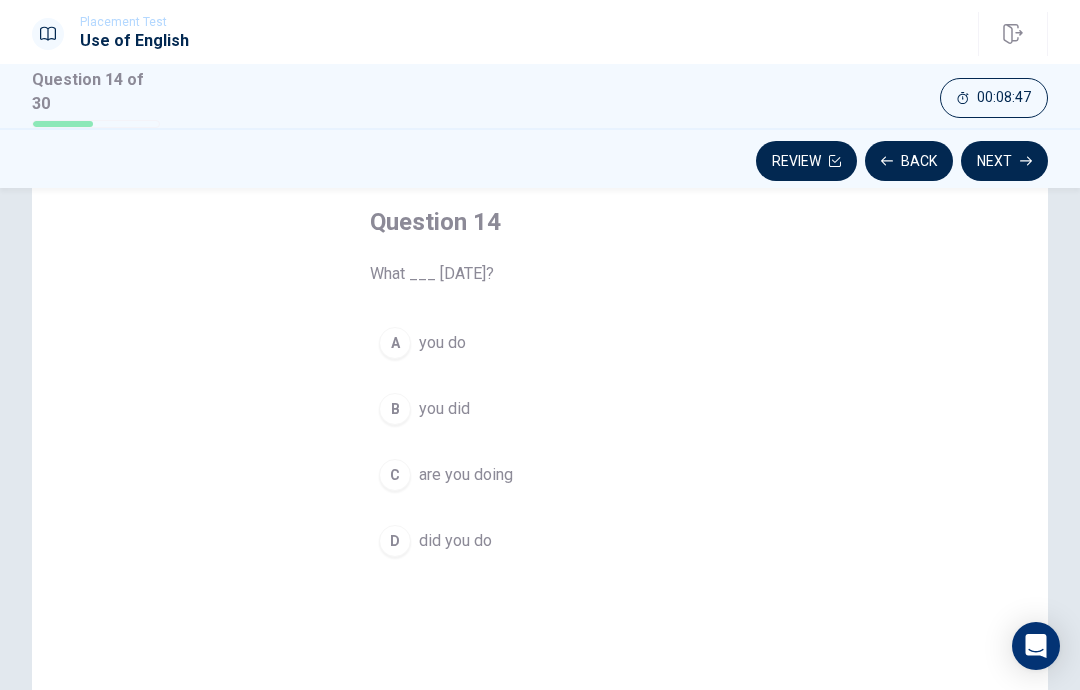 click on "did you do" at bounding box center [455, 541] 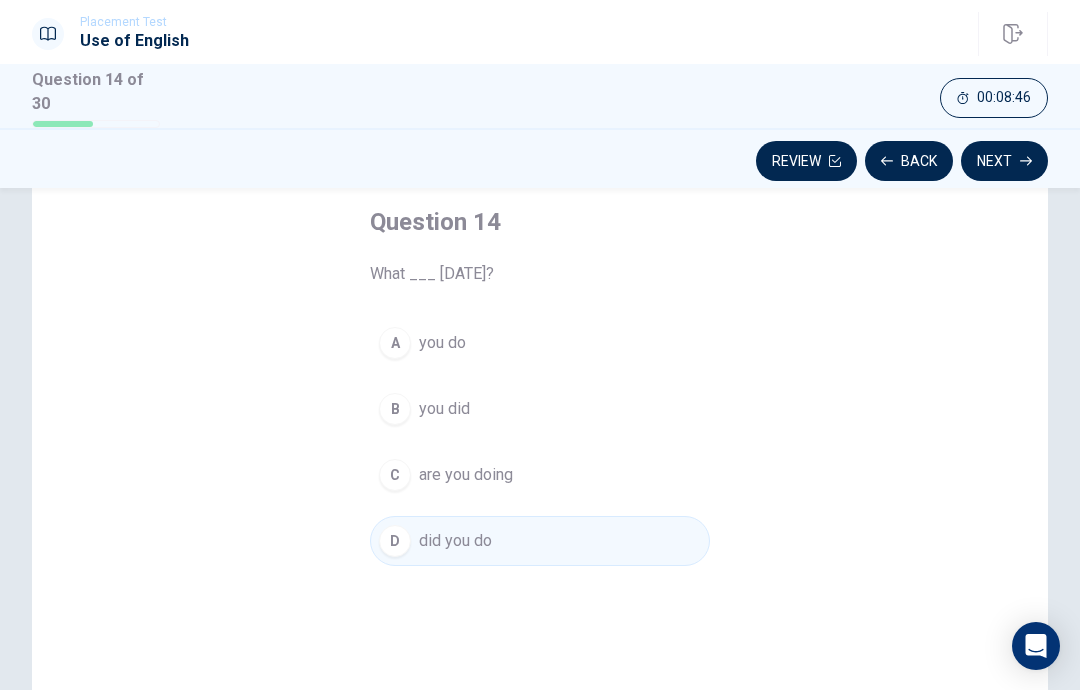 click on "Next" at bounding box center (1004, 161) 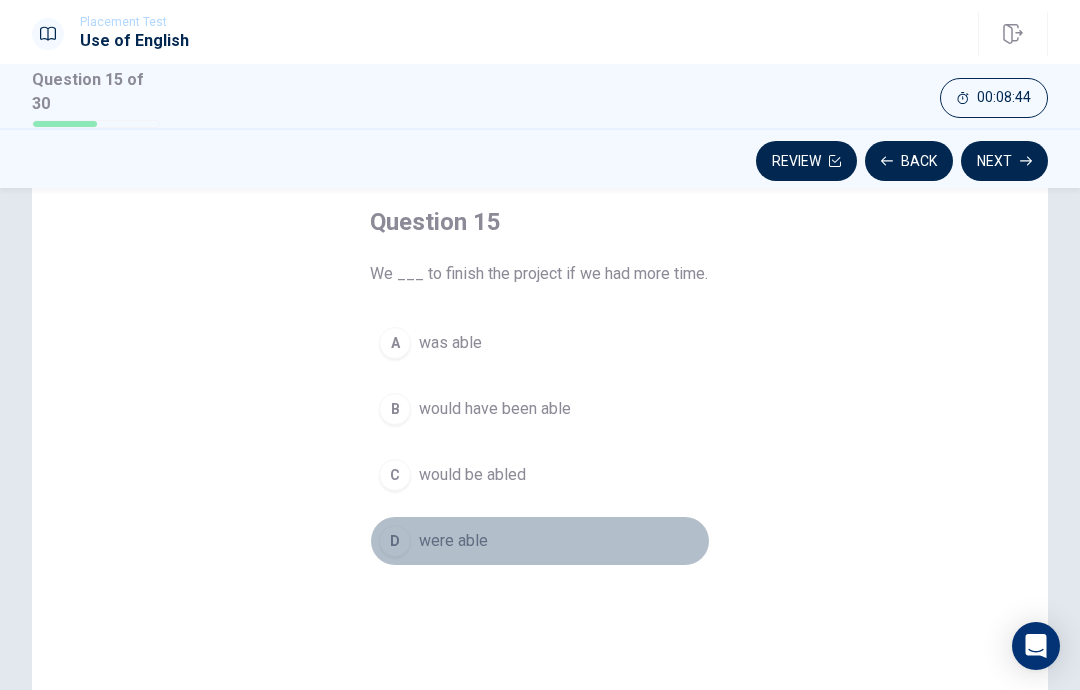 click on "D were able" at bounding box center [540, 541] 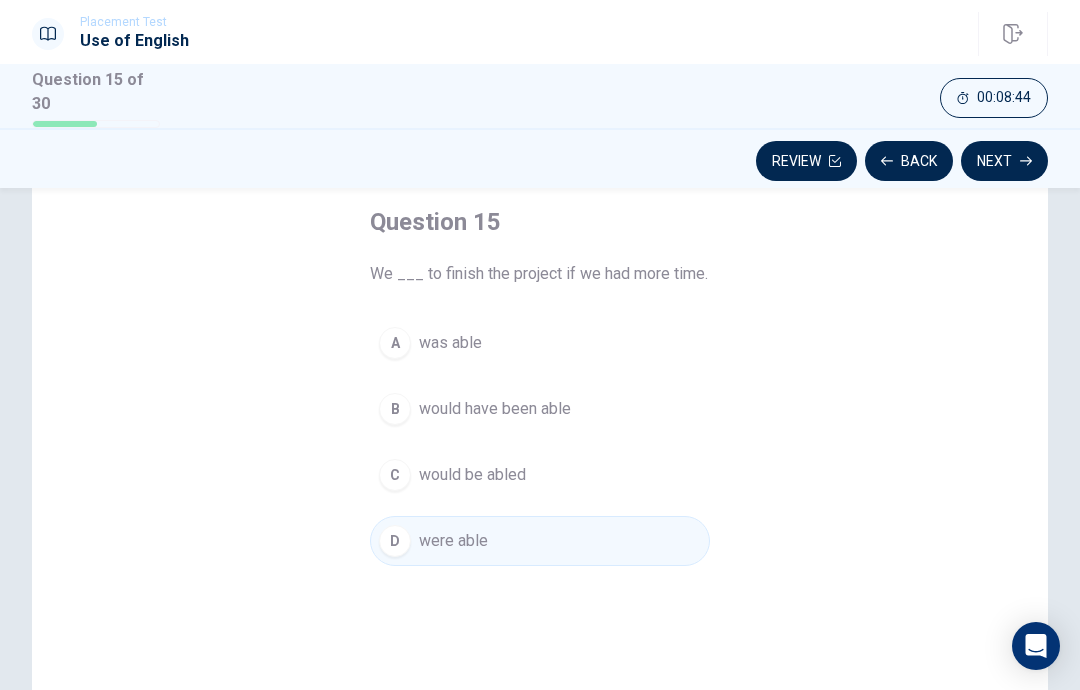 click on "Next" at bounding box center [1004, 161] 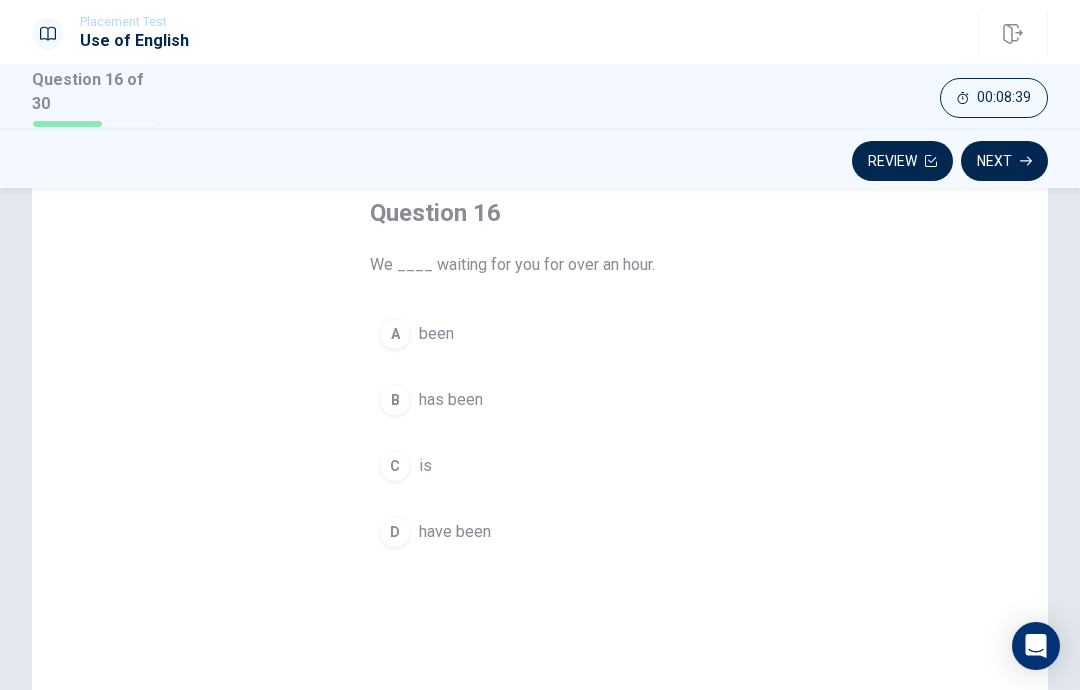 scroll, scrollTop: 115, scrollLeft: 0, axis: vertical 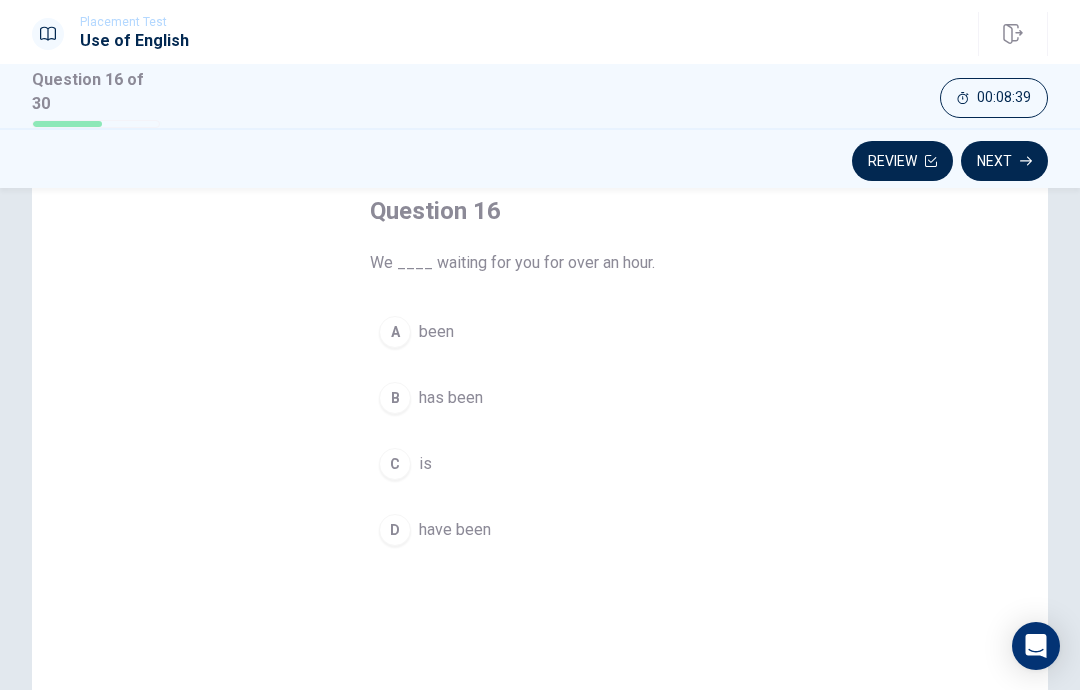 click on "have been" at bounding box center (455, 530) 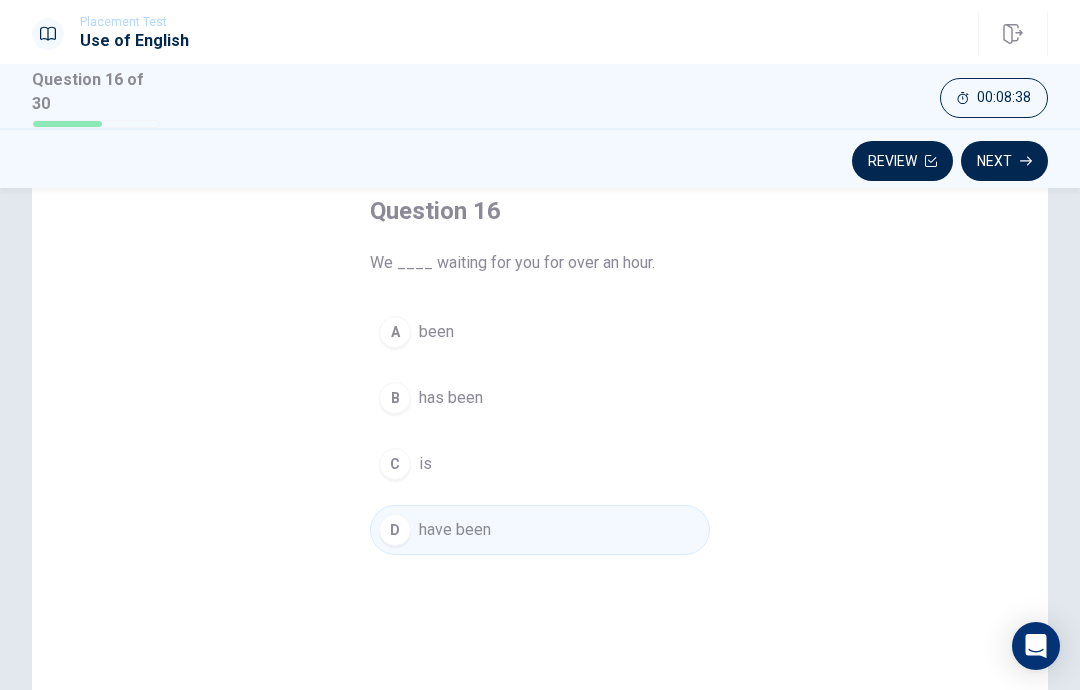 click 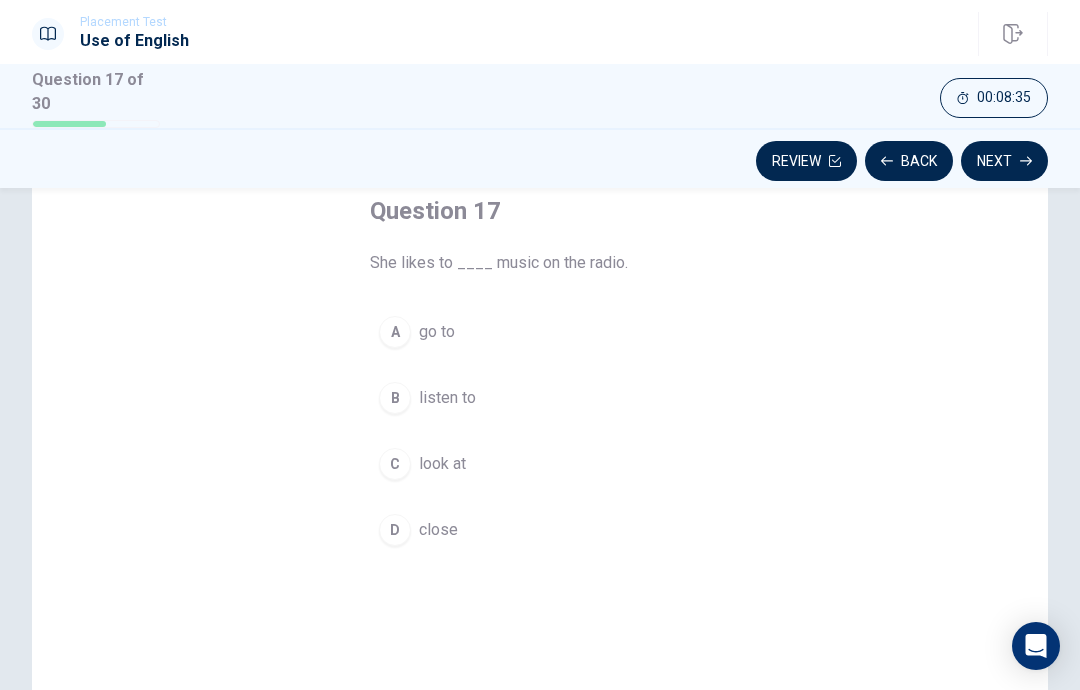 click on "go to" at bounding box center (437, 332) 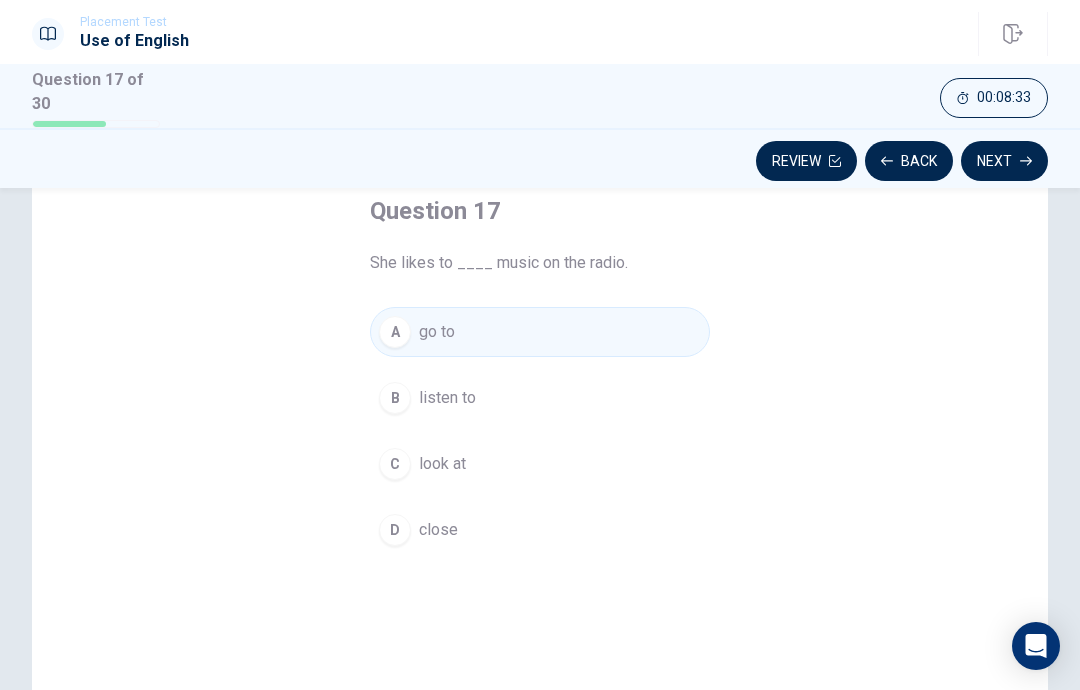 click on "B listen to" at bounding box center [540, 398] 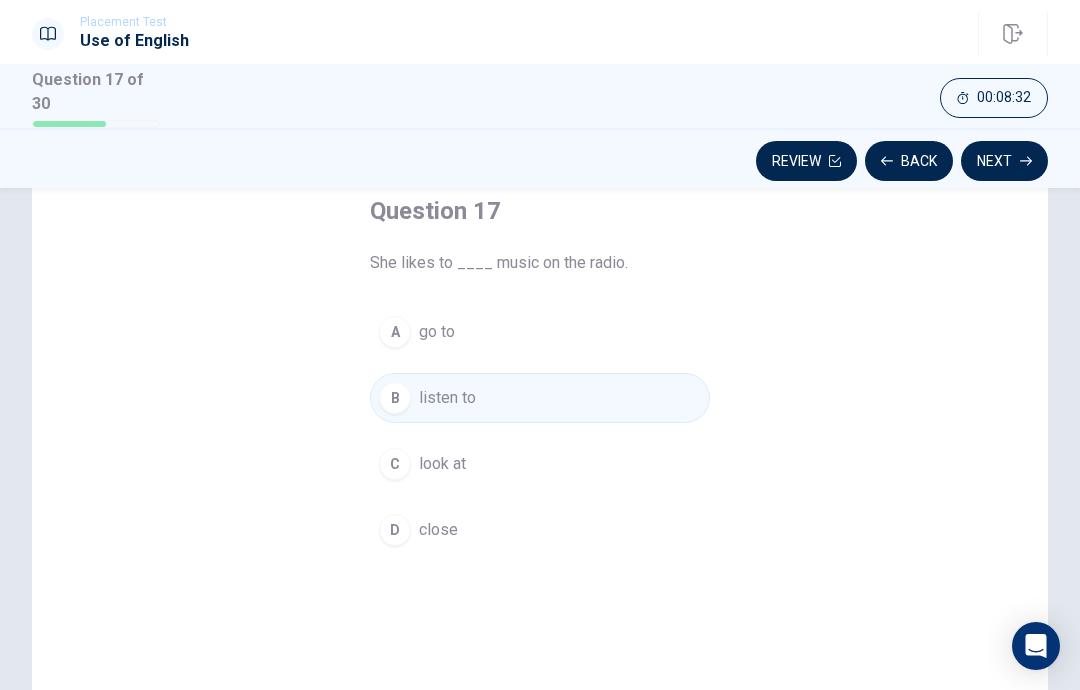click 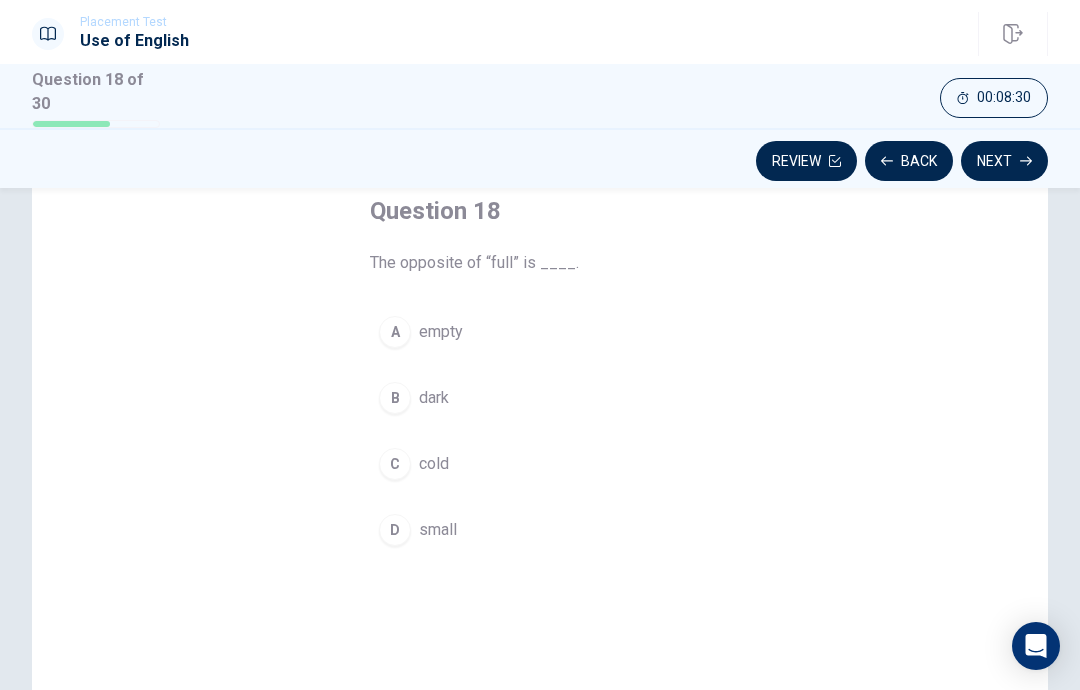 click on "A empty" at bounding box center (540, 332) 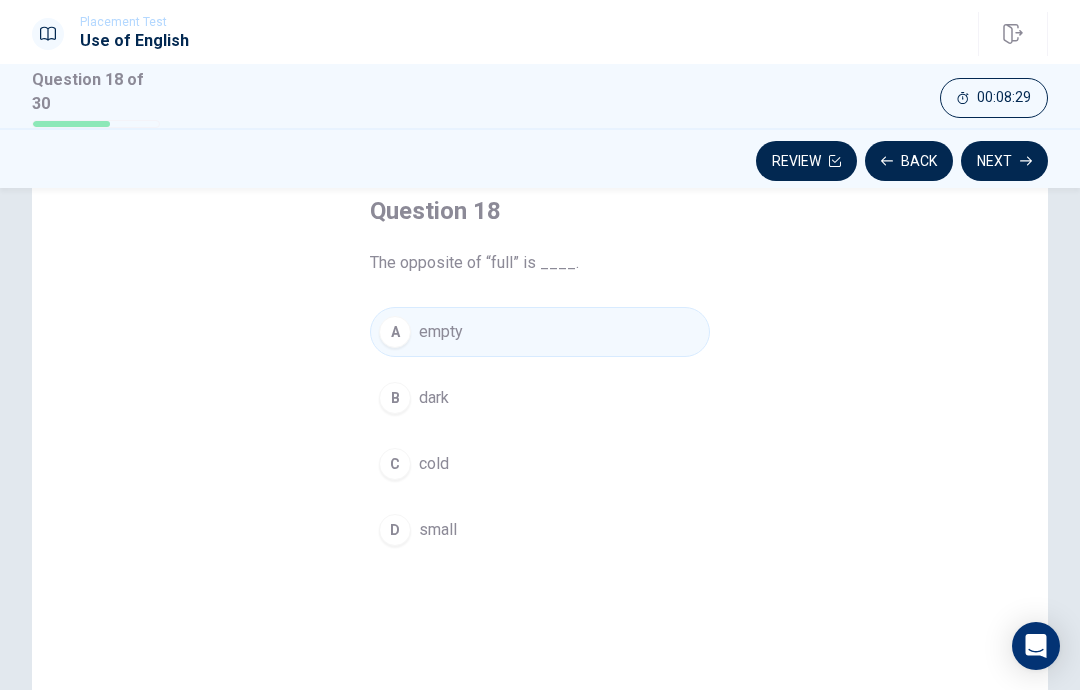 click on "Next" at bounding box center (1004, 161) 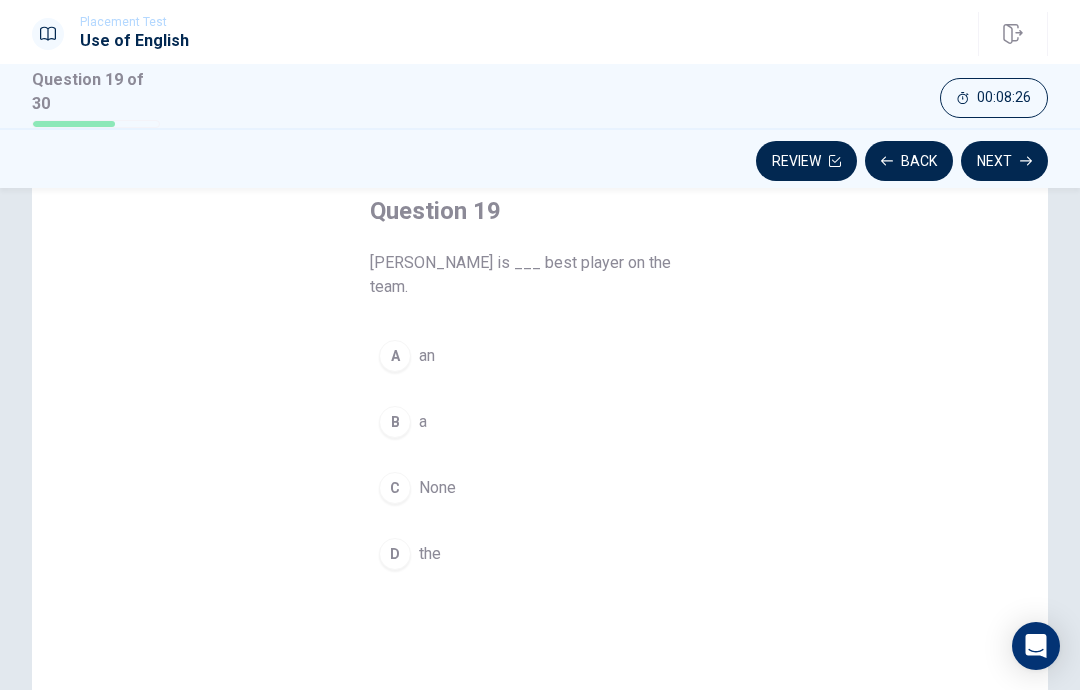 click on "D the" at bounding box center (540, 554) 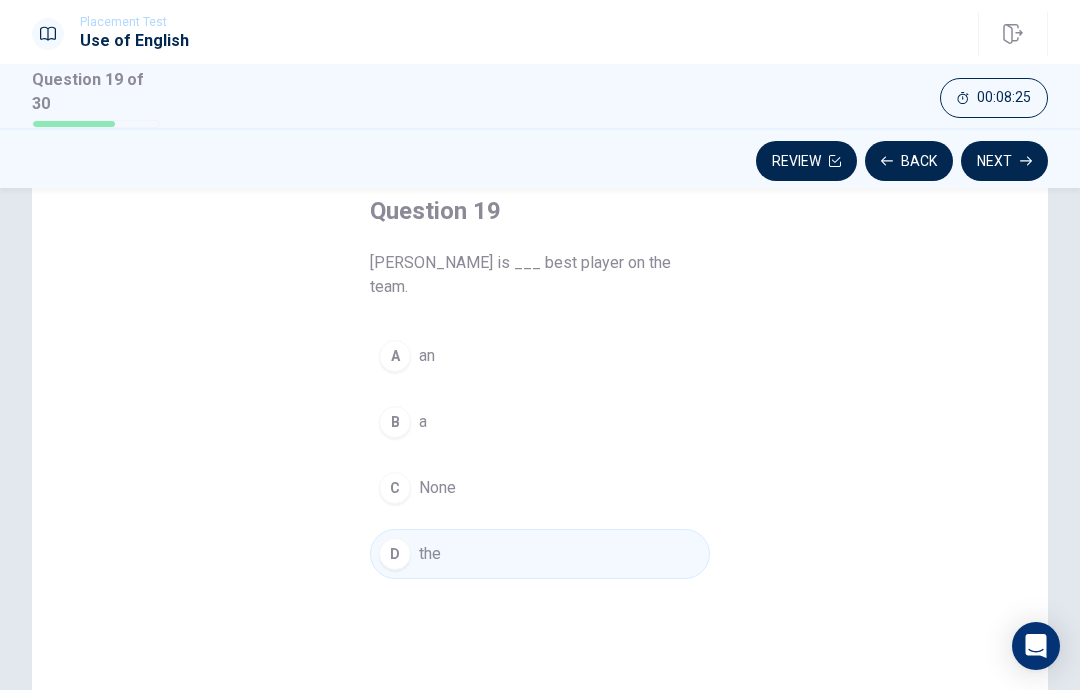 click on "Next" at bounding box center [1004, 161] 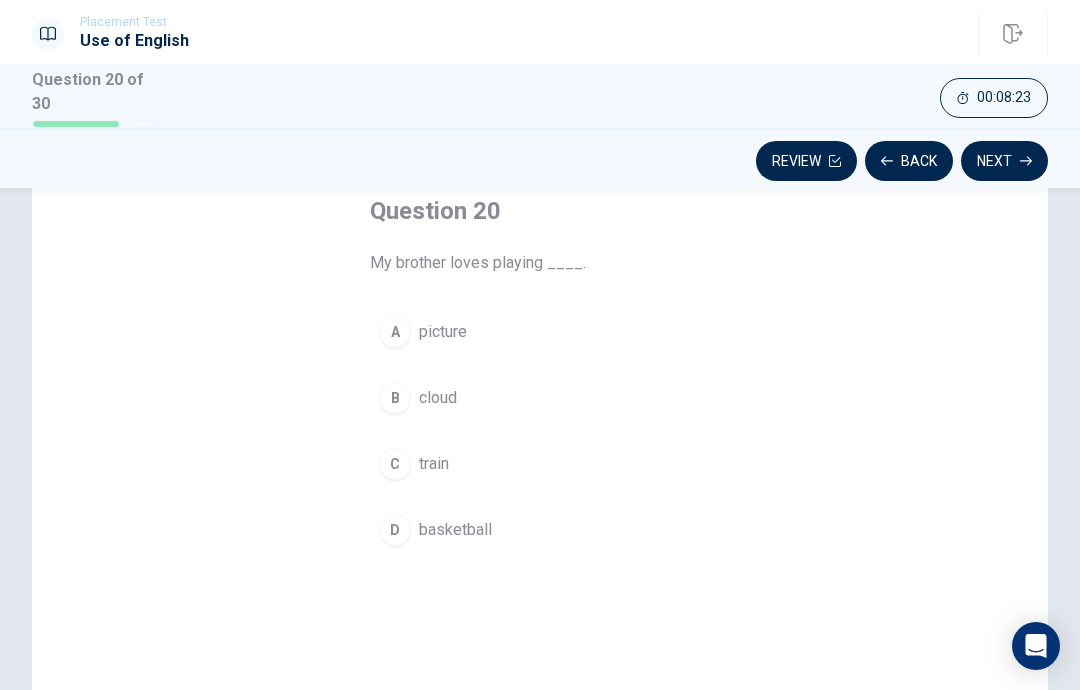 click on "D basketball" at bounding box center (540, 530) 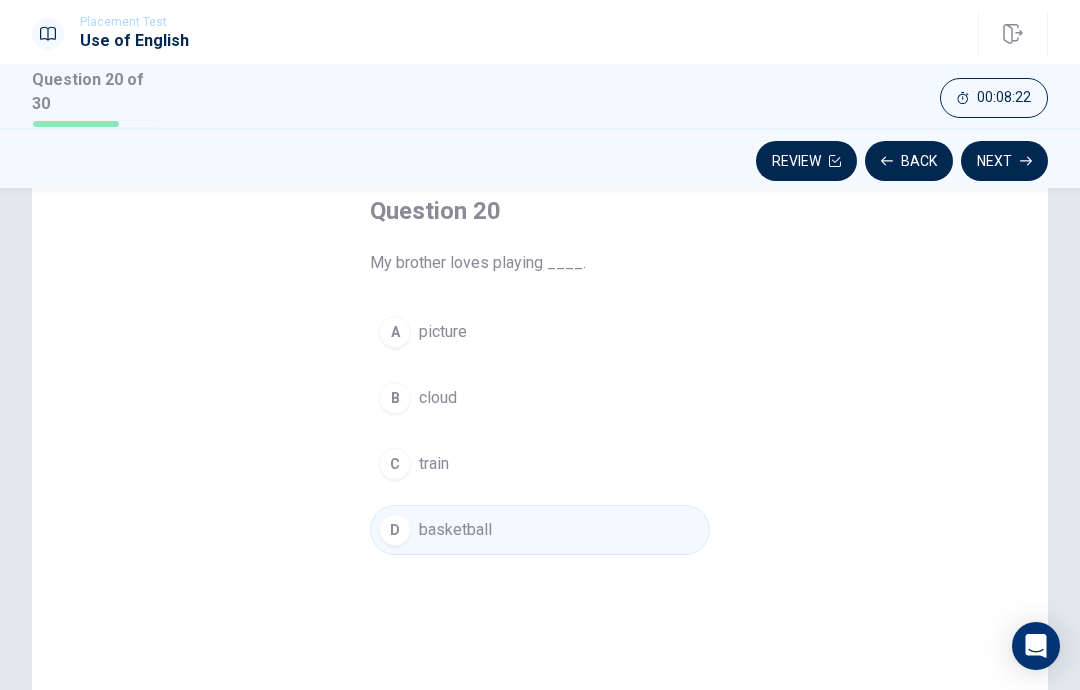 click 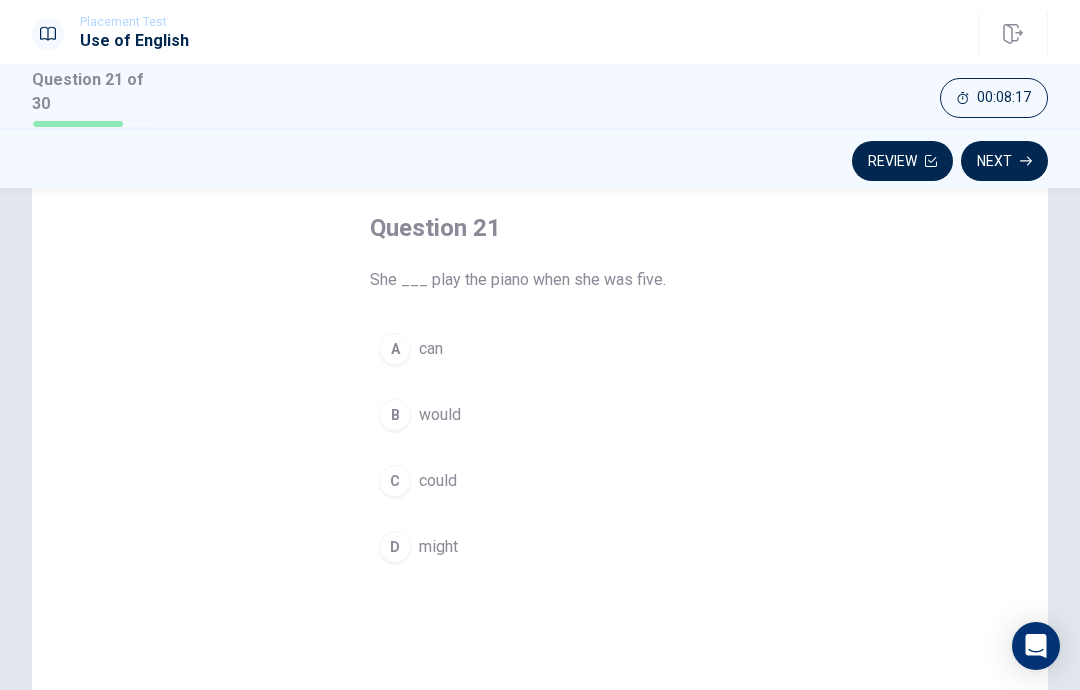 scroll, scrollTop: 100, scrollLeft: 0, axis: vertical 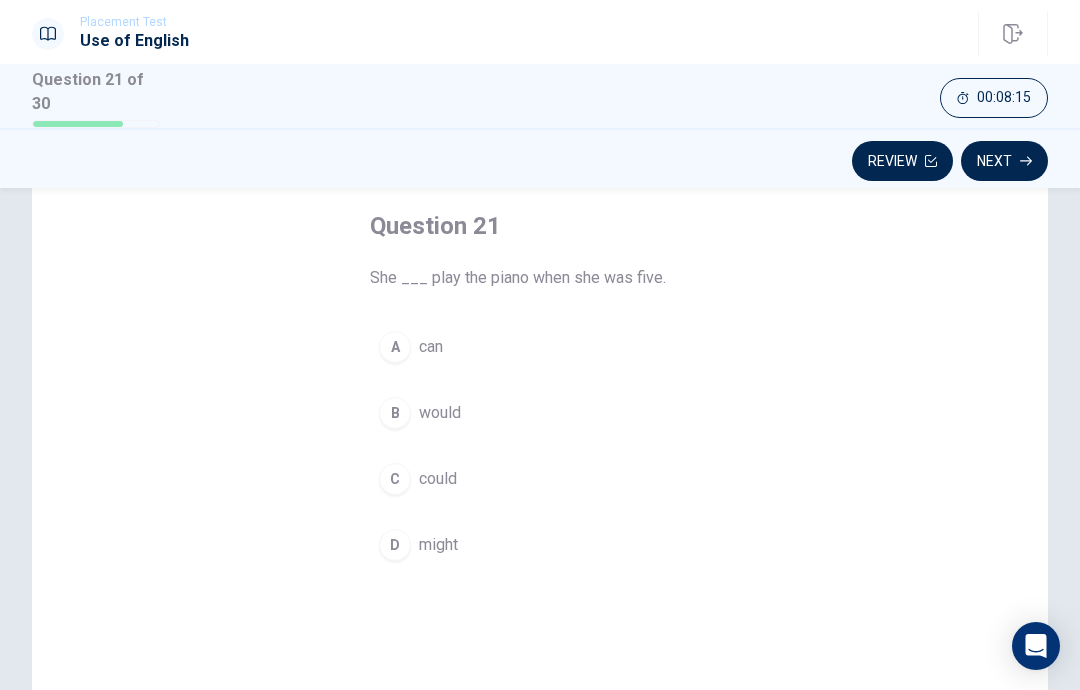 click on "A can" at bounding box center (540, 347) 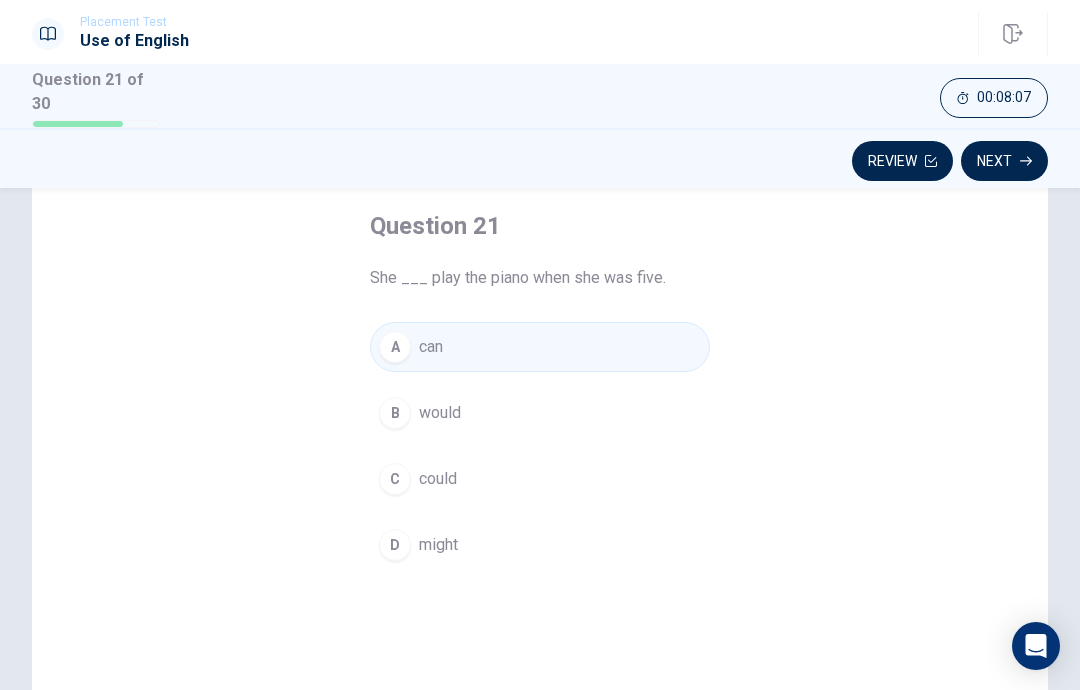click on "D might" at bounding box center [540, 545] 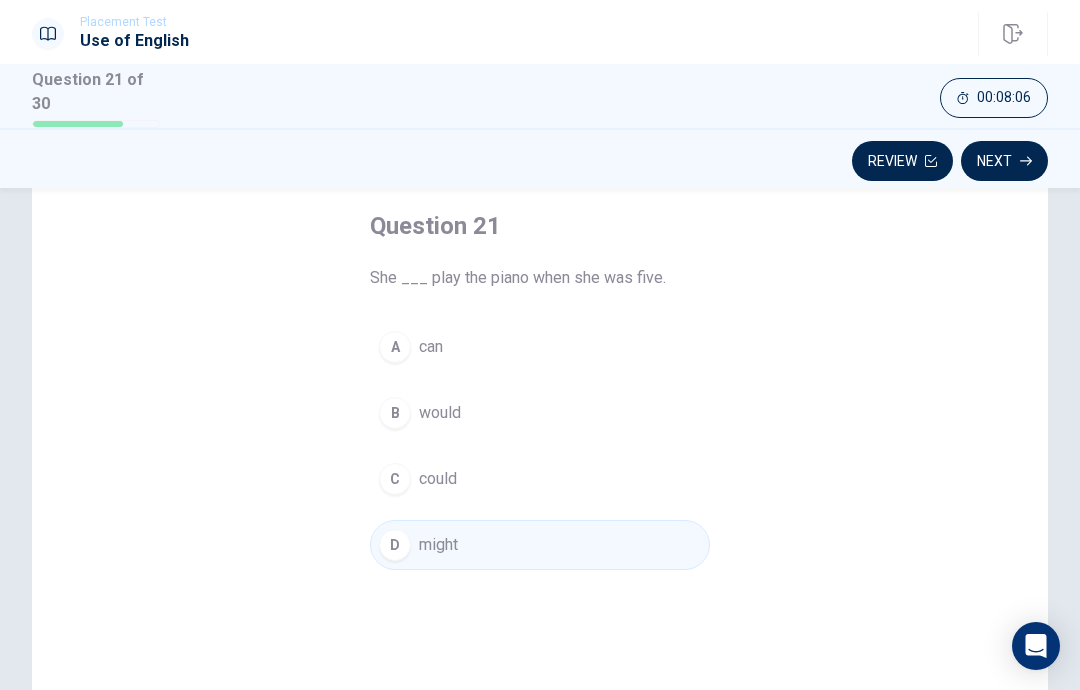 click on "C could" at bounding box center [540, 479] 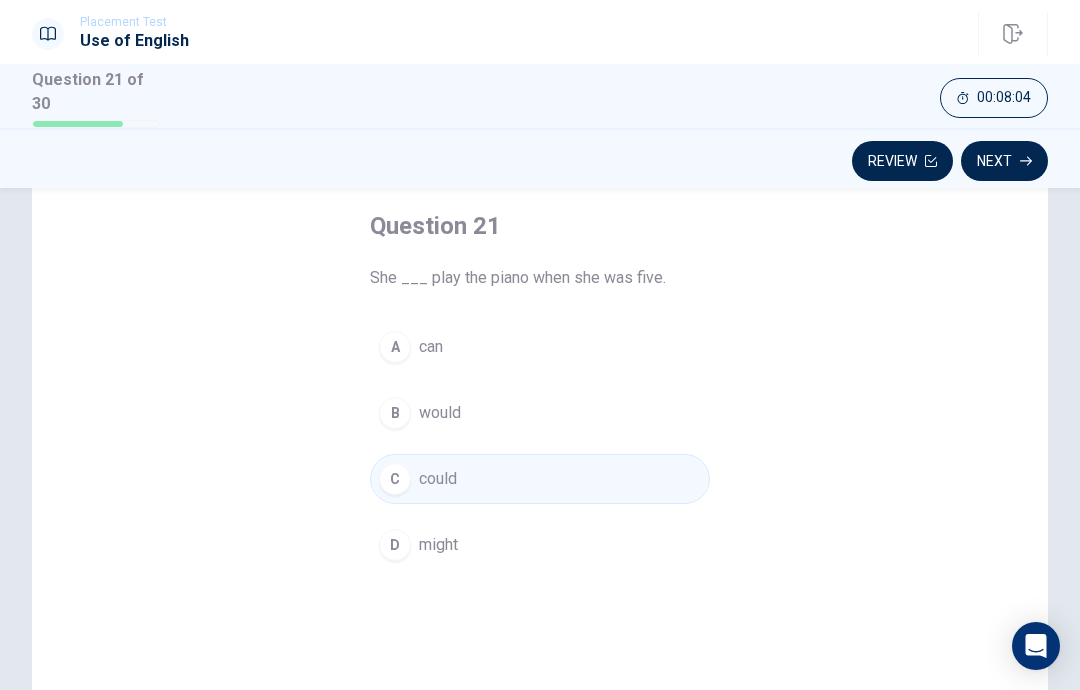 click on "Next" at bounding box center [1004, 161] 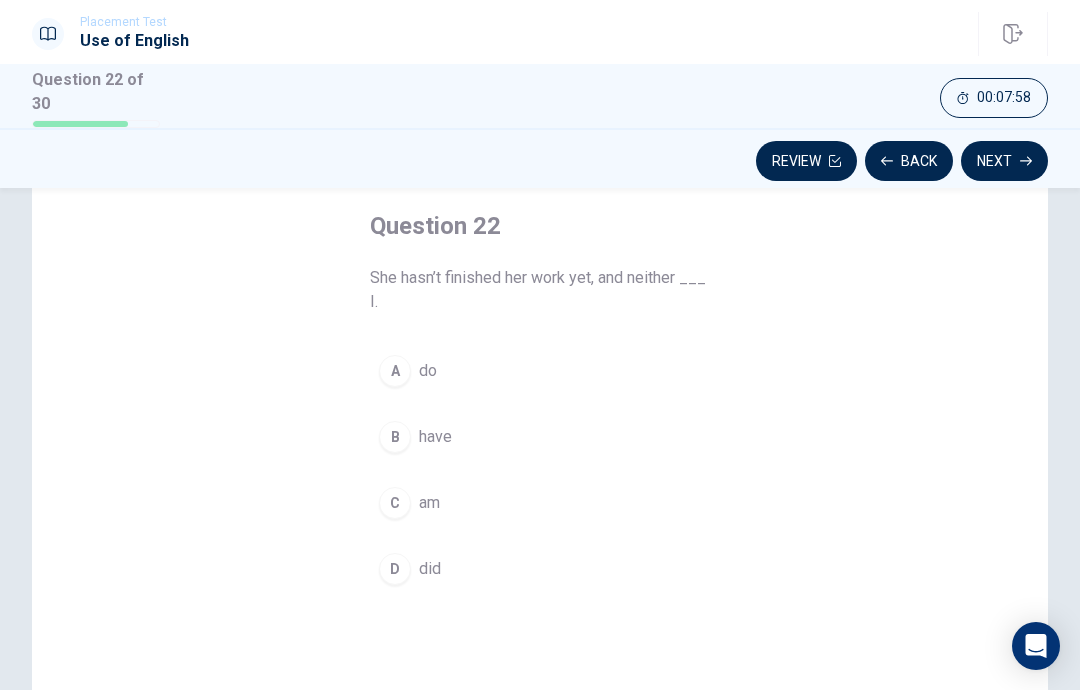click on "D did" at bounding box center [540, 569] 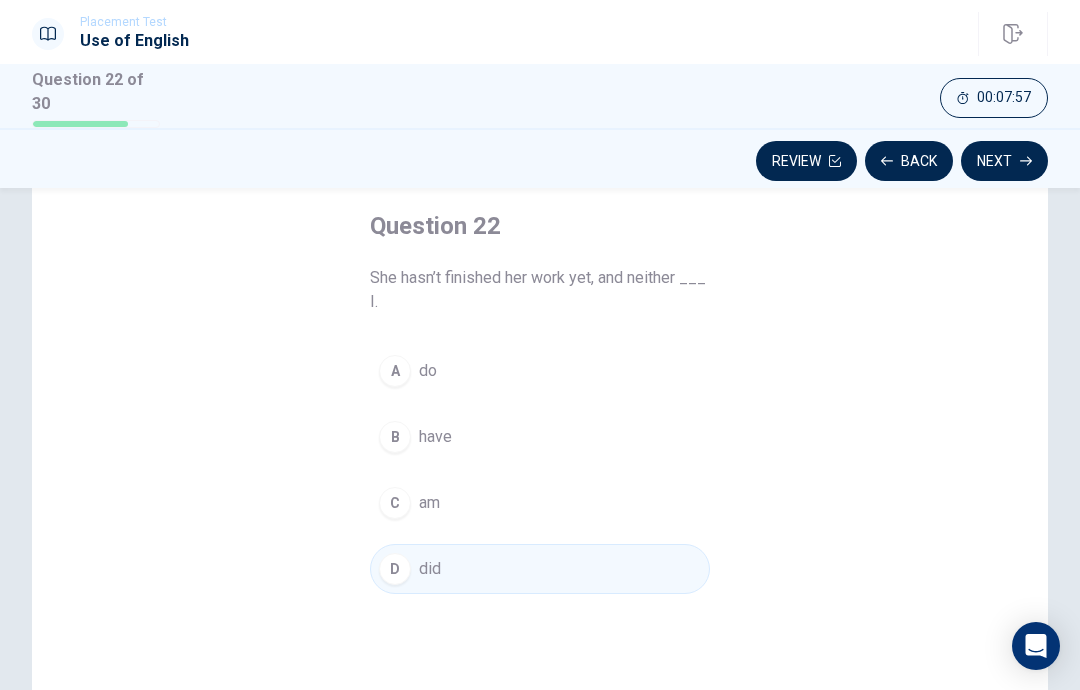 click on "Next" at bounding box center (1004, 161) 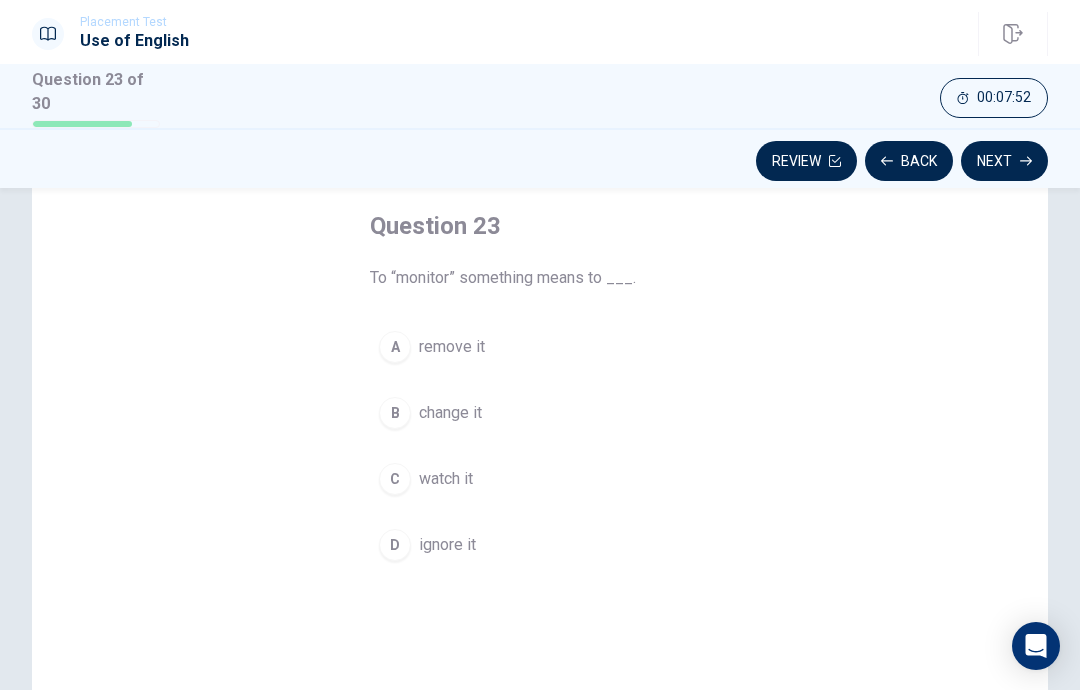 click on "Question 23 To “monitor” something means to ___. A remove it B change it C watch it D ignore it" at bounding box center (540, 390) 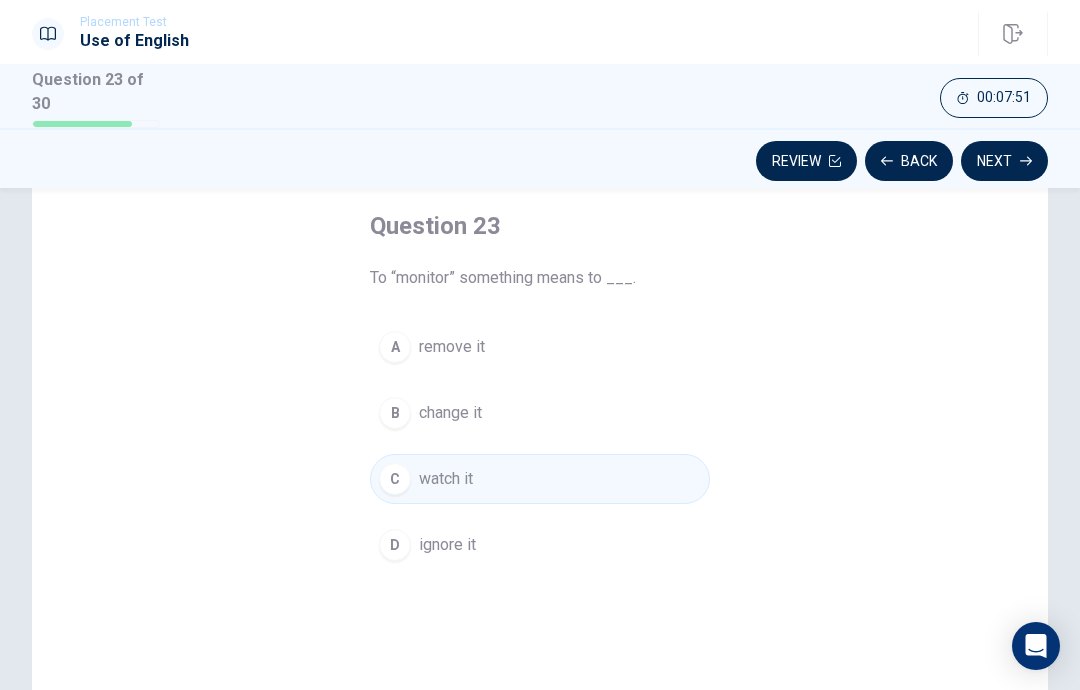 click on "Next" at bounding box center (1004, 161) 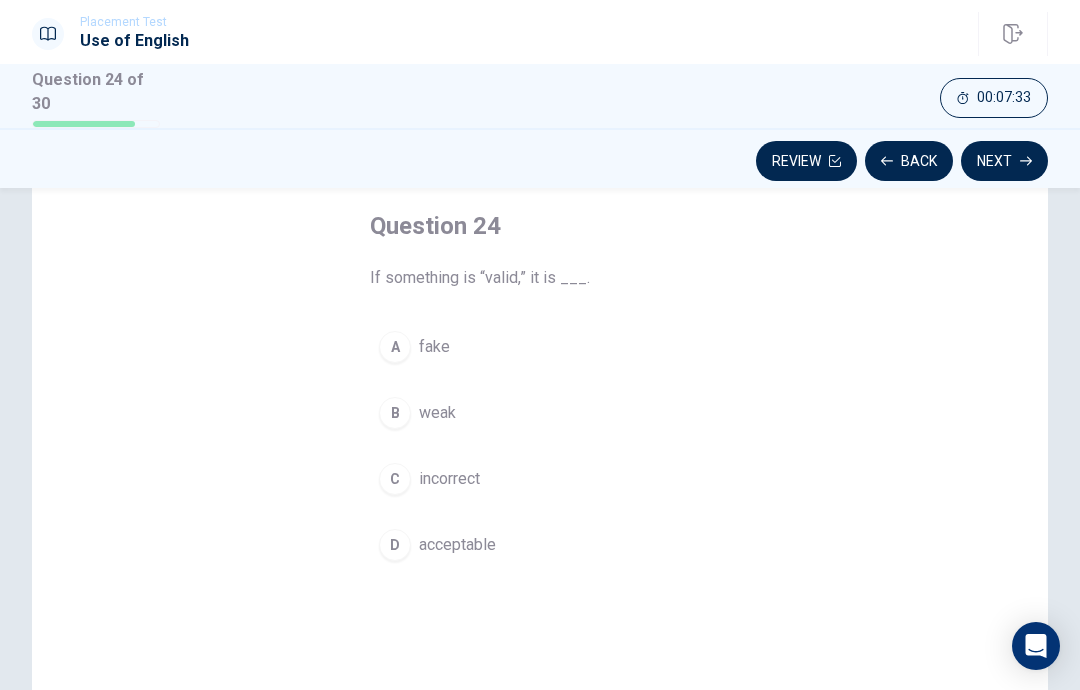 click on "D  acceptable" at bounding box center [540, 545] 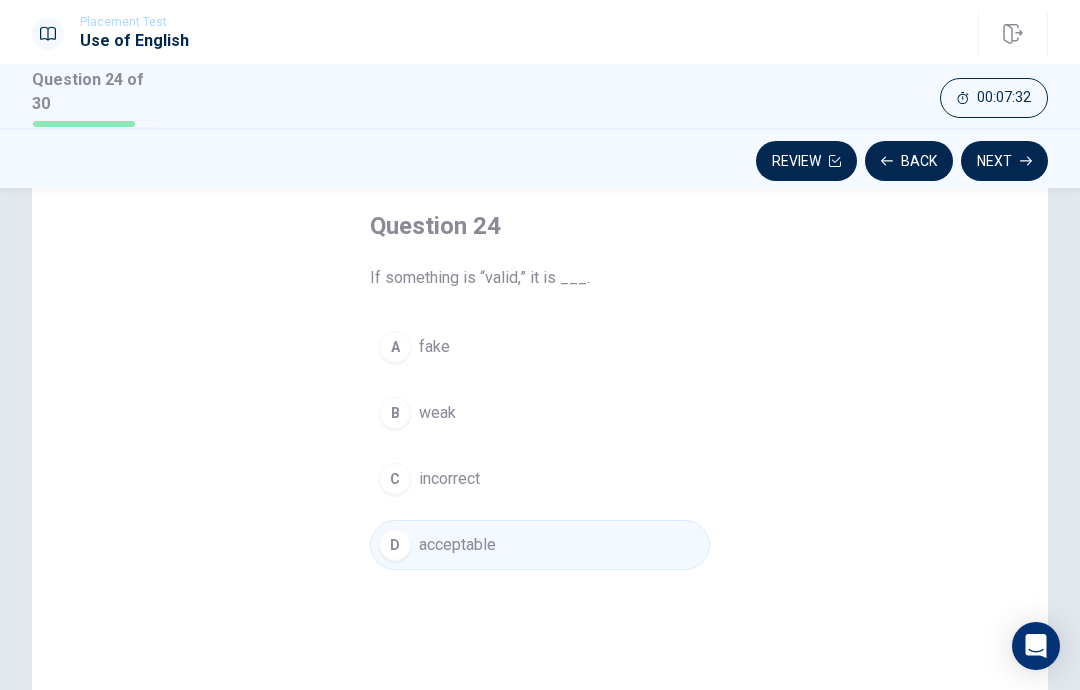 click 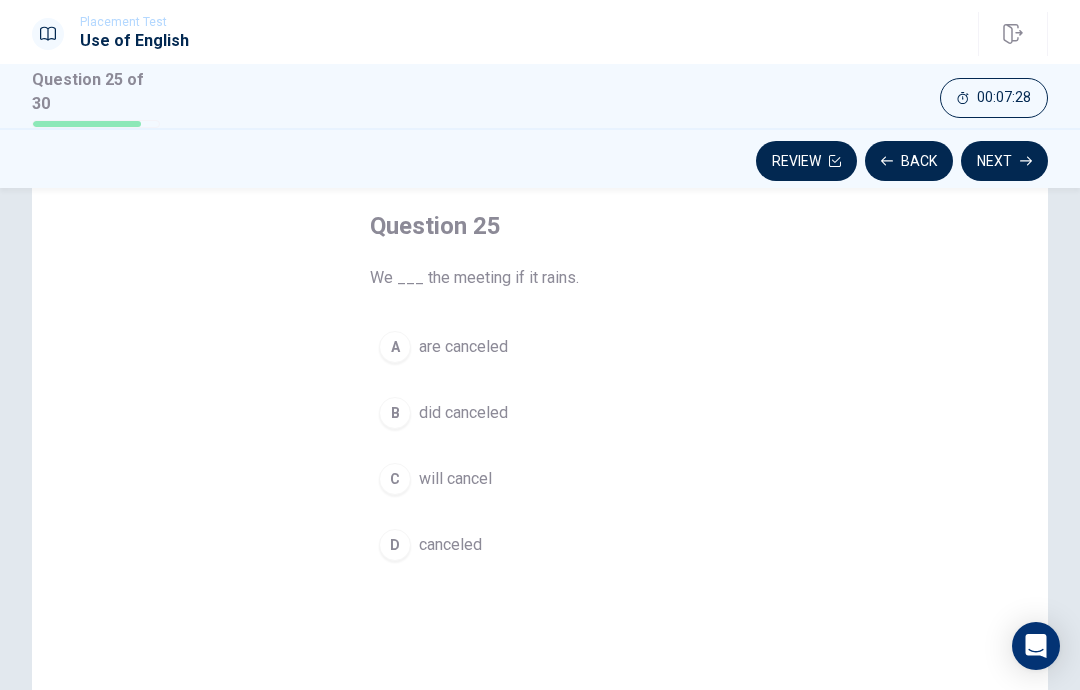 click on "A are canceled" at bounding box center [540, 347] 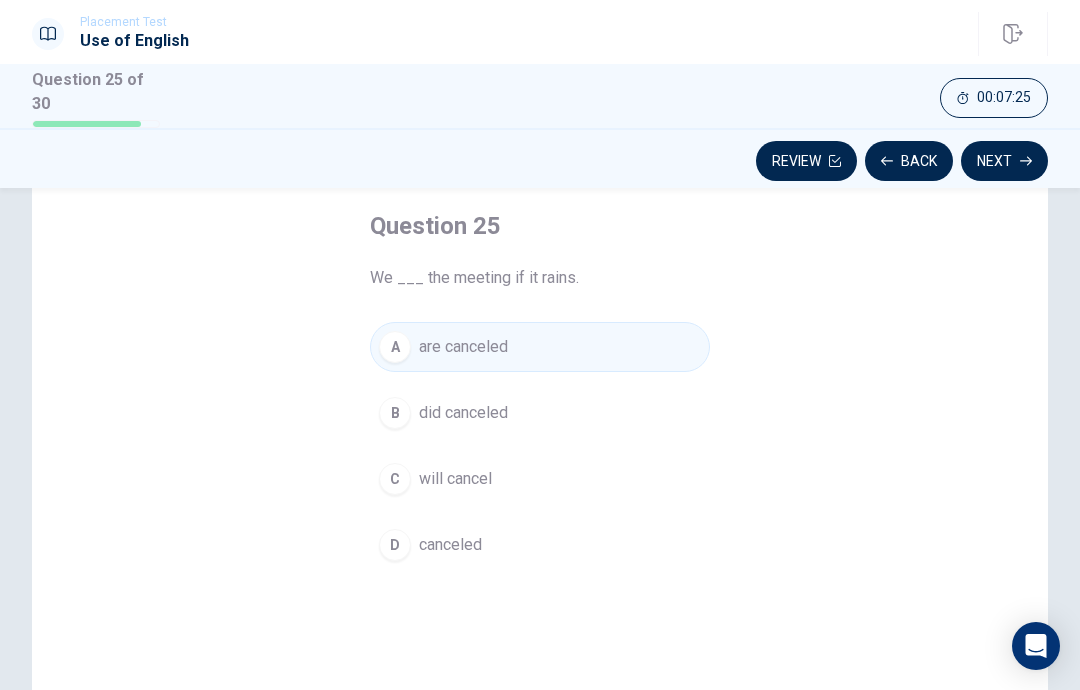 click on "D canceled" at bounding box center [540, 545] 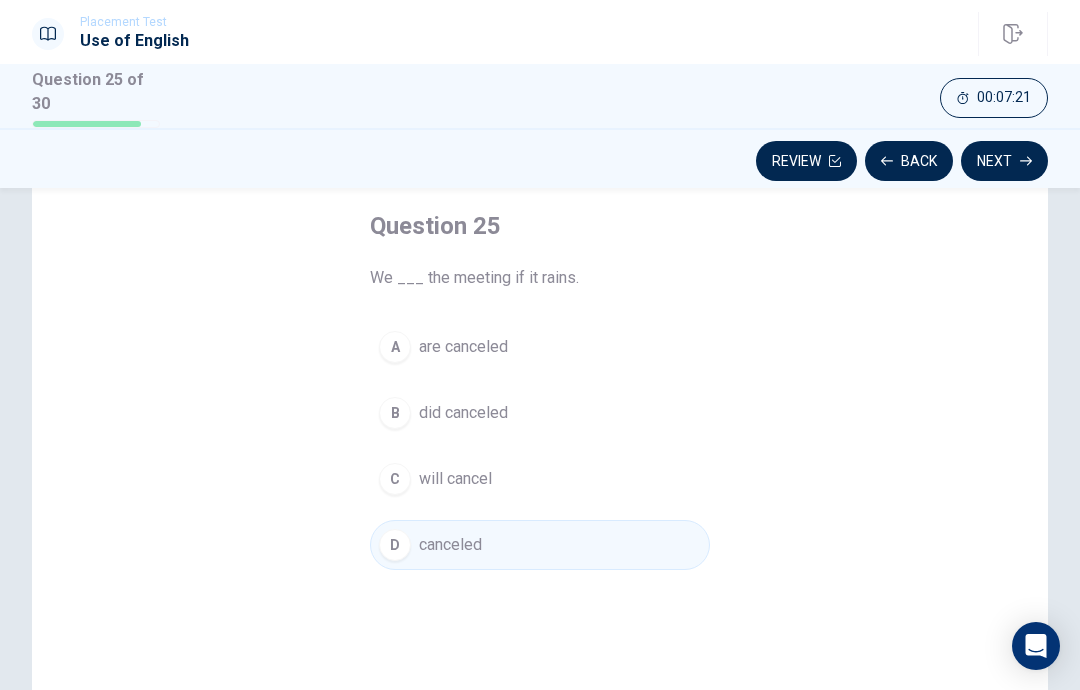 click on "C will cancel" at bounding box center (540, 479) 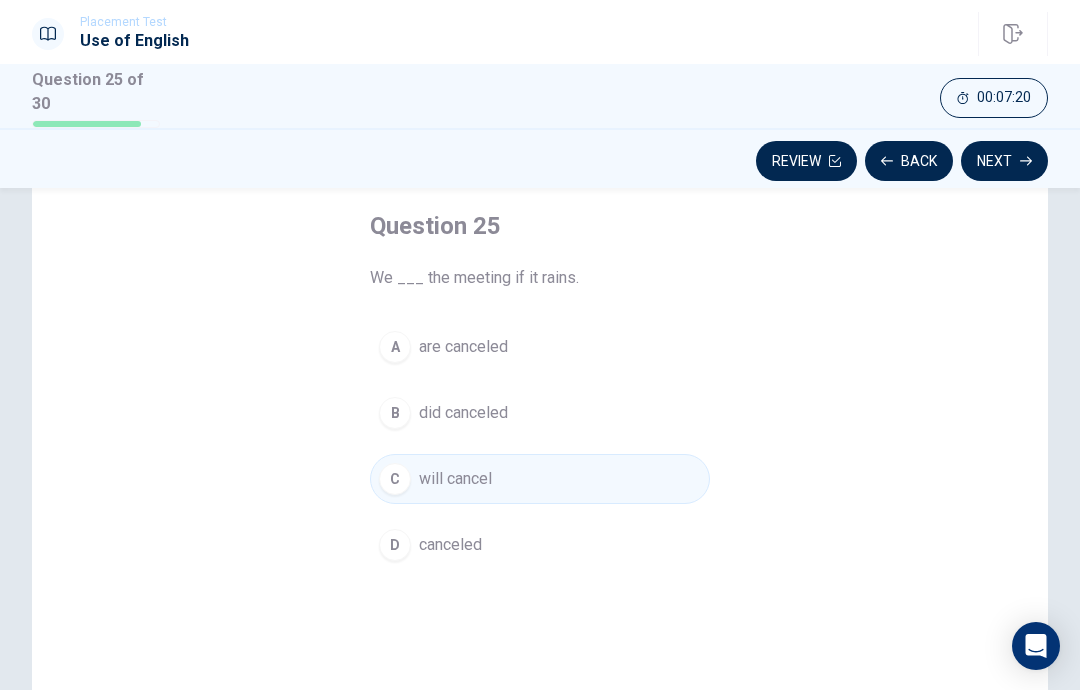 click on "Next" at bounding box center [1004, 161] 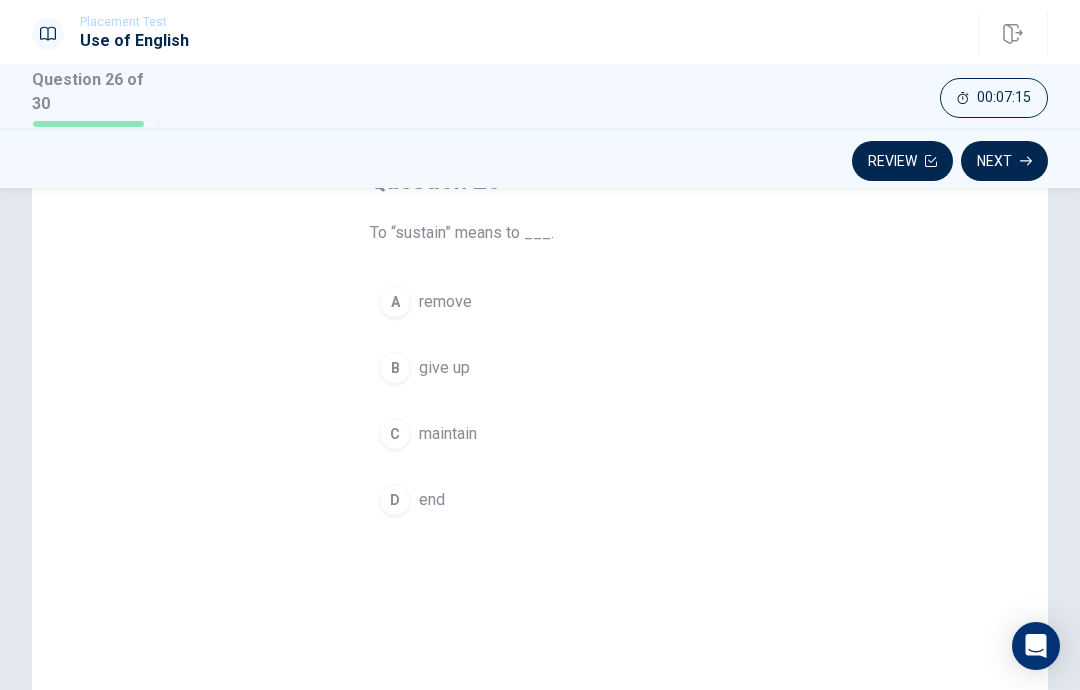 scroll, scrollTop: 149, scrollLeft: 0, axis: vertical 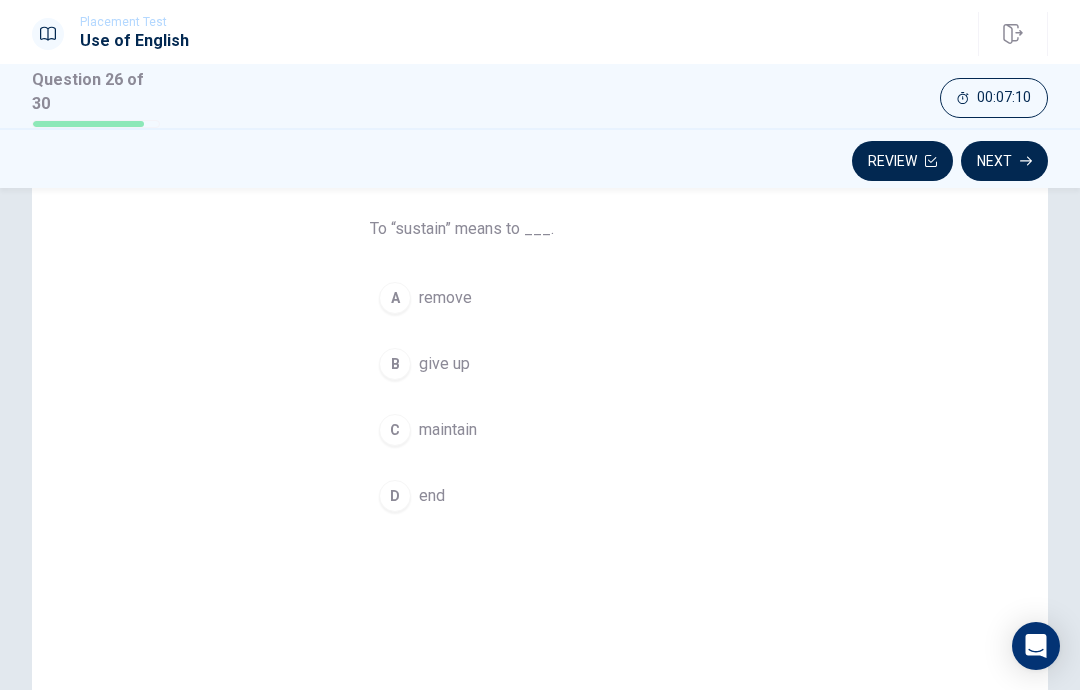 click on "C maintain" at bounding box center [540, 430] 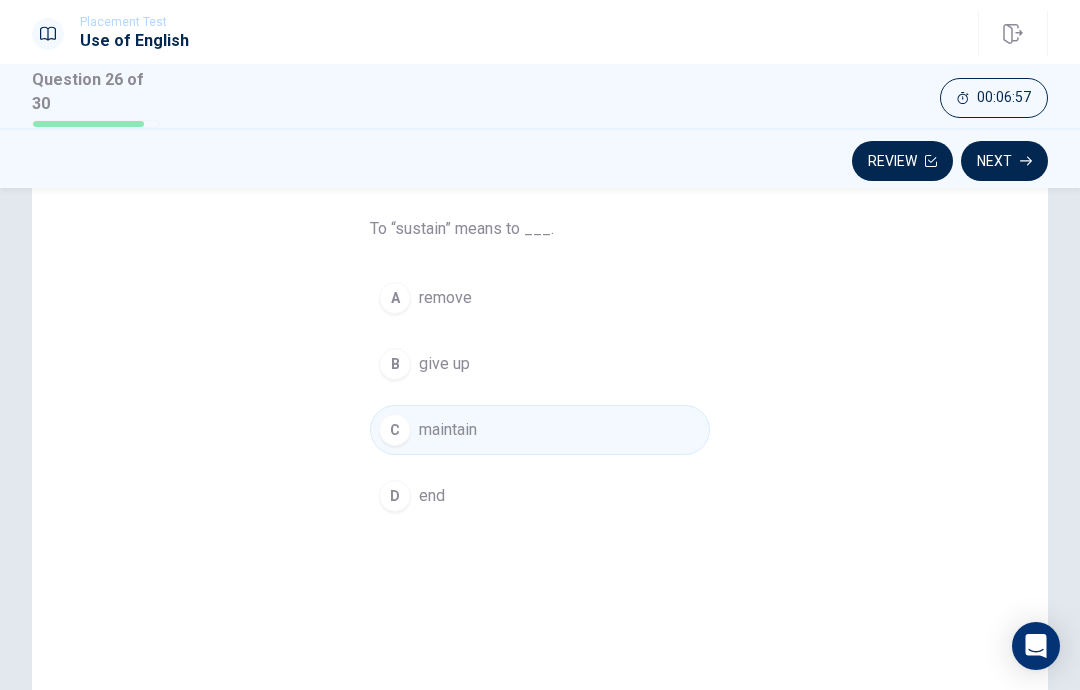 click on "Next" at bounding box center (1004, 161) 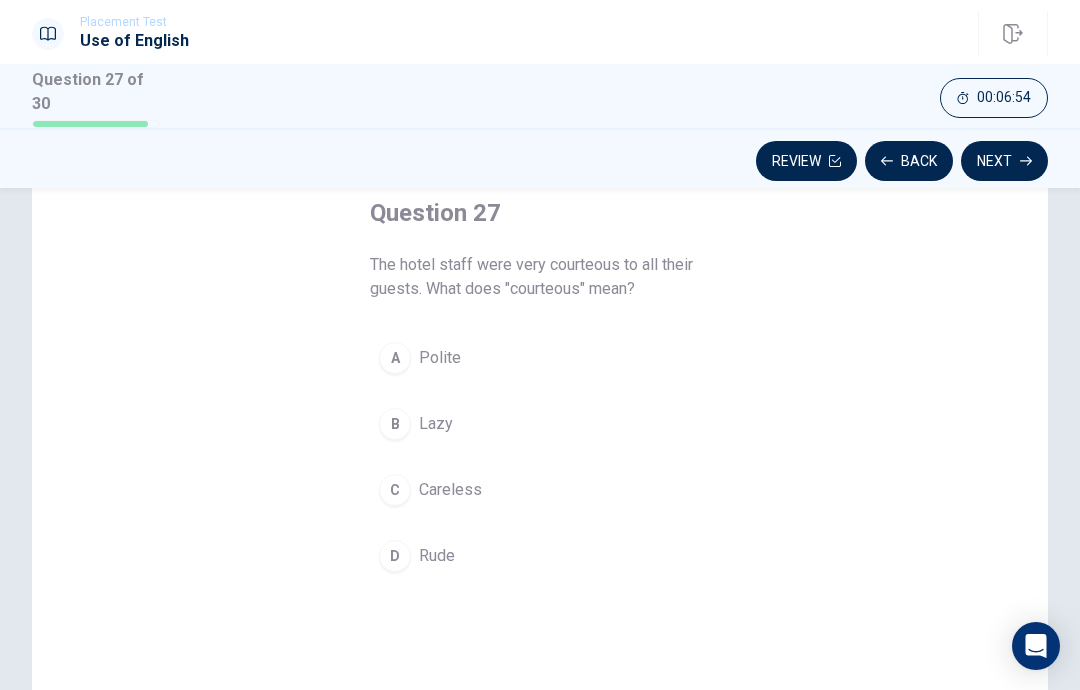 scroll, scrollTop: 114, scrollLeft: 0, axis: vertical 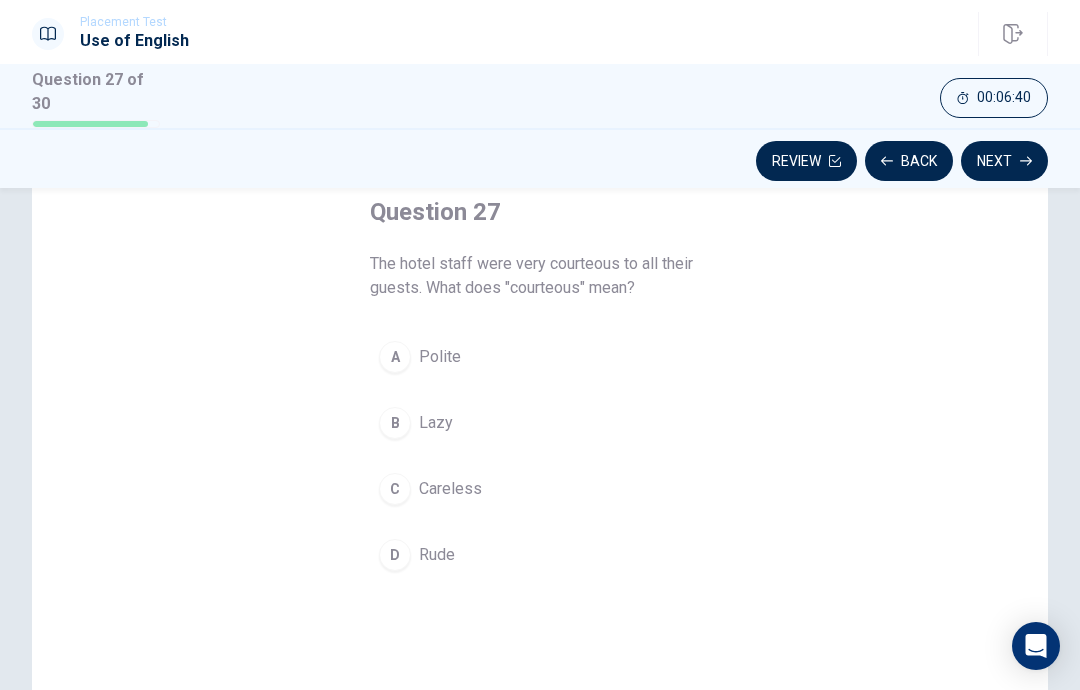 click on "A Polite" at bounding box center [540, 357] 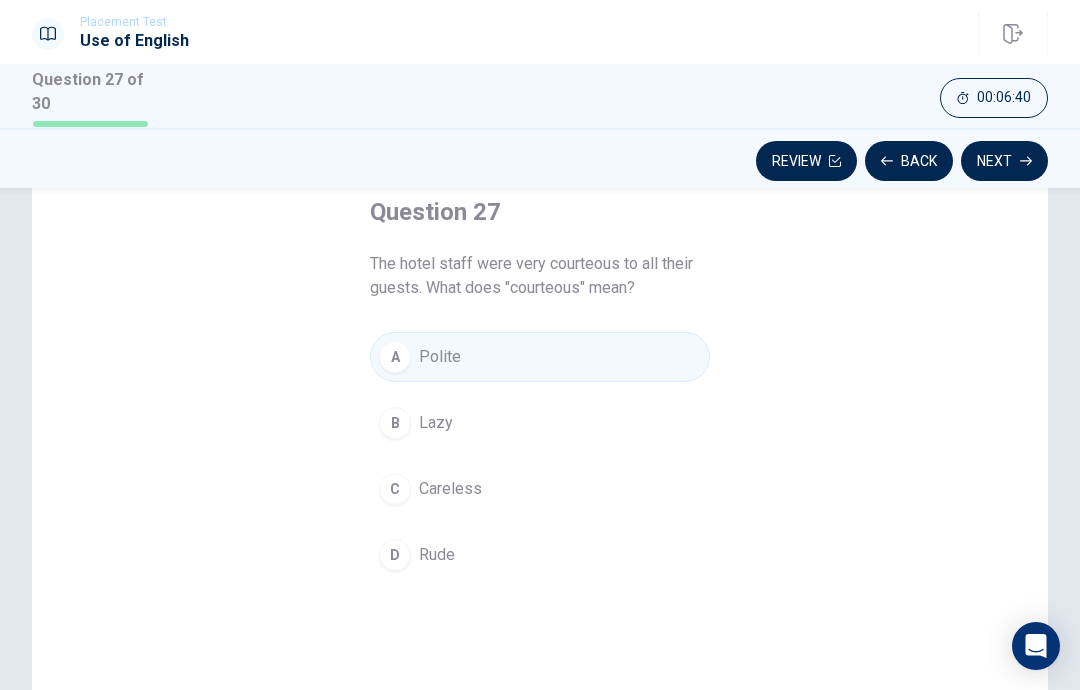 click on "Next" at bounding box center [1004, 161] 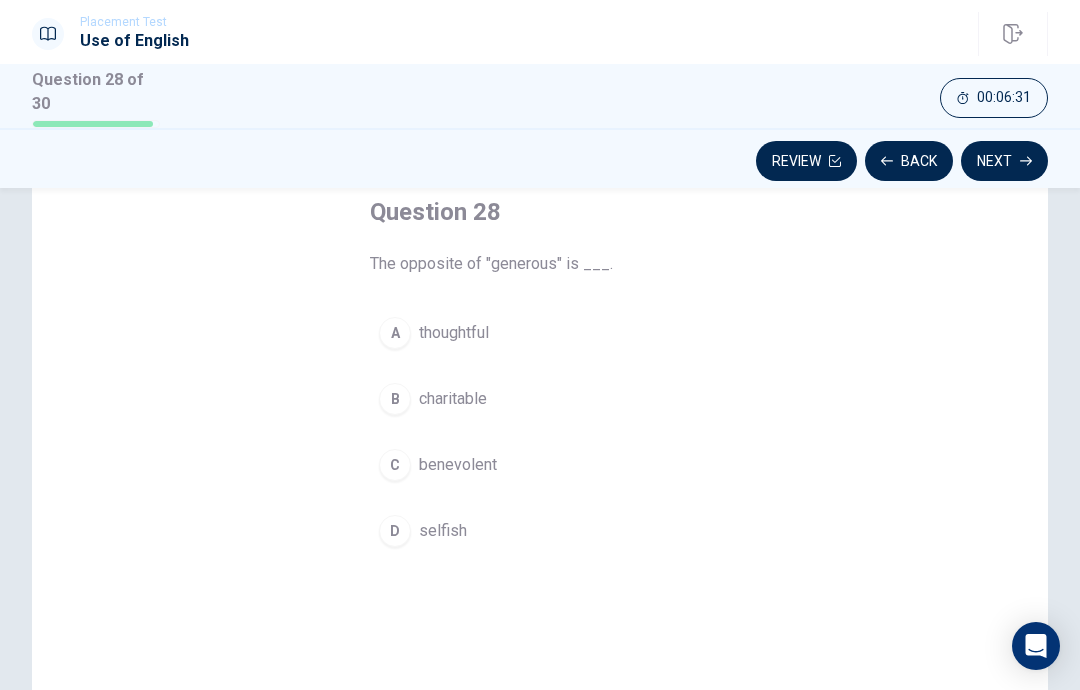 click on "C benevolent" at bounding box center (540, 465) 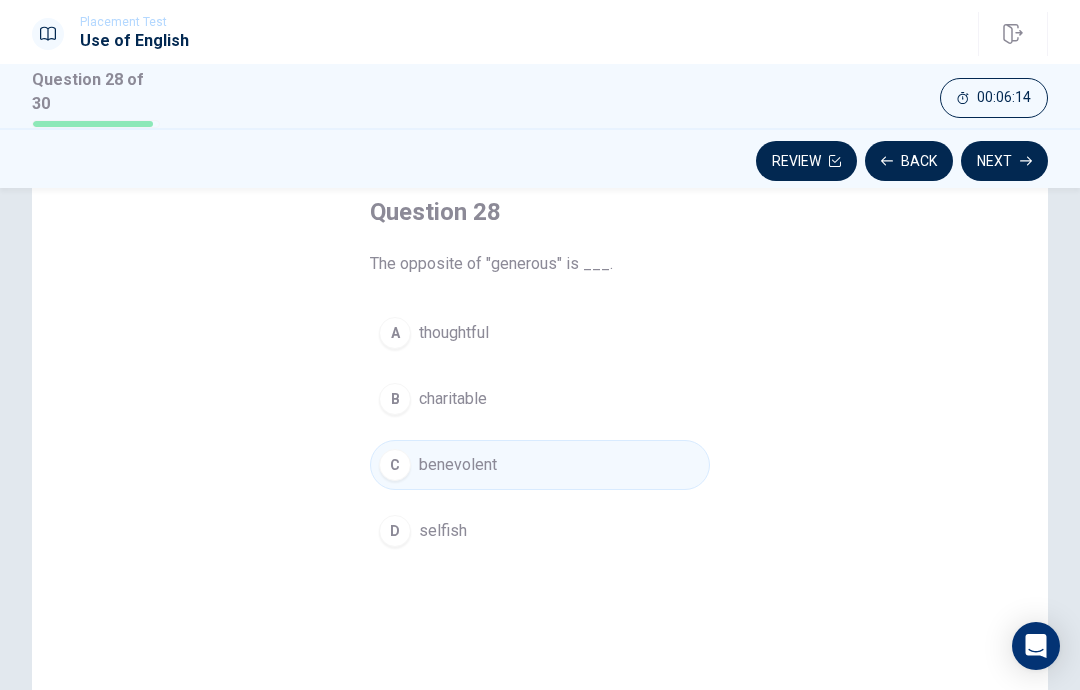 click on "Question 28 The opposite of "generous" is ___.  A thoughtful B charitable
C benevolent
D selfish" at bounding box center (540, 376) 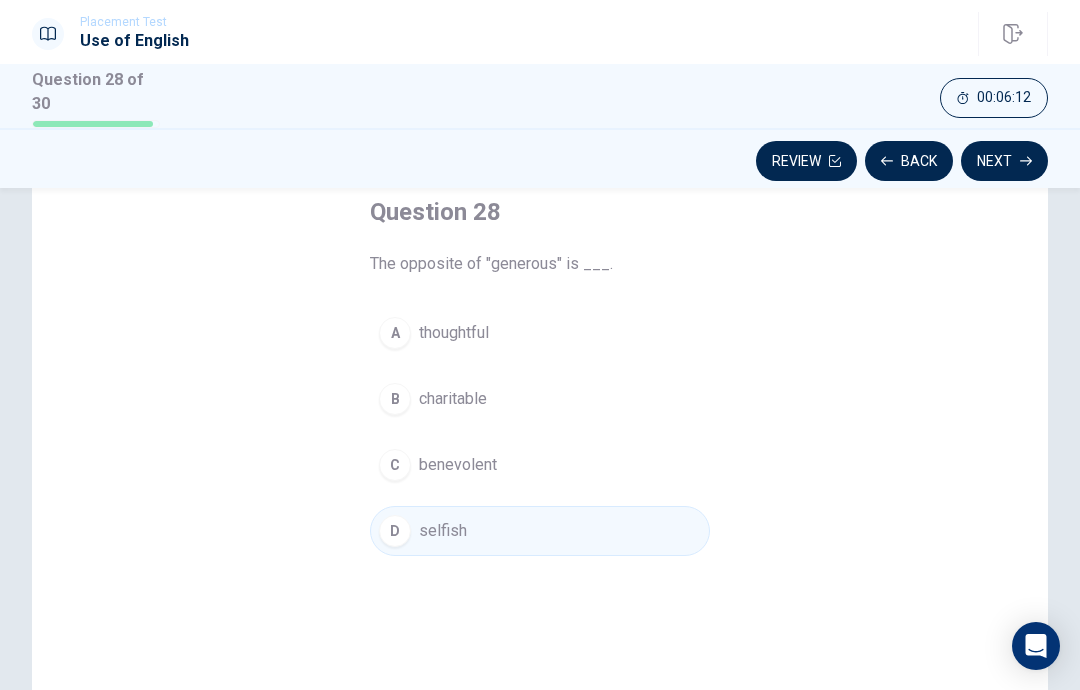 click on "Next" at bounding box center (1004, 161) 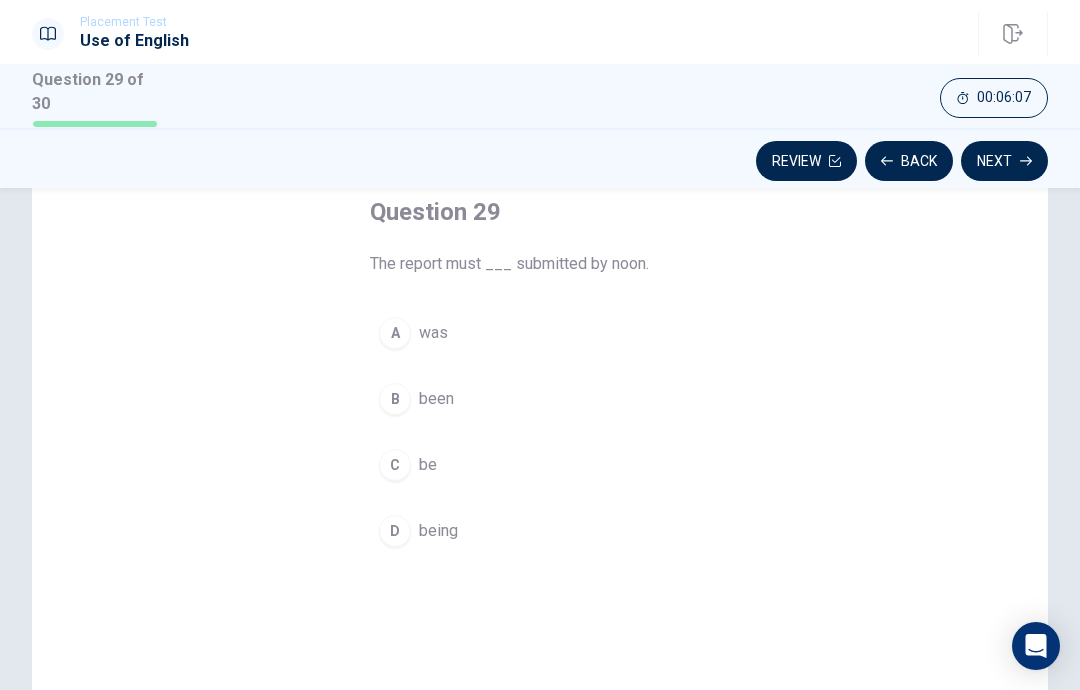click on "C be" at bounding box center (540, 465) 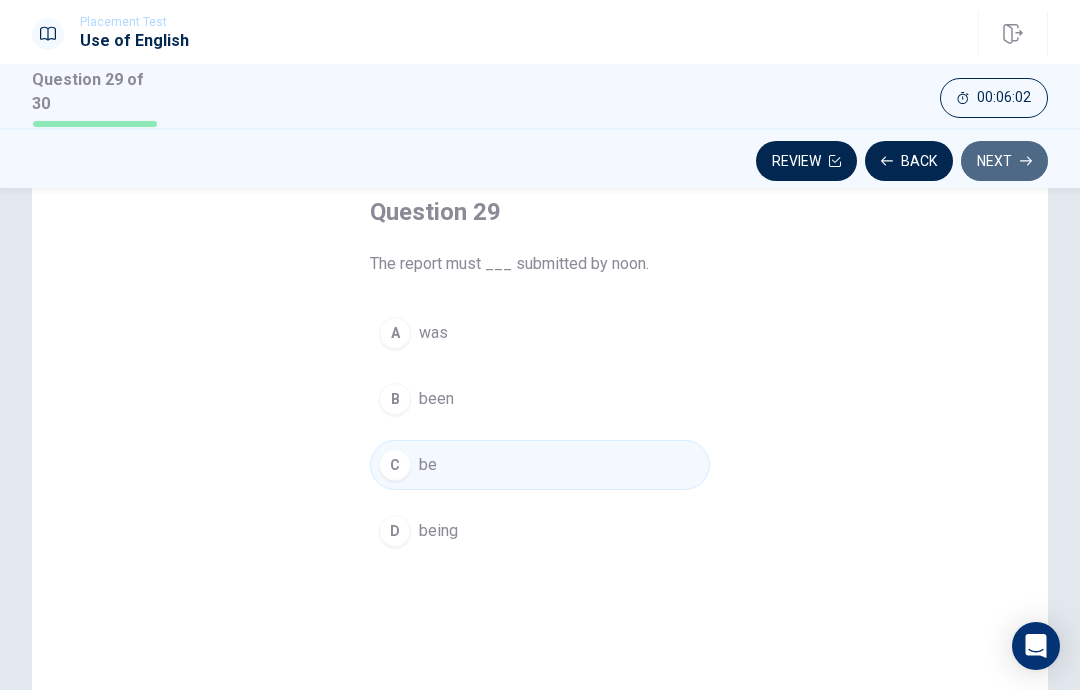 click on "Next" at bounding box center (1004, 161) 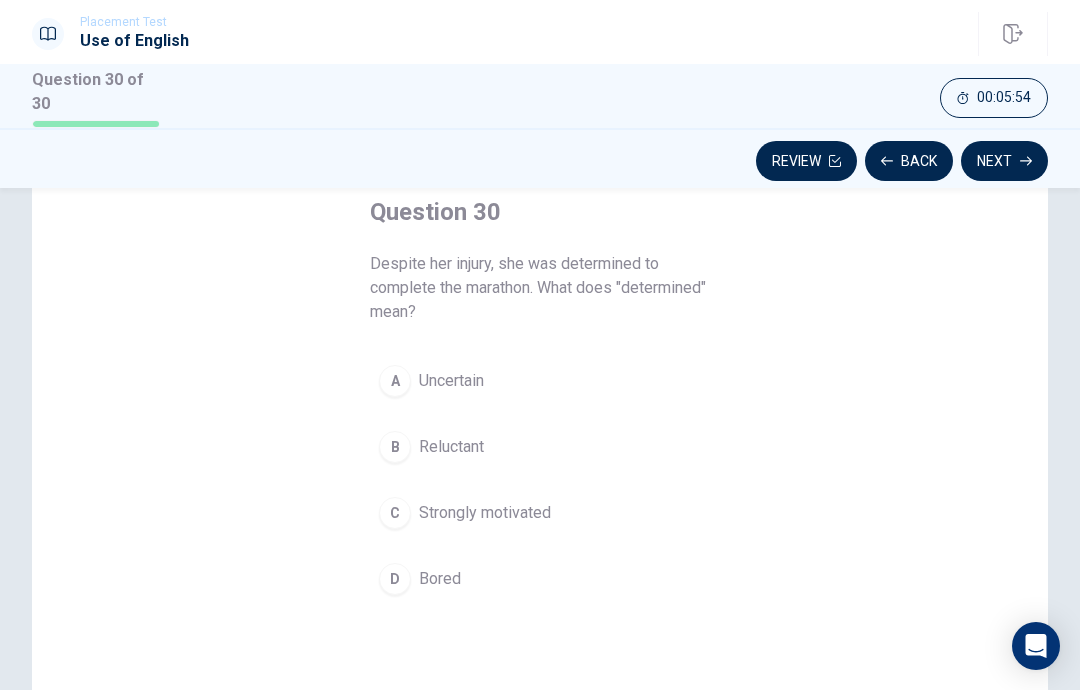 click on "A Uncertain" at bounding box center [540, 381] 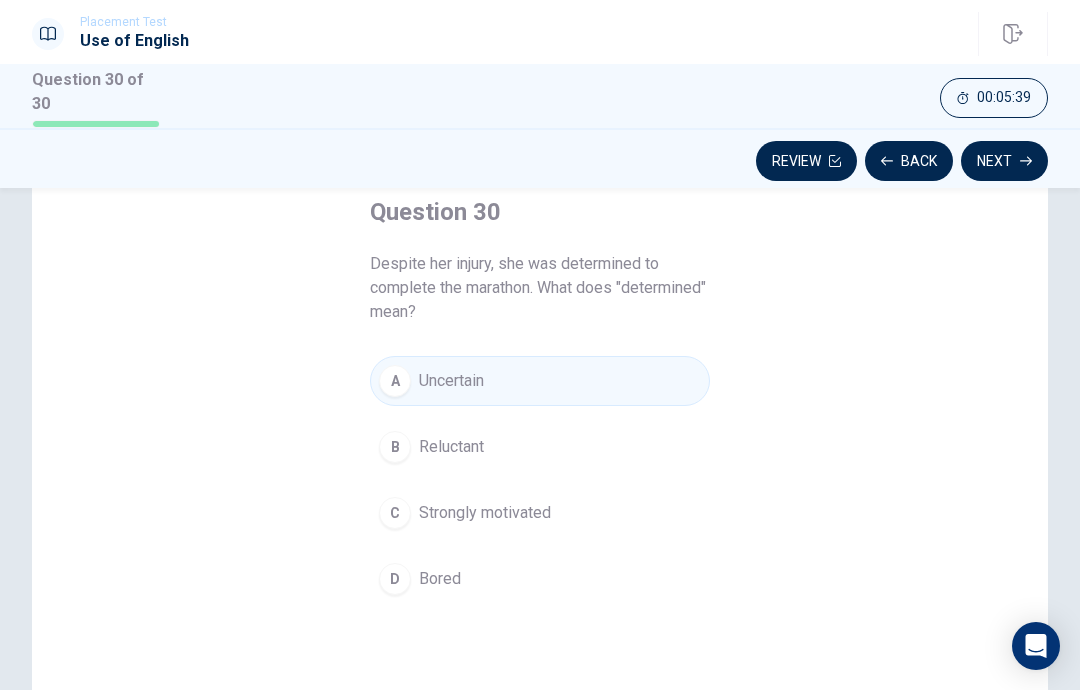 click on "C Strongly motivated" at bounding box center (540, 513) 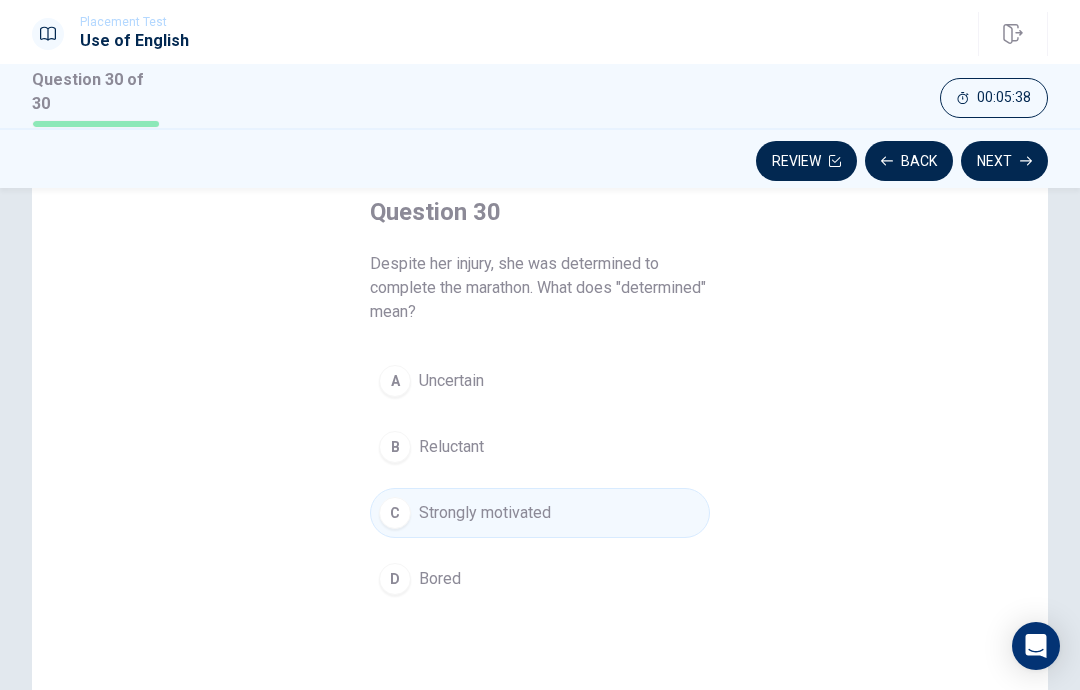 click on "Next" at bounding box center [1004, 161] 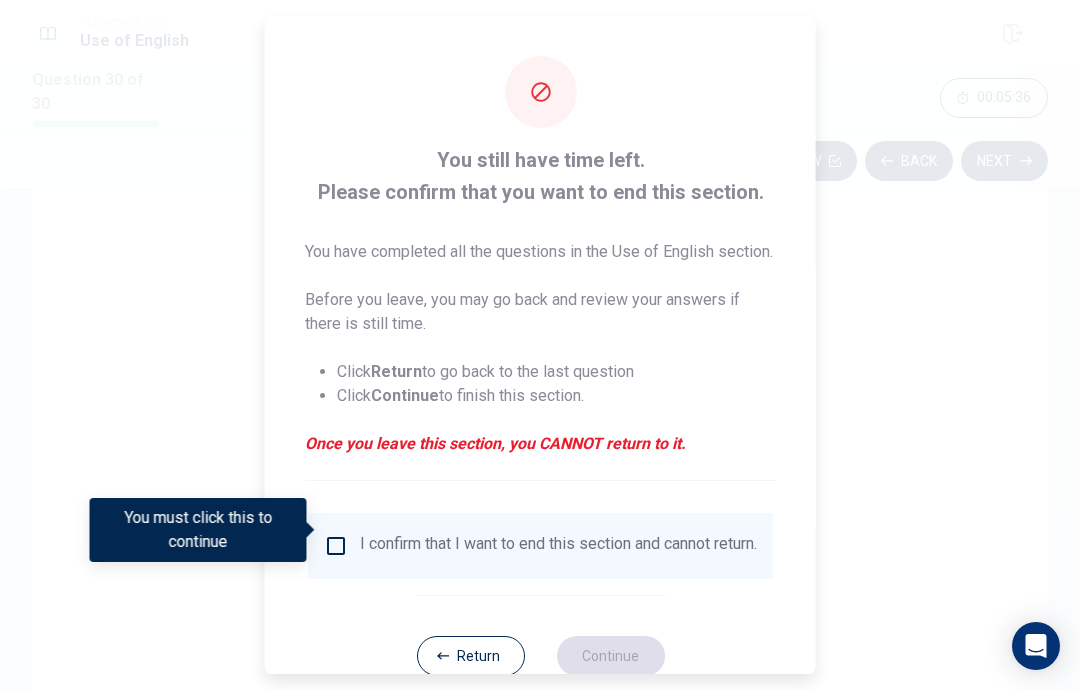 click at bounding box center [336, 546] 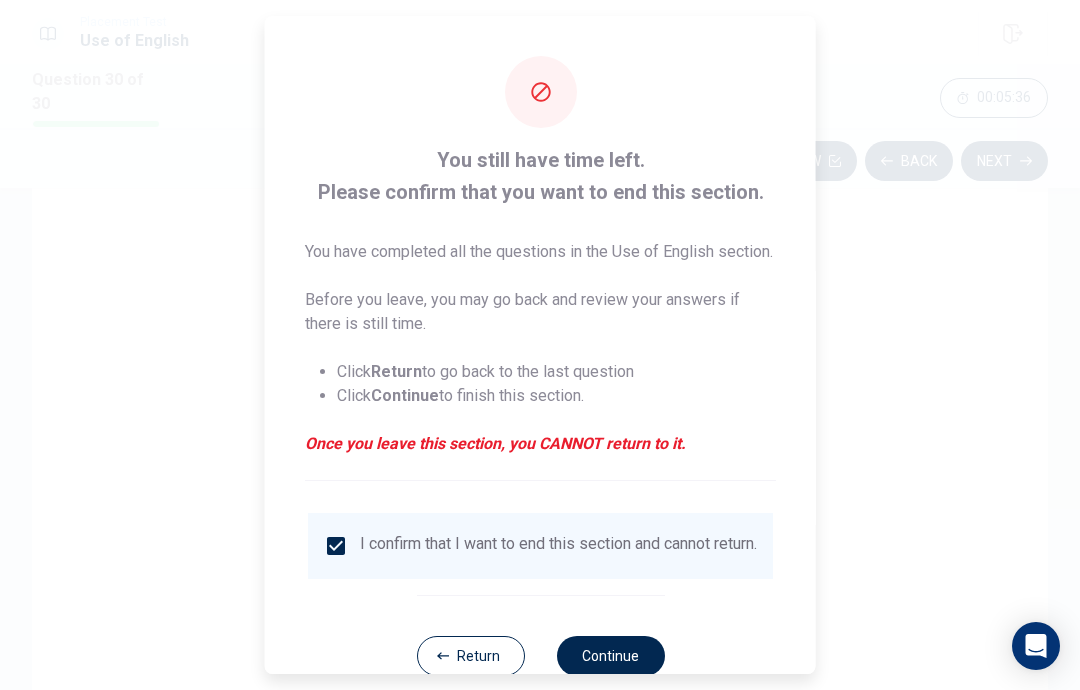 click on "Continue" at bounding box center [610, 656] 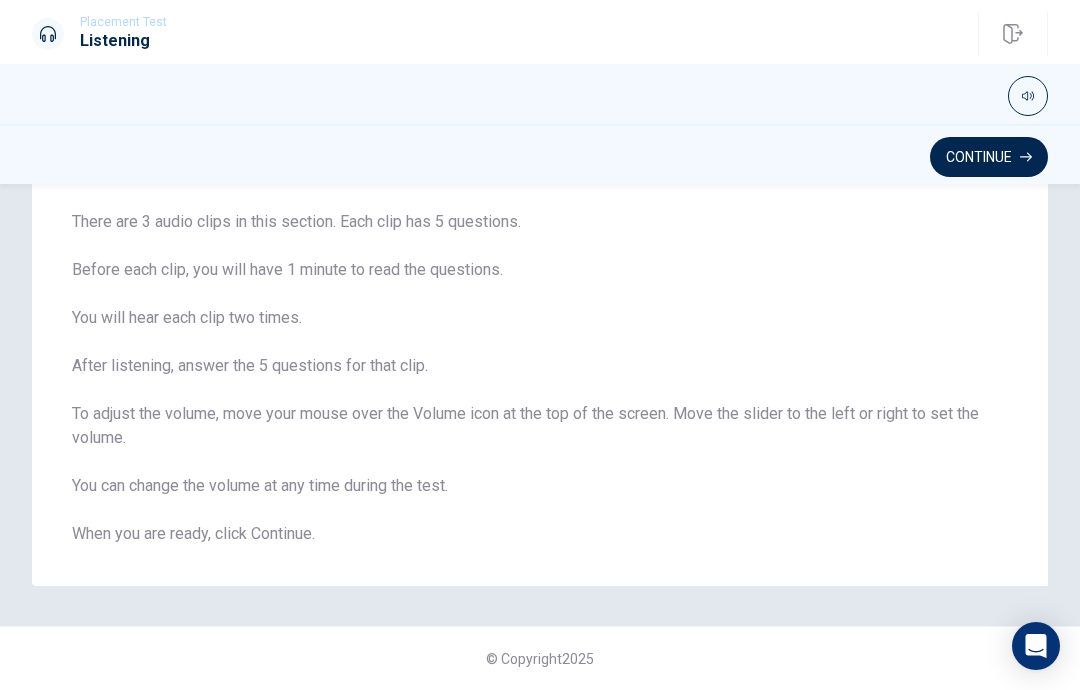 scroll, scrollTop: 126, scrollLeft: 0, axis: vertical 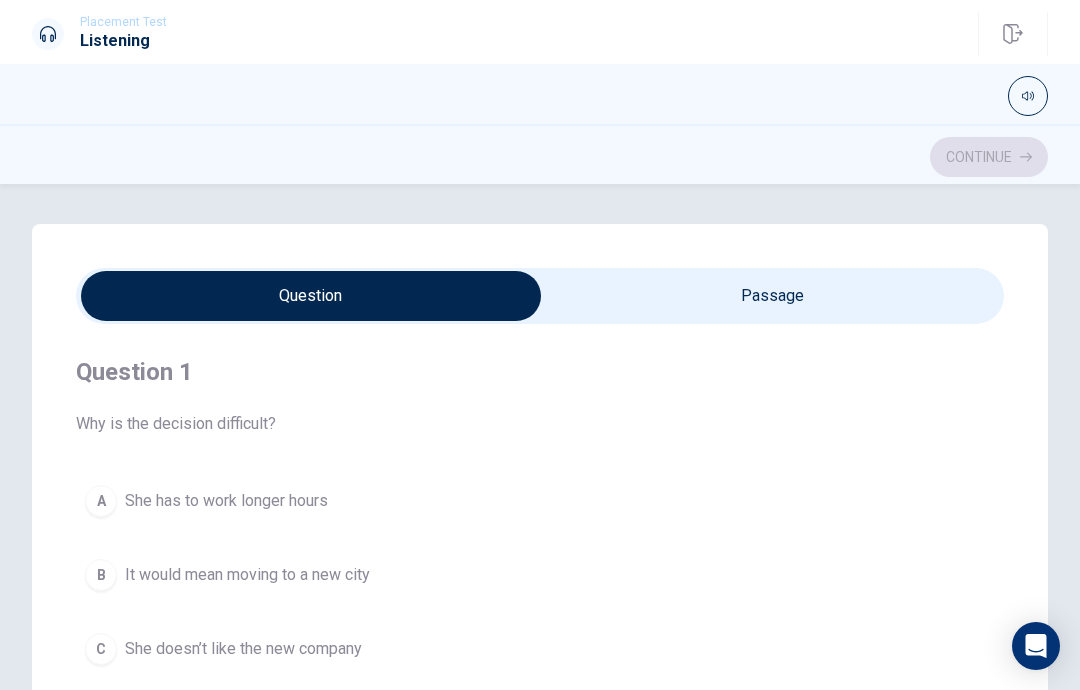 click at bounding box center (311, 296) 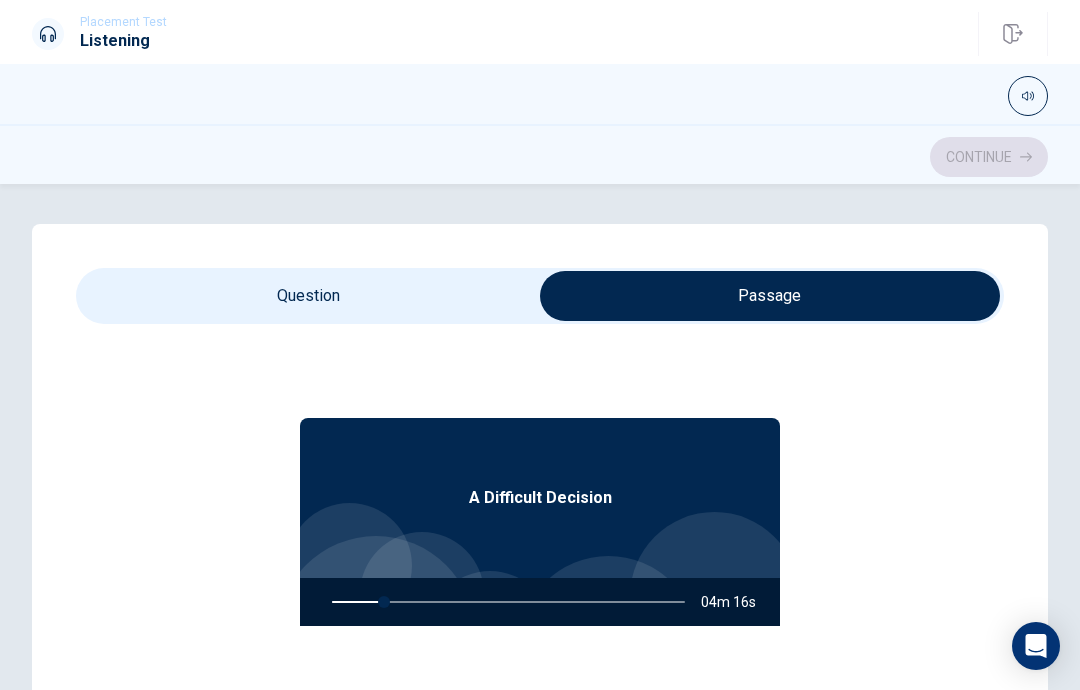 type on "15" 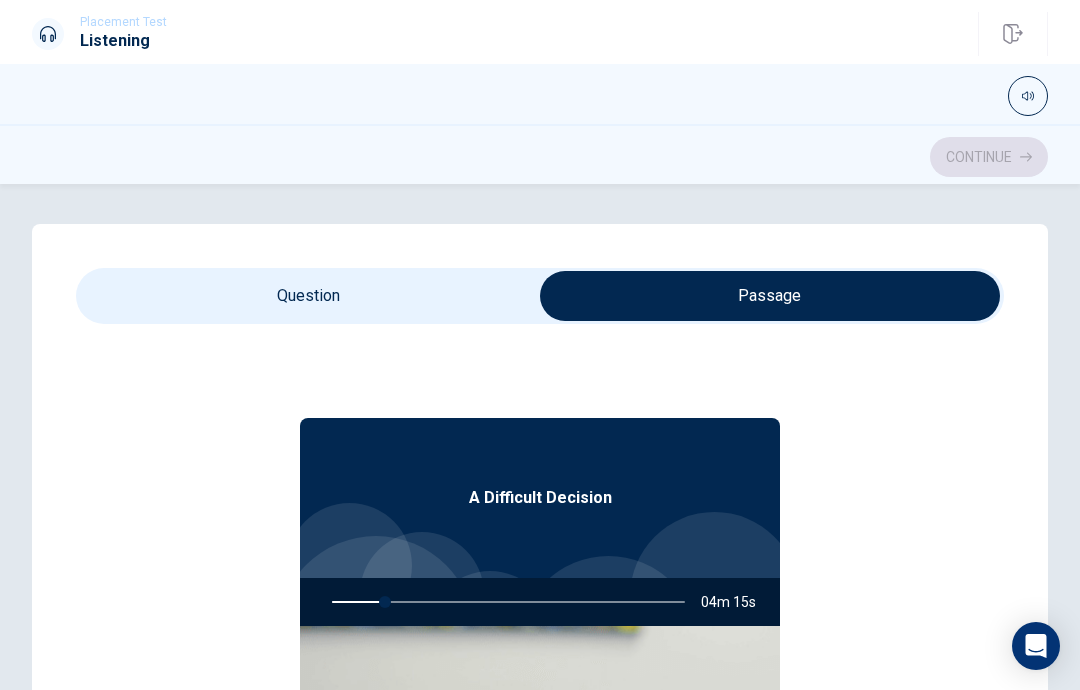 click at bounding box center (770, 296) 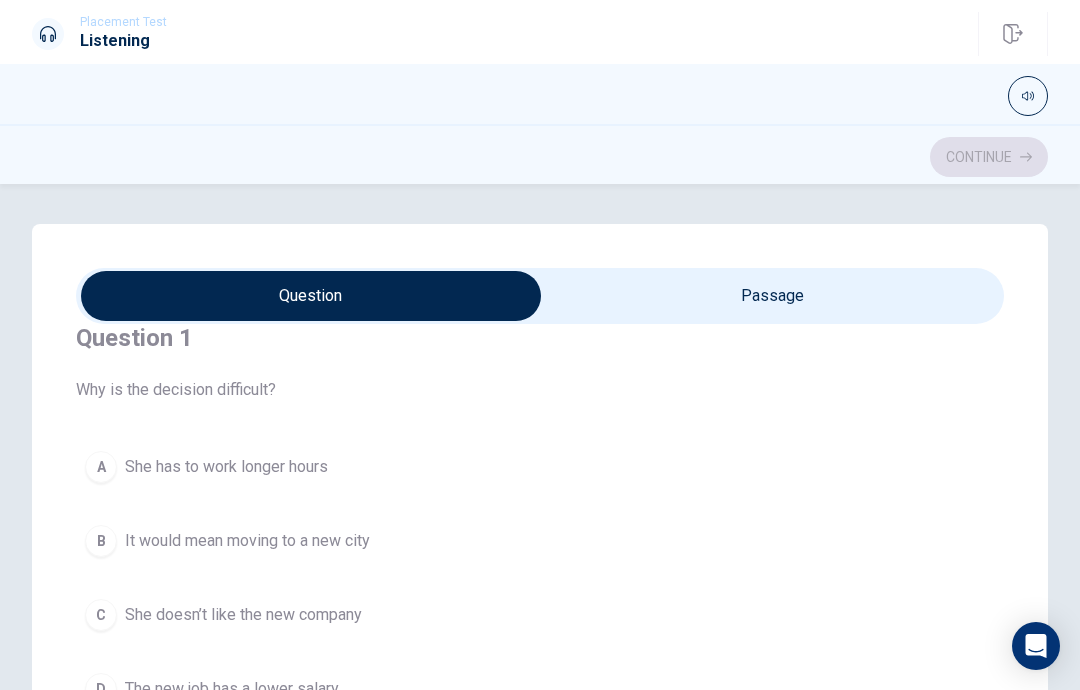 scroll, scrollTop: 21, scrollLeft: 0, axis: vertical 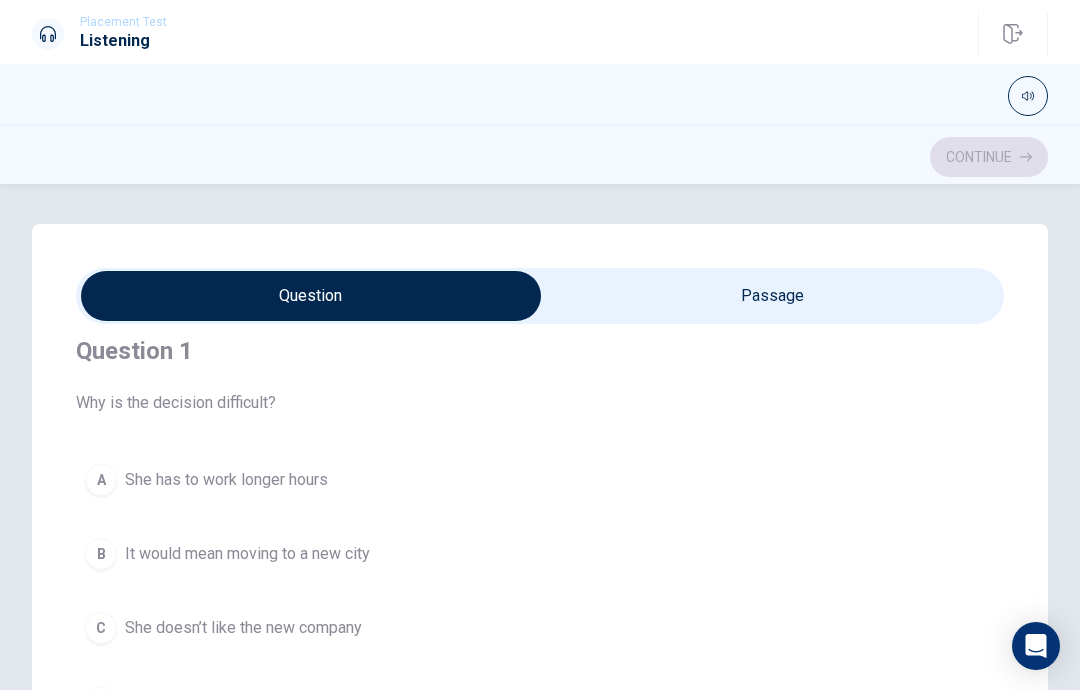 click at bounding box center (311, 296) 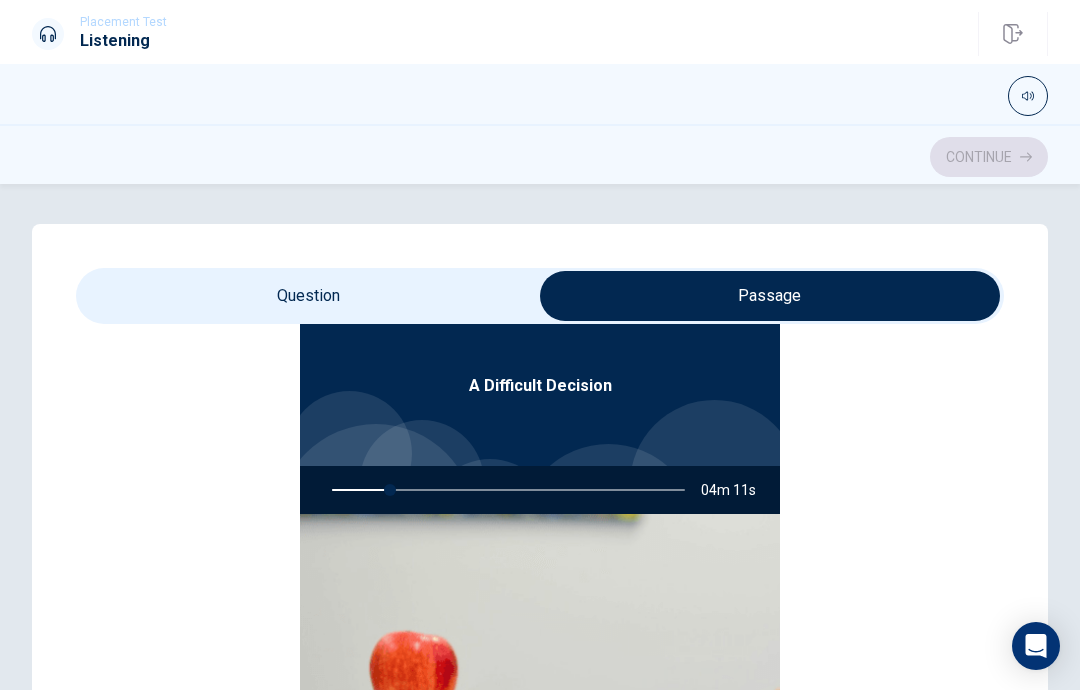 type on "17" 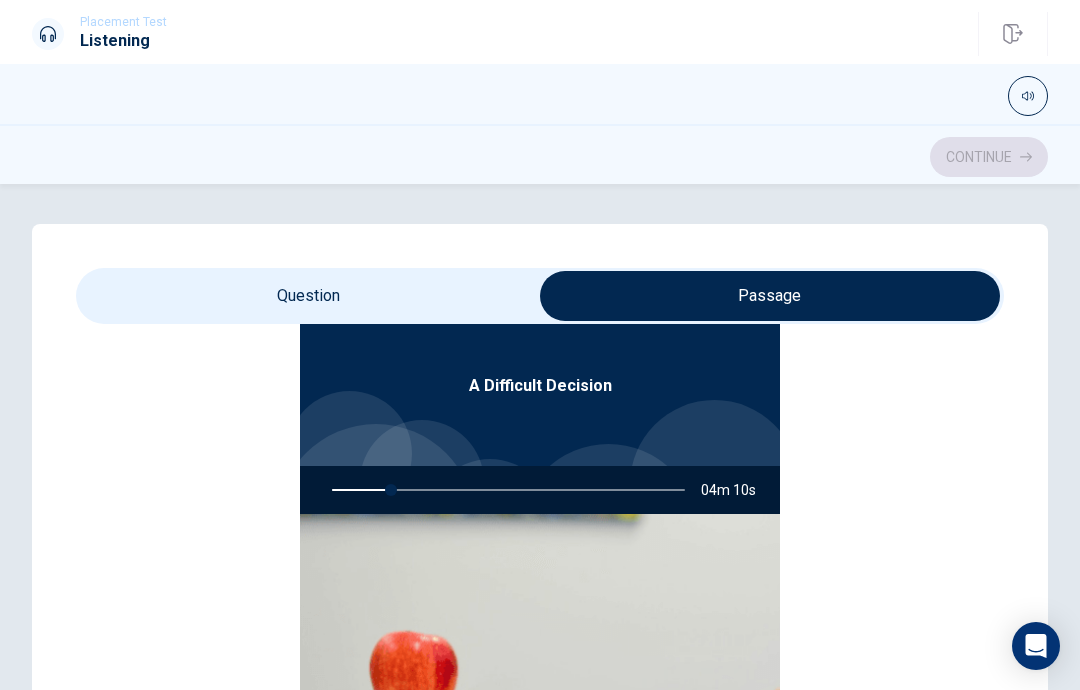 scroll, scrollTop: 112, scrollLeft: 0, axis: vertical 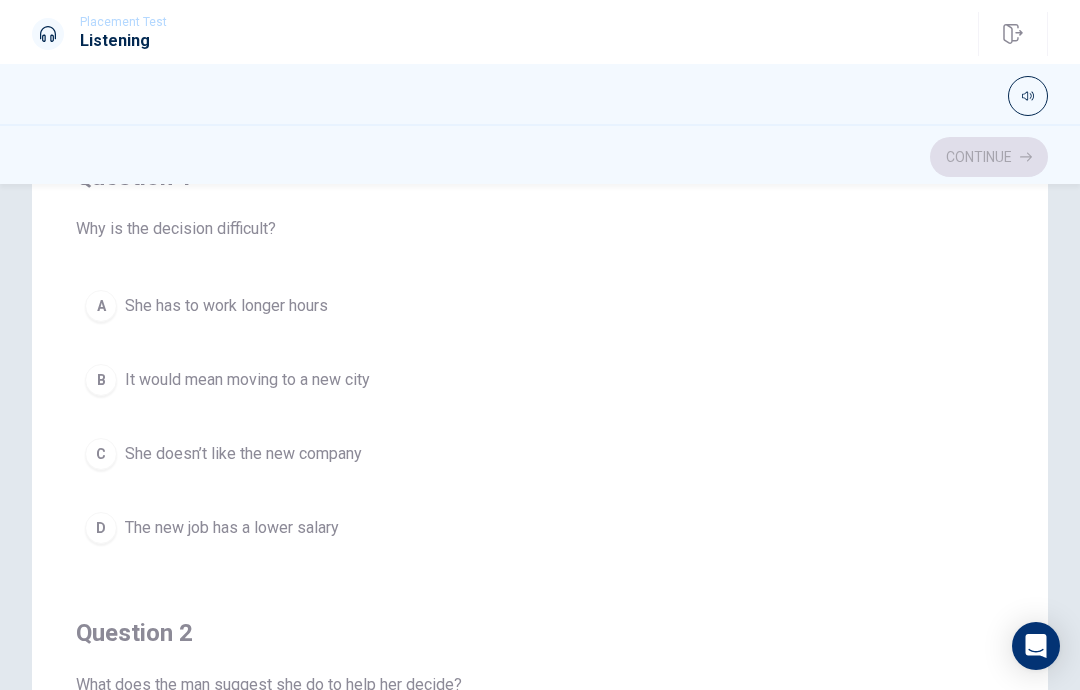 click on "It would mean moving to a new city" at bounding box center [247, 380] 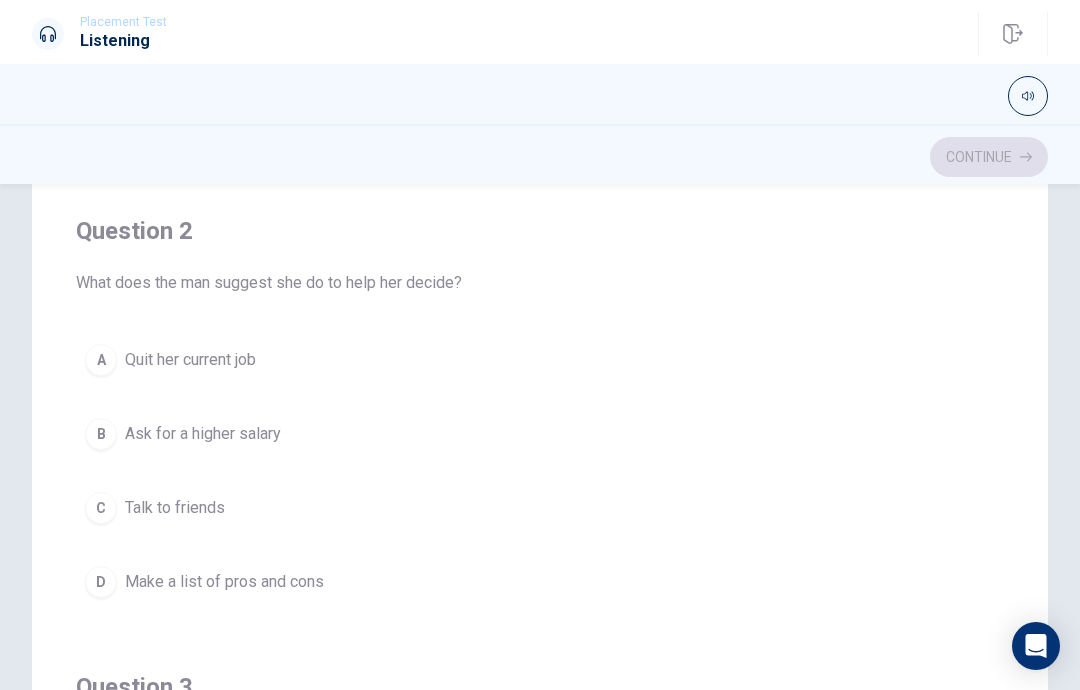 scroll, scrollTop: 404, scrollLeft: 0, axis: vertical 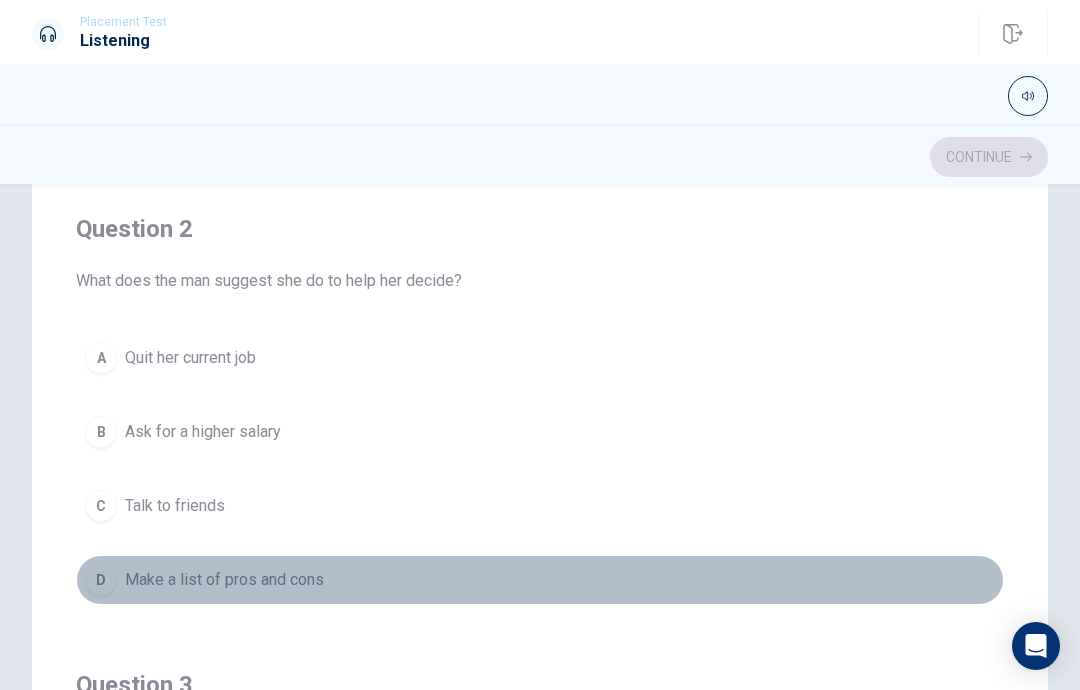 click on "Make a list of pros and cons" at bounding box center (224, 580) 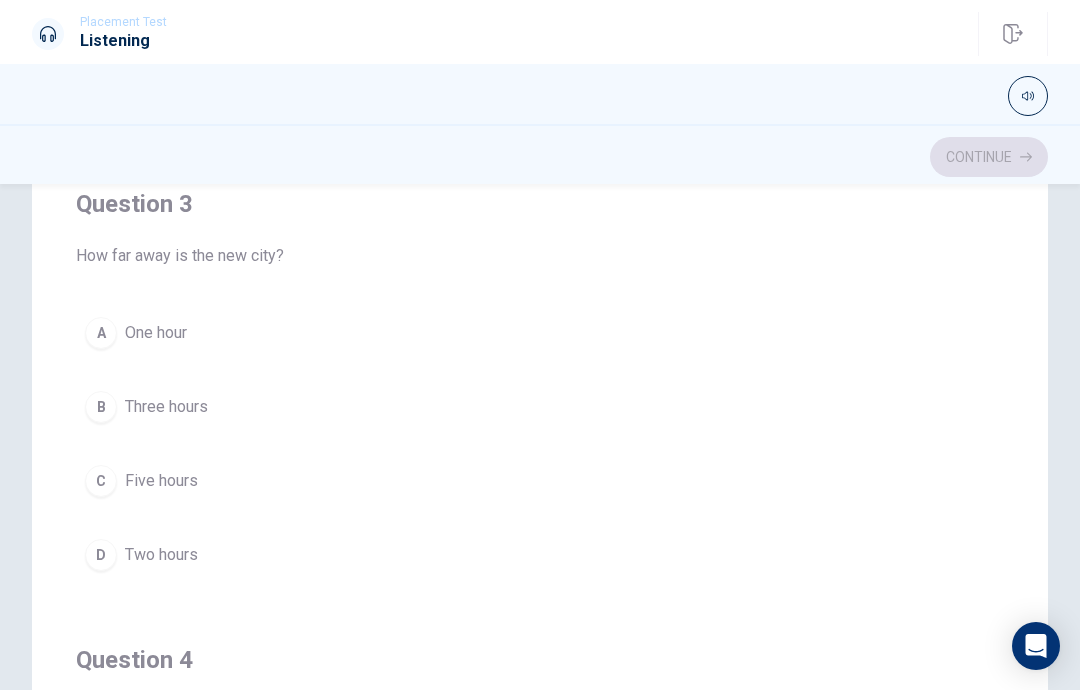 scroll, scrollTop: 888, scrollLeft: 0, axis: vertical 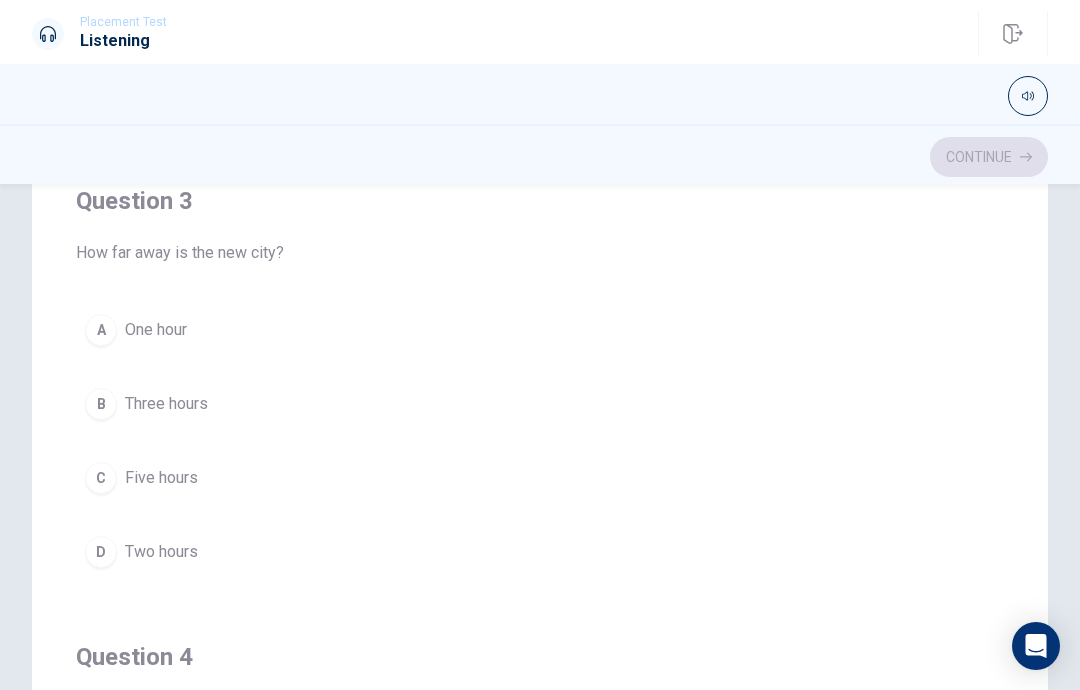 click on "B Three hours" at bounding box center (540, 404) 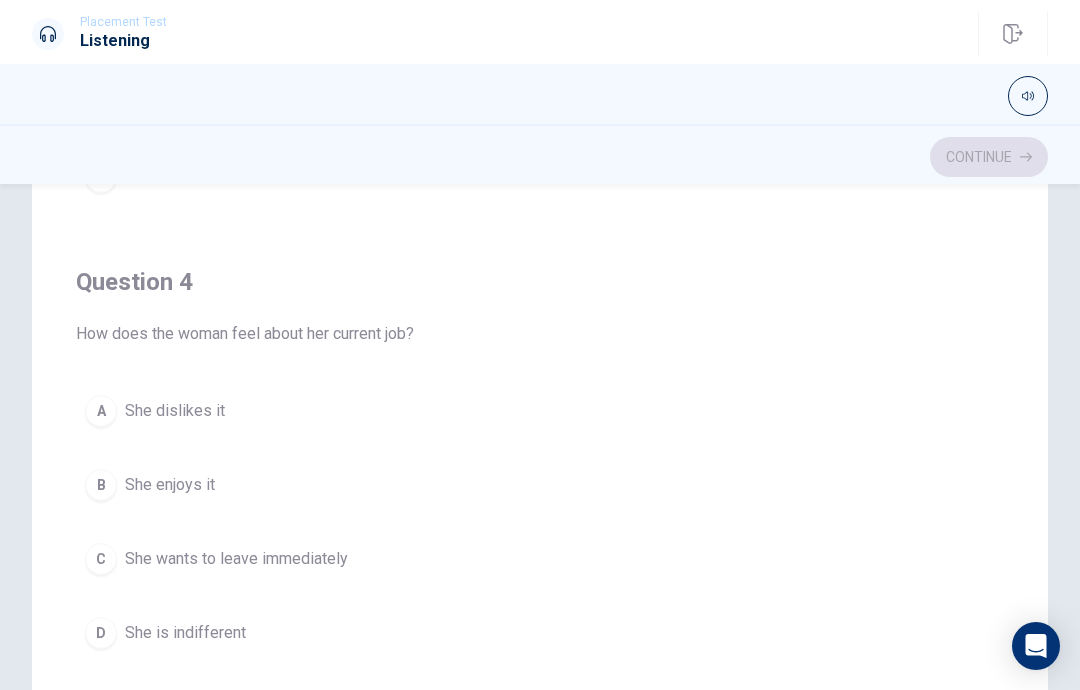 scroll, scrollTop: 1270, scrollLeft: 0, axis: vertical 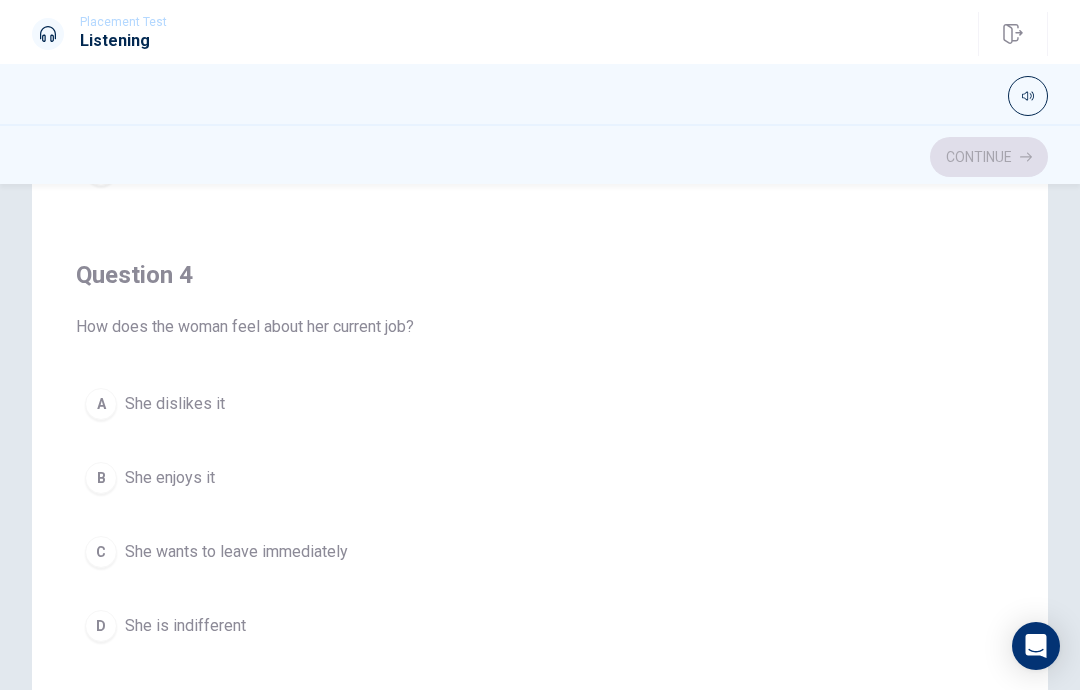 click on "B She enjoys it" at bounding box center (540, 478) 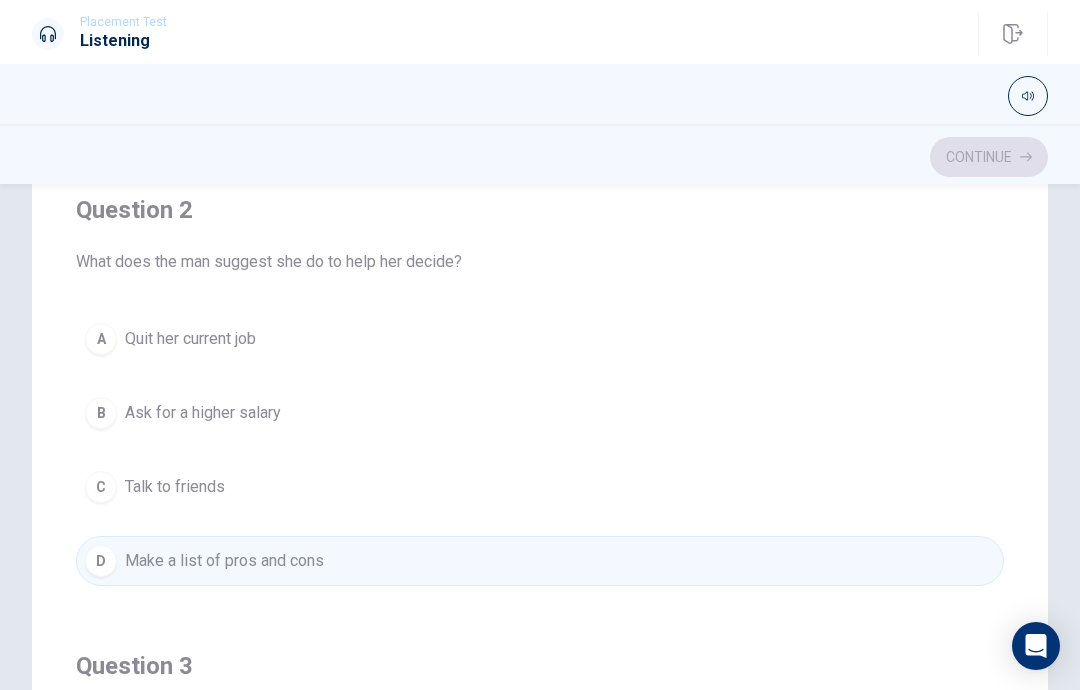 scroll, scrollTop: 432, scrollLeft: 0, axis: vertical 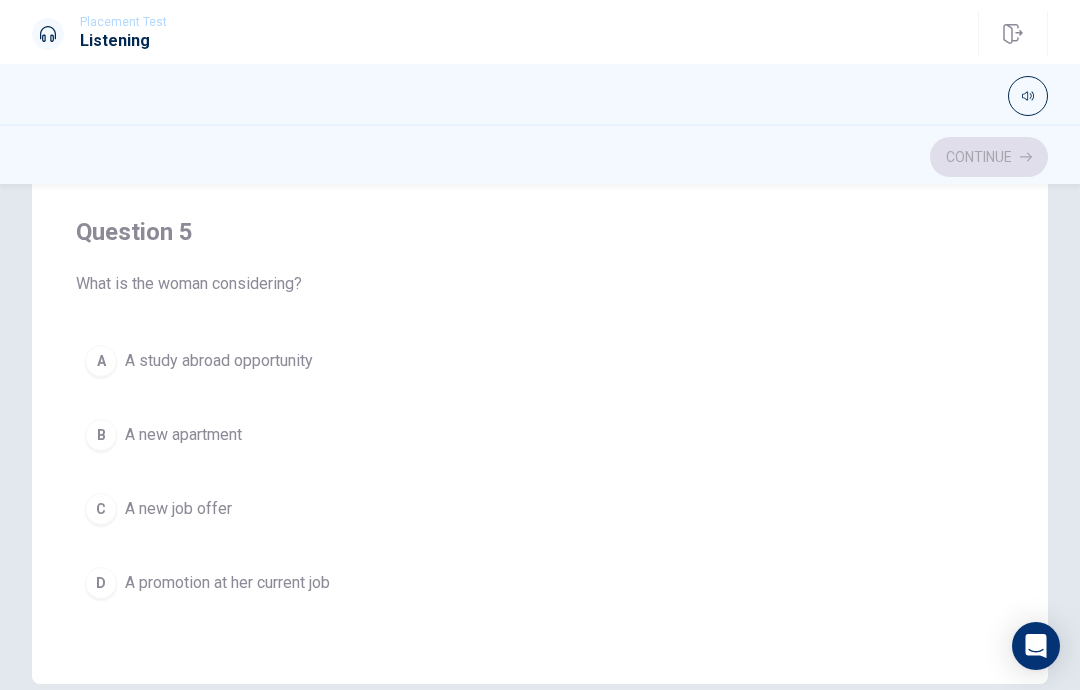 click on "C" at bounding box center [101, 509] 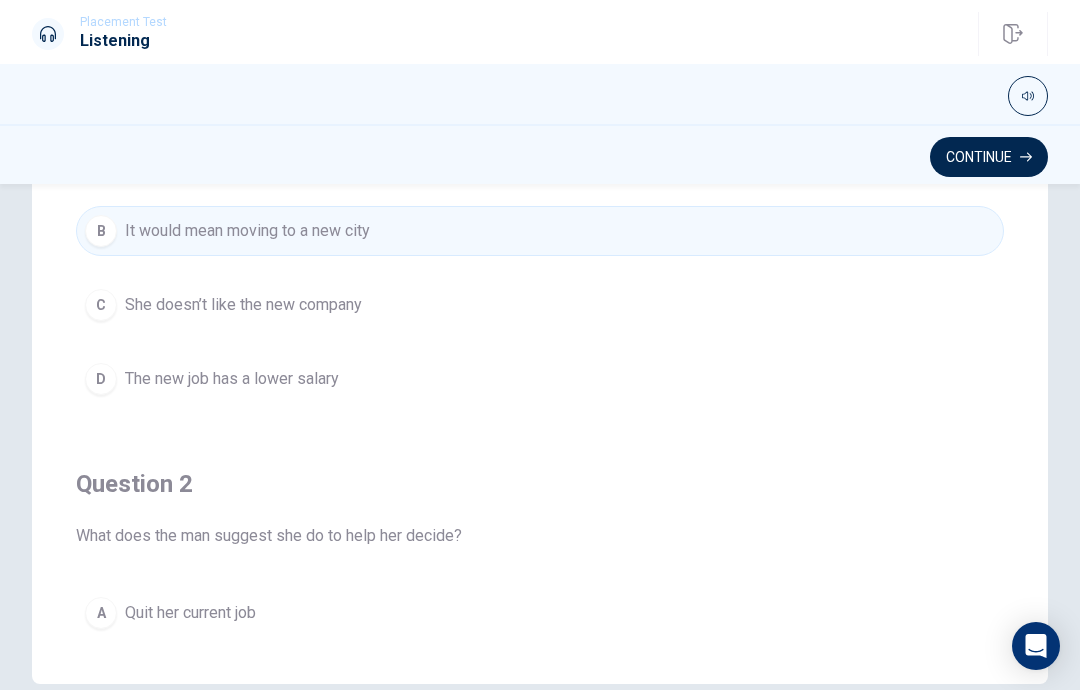 scroll, scrollTop: 0, scrollLeft: 0, axis: both 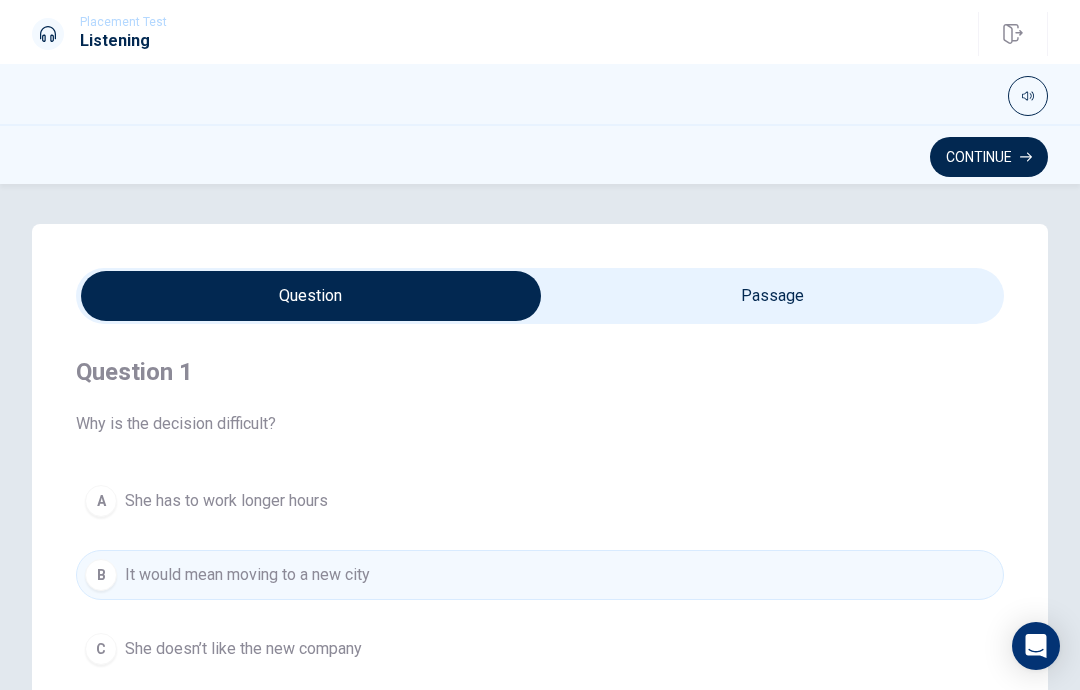 click at bounding box center [311, 296] 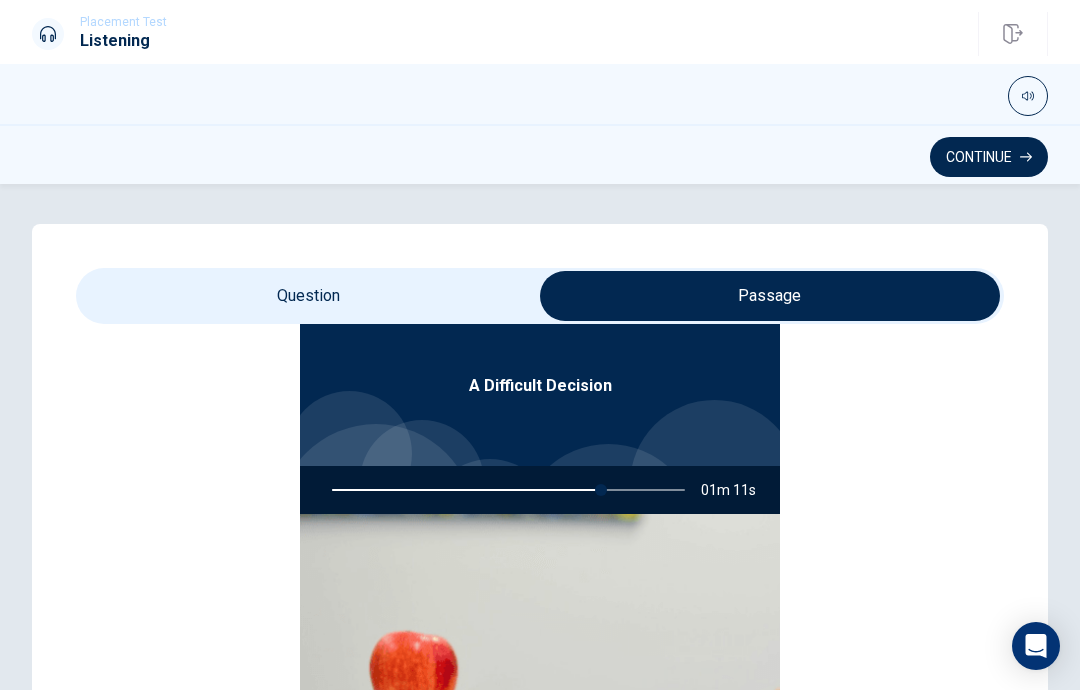 scroll, scrollTop: 112, scrollLeft: 0, axis: vertical 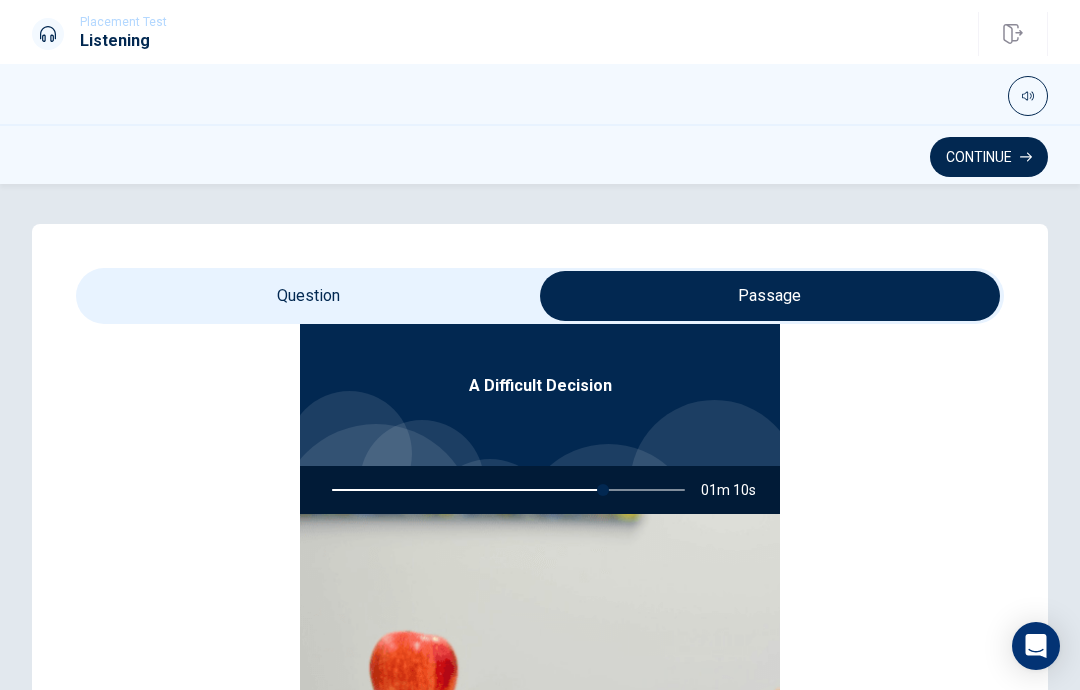 type on "77" 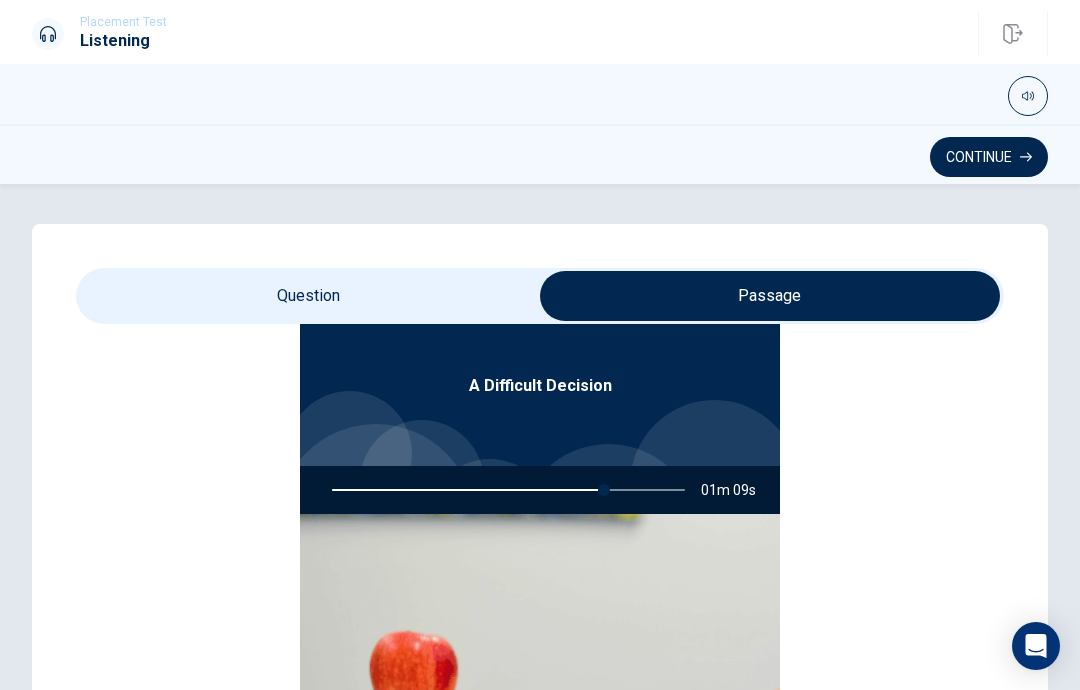 scroll, scrollTop: 0, scrollLeft: 0, axis: both 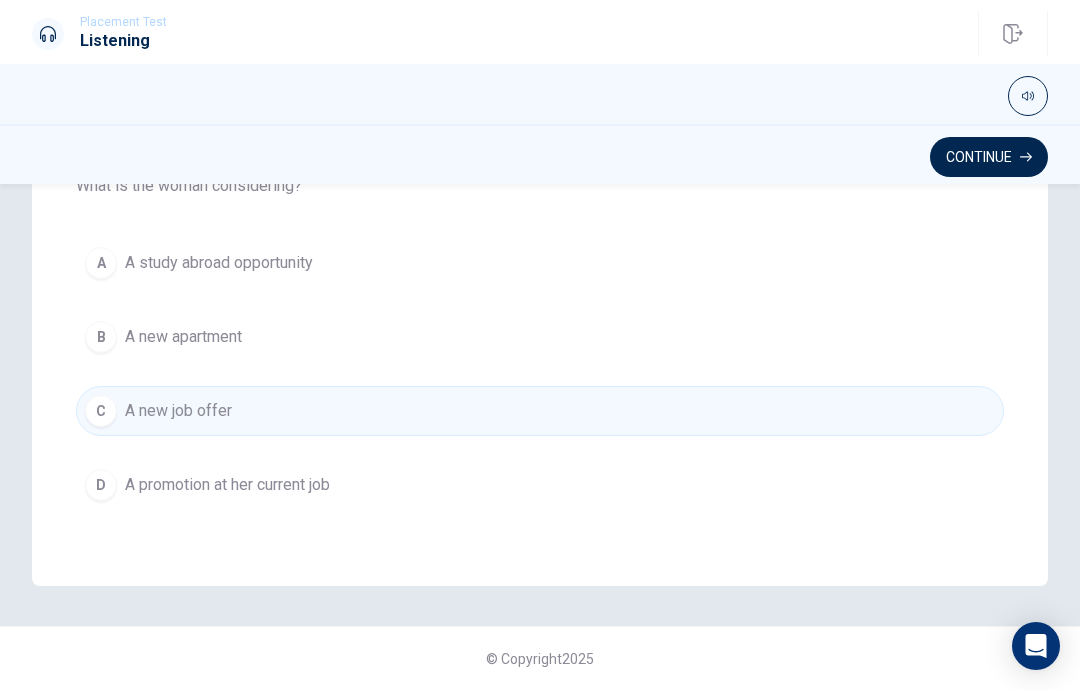 click on "Continue" at bounding box center (989, 157) 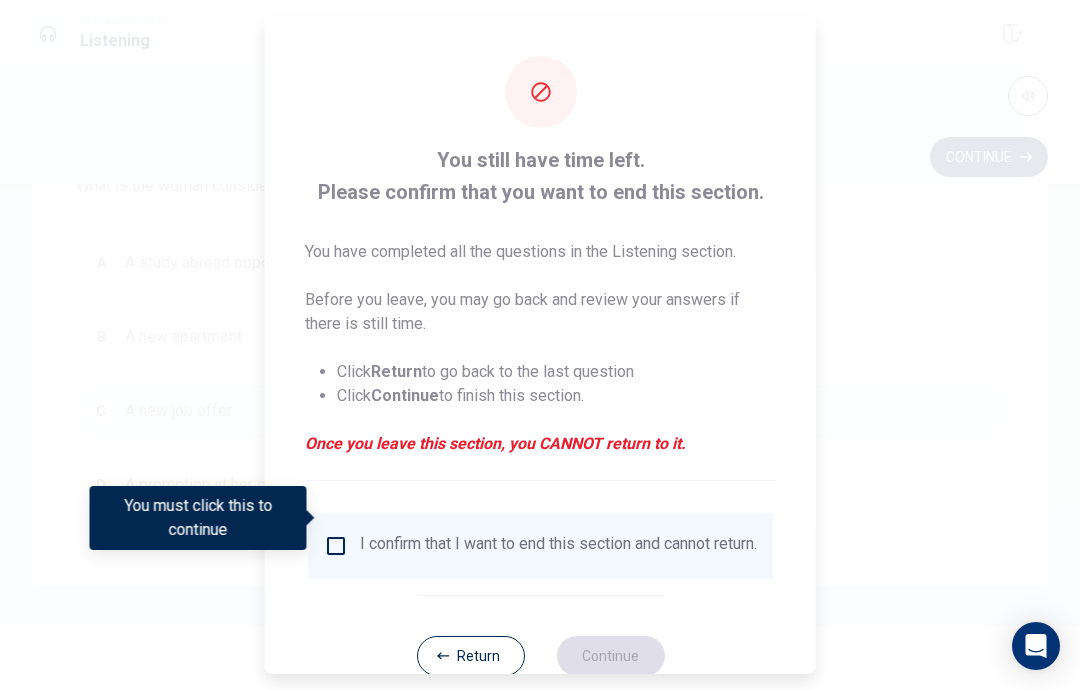 click at bounding box center (336, 546) 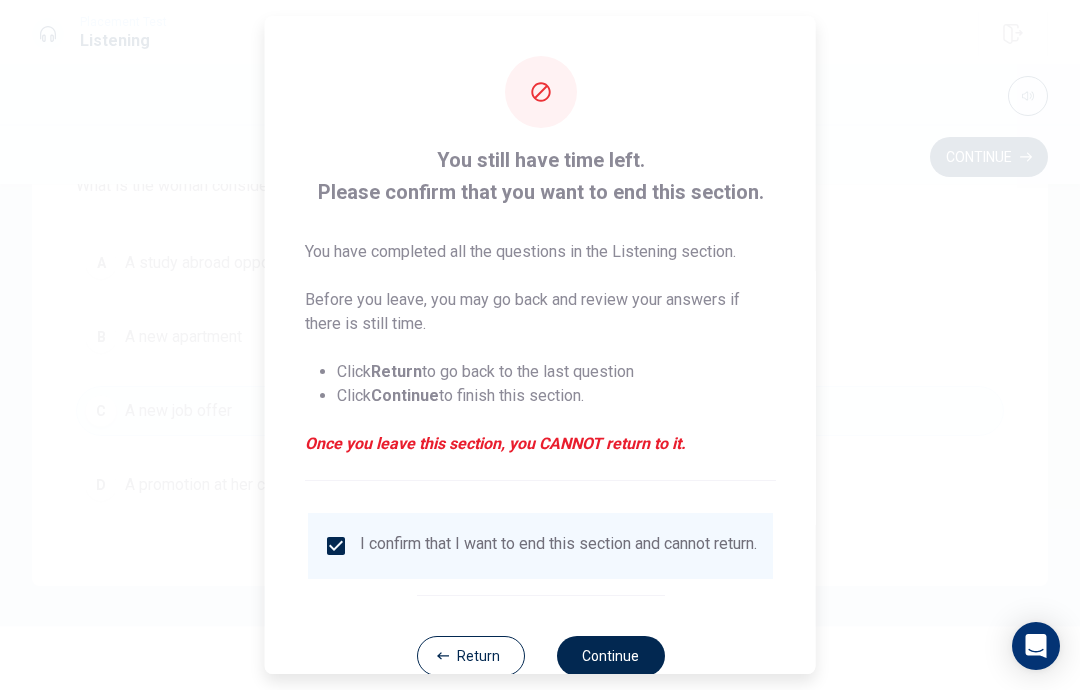 click on "Continue" at bounding box center (610, 656) 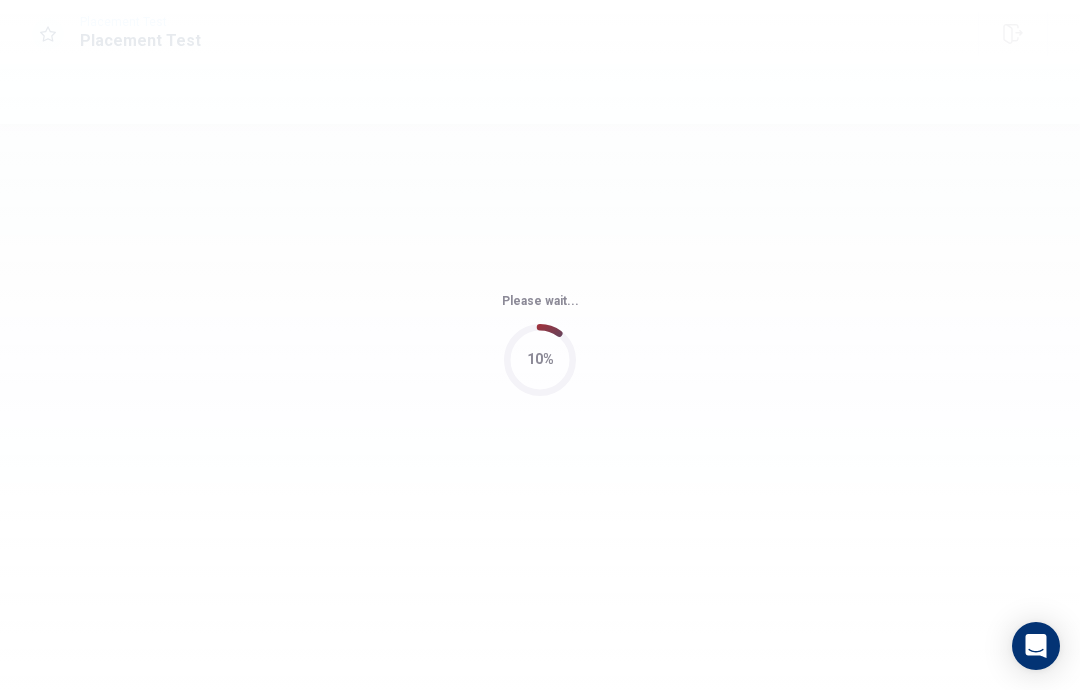 scroll, scrollTop: 0, scrollLeft: 0, axis: both 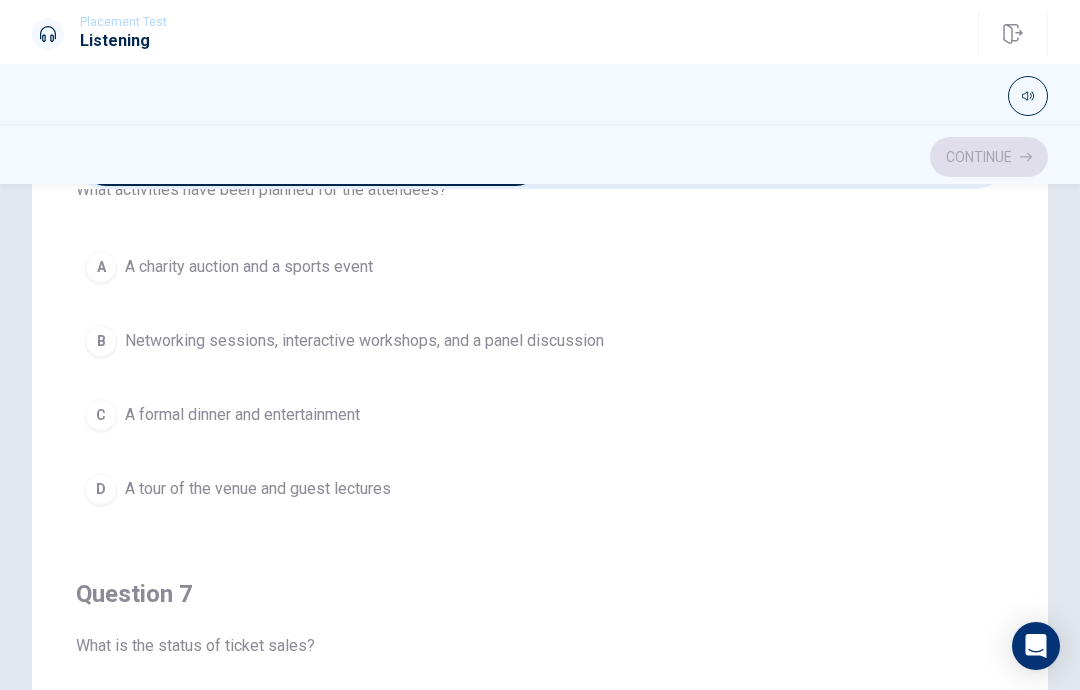 click on "B Networking sessions, interactive workshops, and a panel discussion" at bounding box center (540, 341) 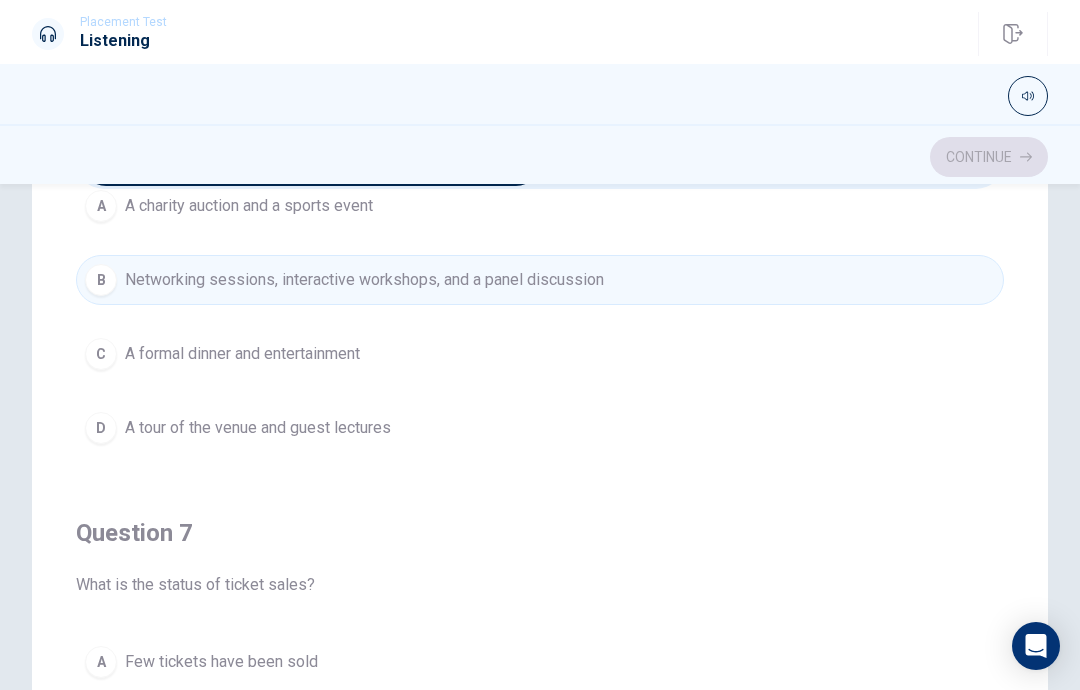 scroll, scrollTop: 161, scrollLeft: 0, axis: vertical 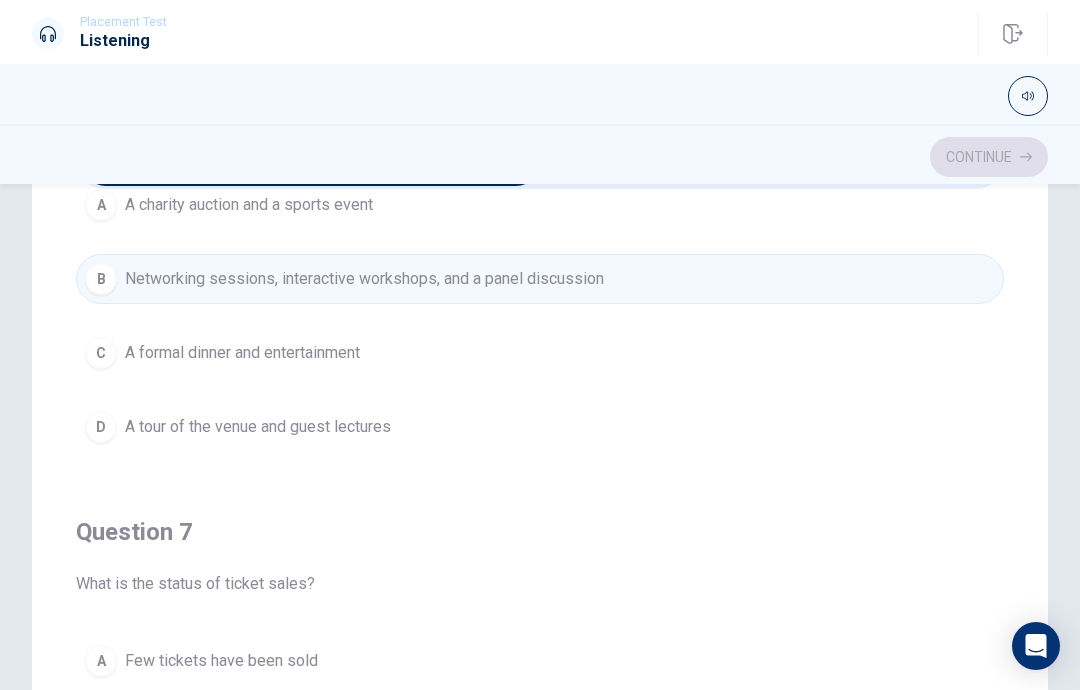 click on "A tour of the venue and guest lectures" at bounding box center [258, 427] 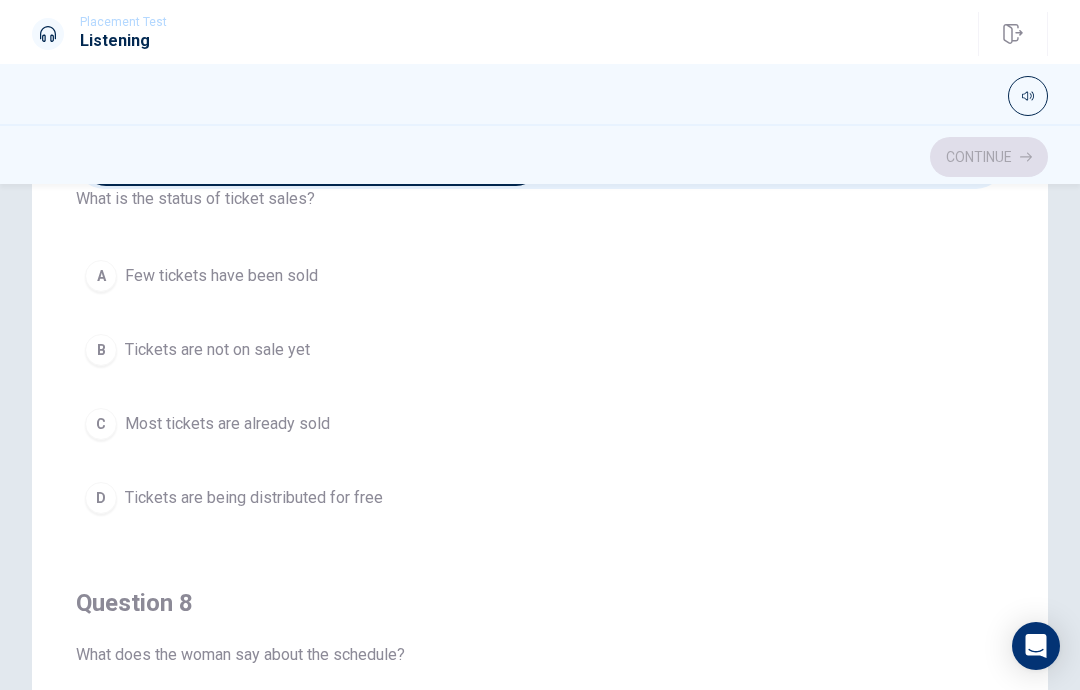 scroll, scrollTop: 569, scrollLeft: 0, axis: vertical 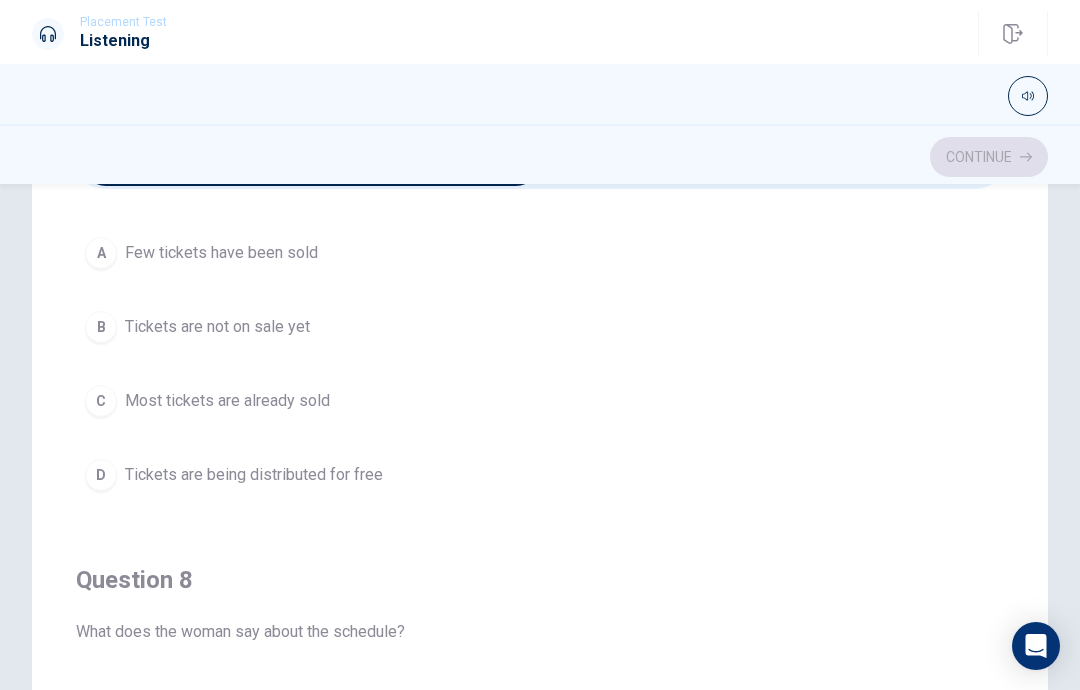 click on "Most tickets are already sold" at bounding box center [227, 401] 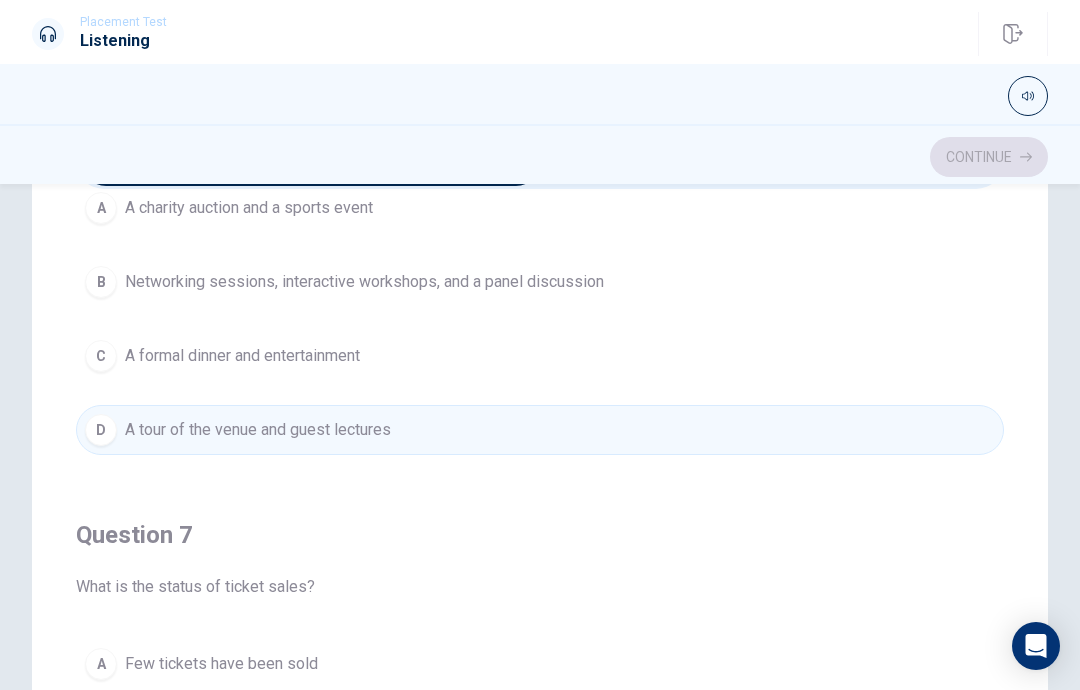 scroll, scrollTop: 148, scrollLeft: 0, axis: vertical 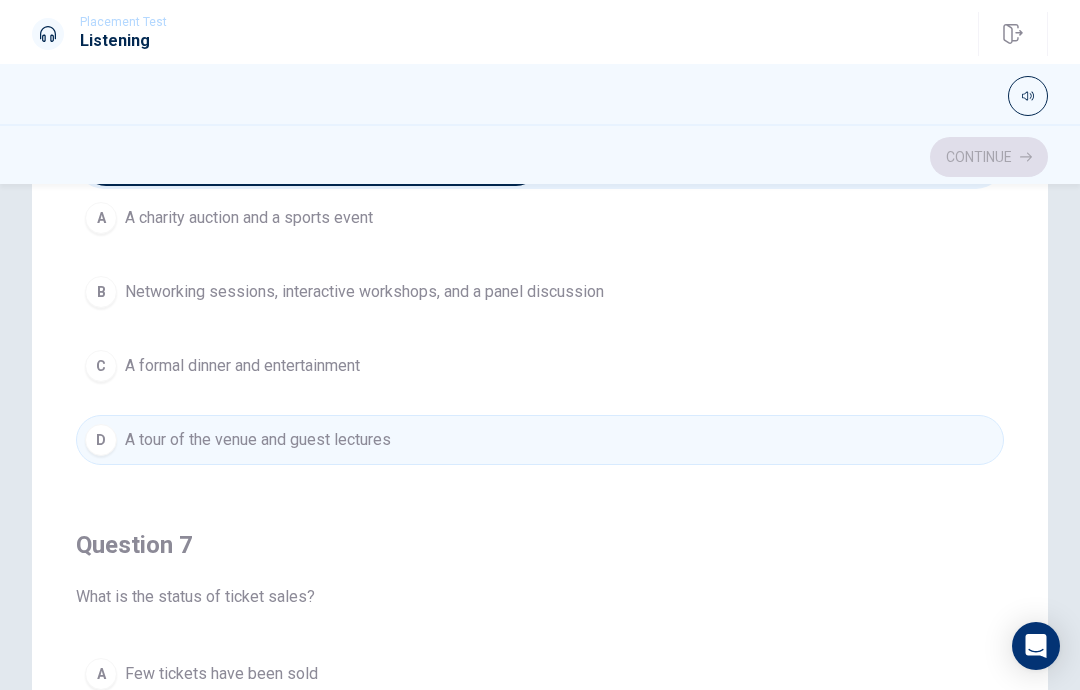 click on "B Networking sessions, interactive workshops, and a panel discussion" at bounding box center [540, 292] 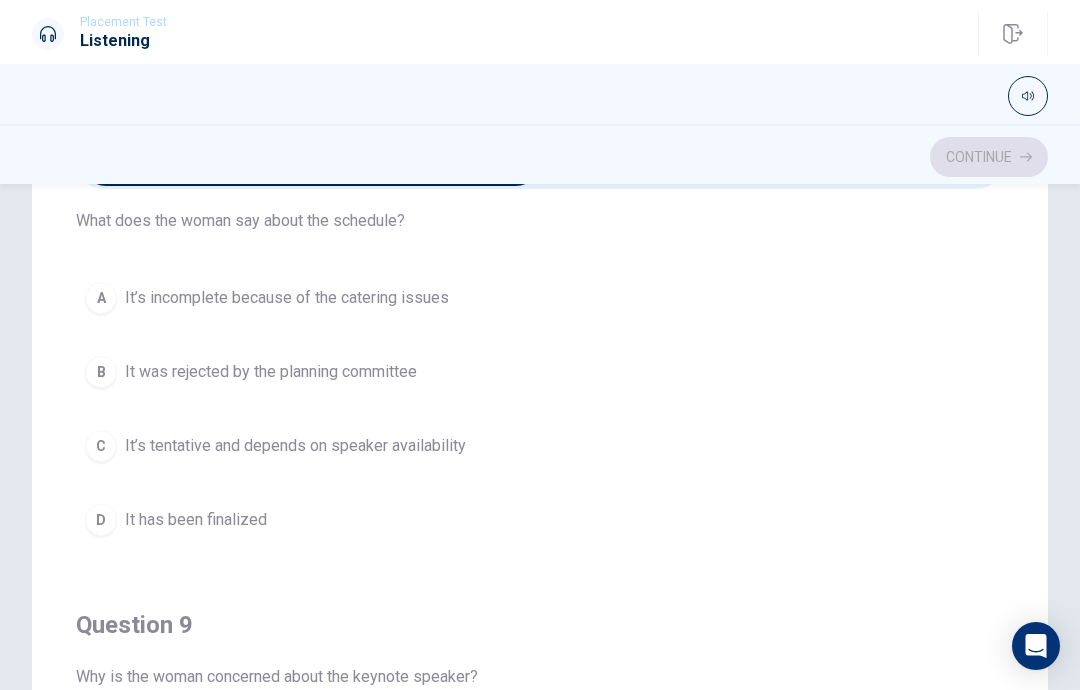 scroll, scrollTop: 985, scrollLeft: 0, axis: vertical 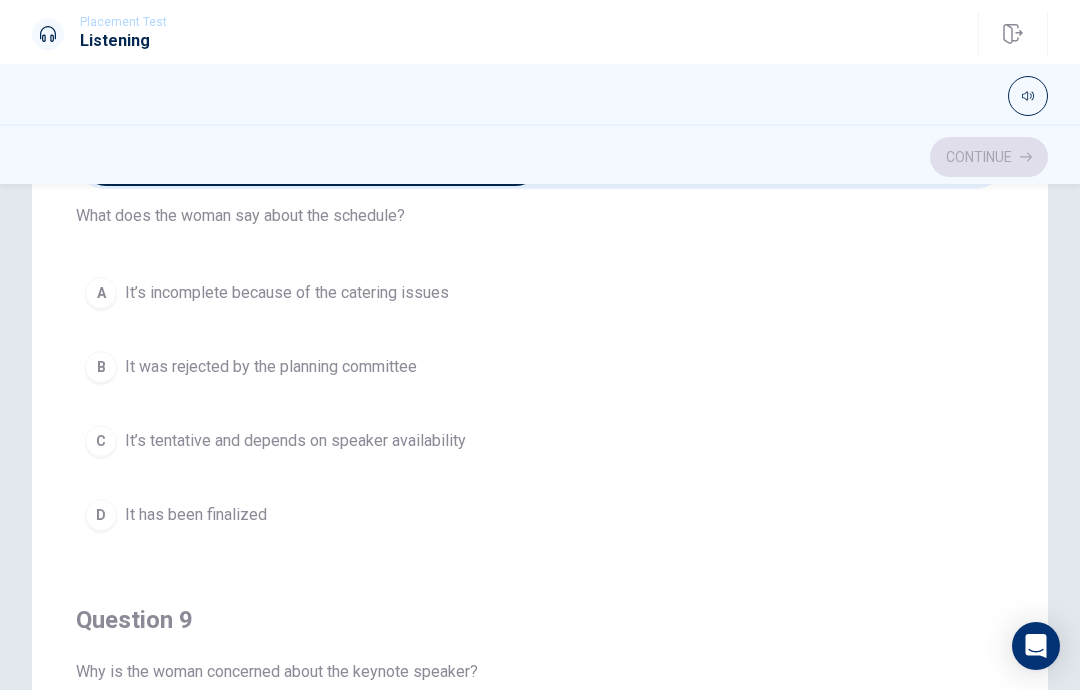 click on "A" at bounding box center (101, 293) 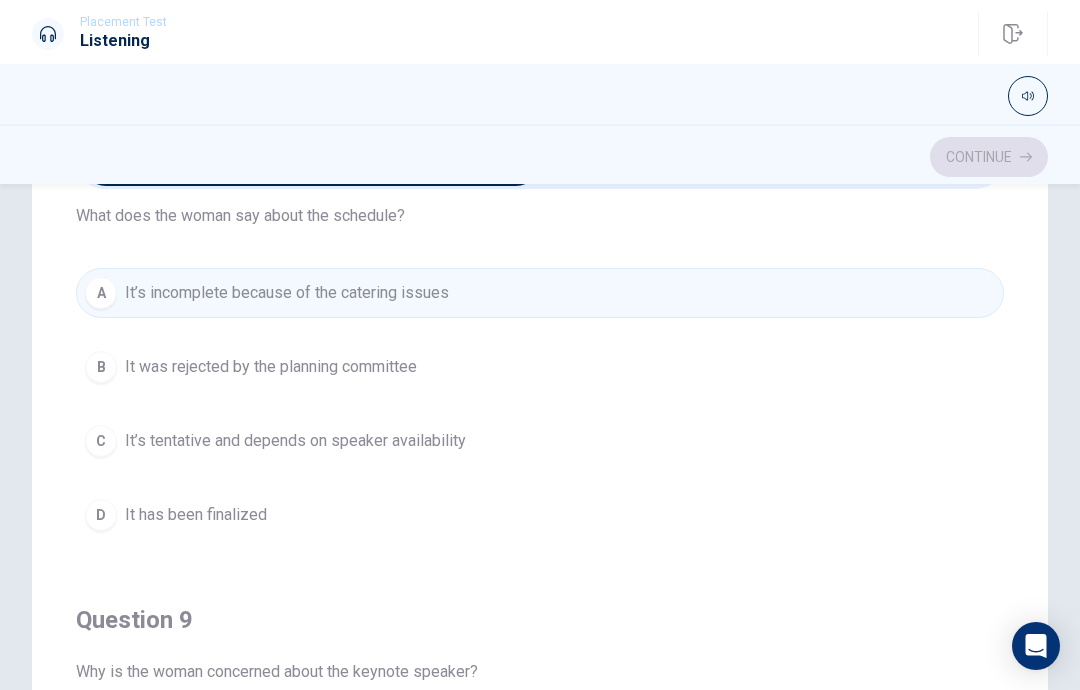 click on "B" at bounding box center (101, 367) 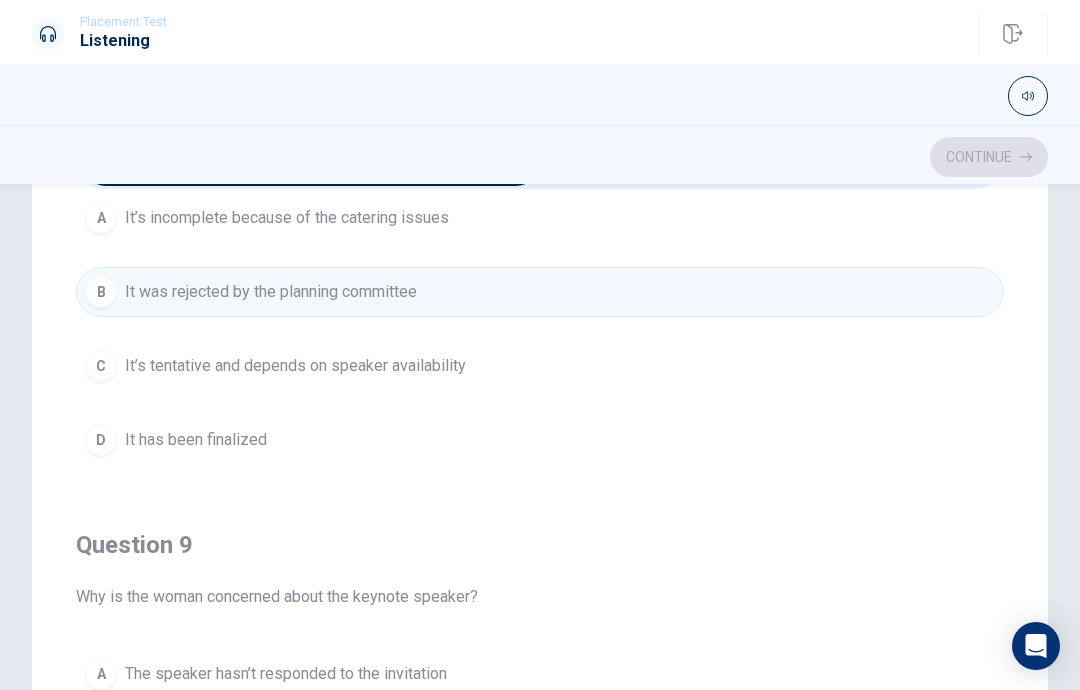 scroll, scrollTop: 1068, scrollLeft: 0, axis: vertical 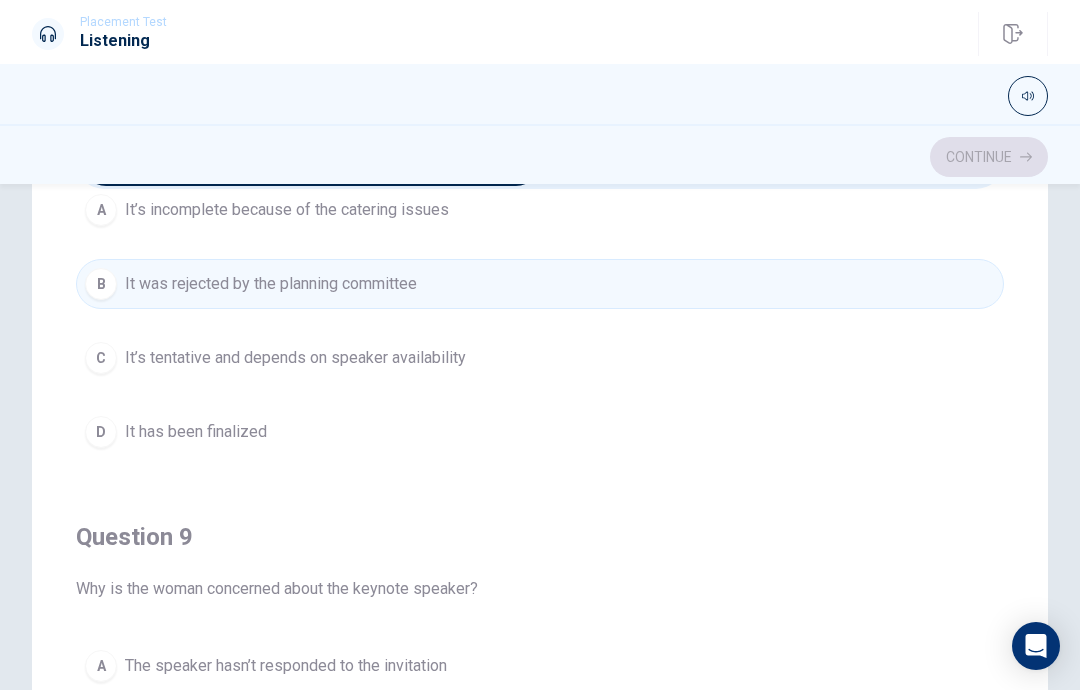 click on "C" at bounding box center (101, 358) 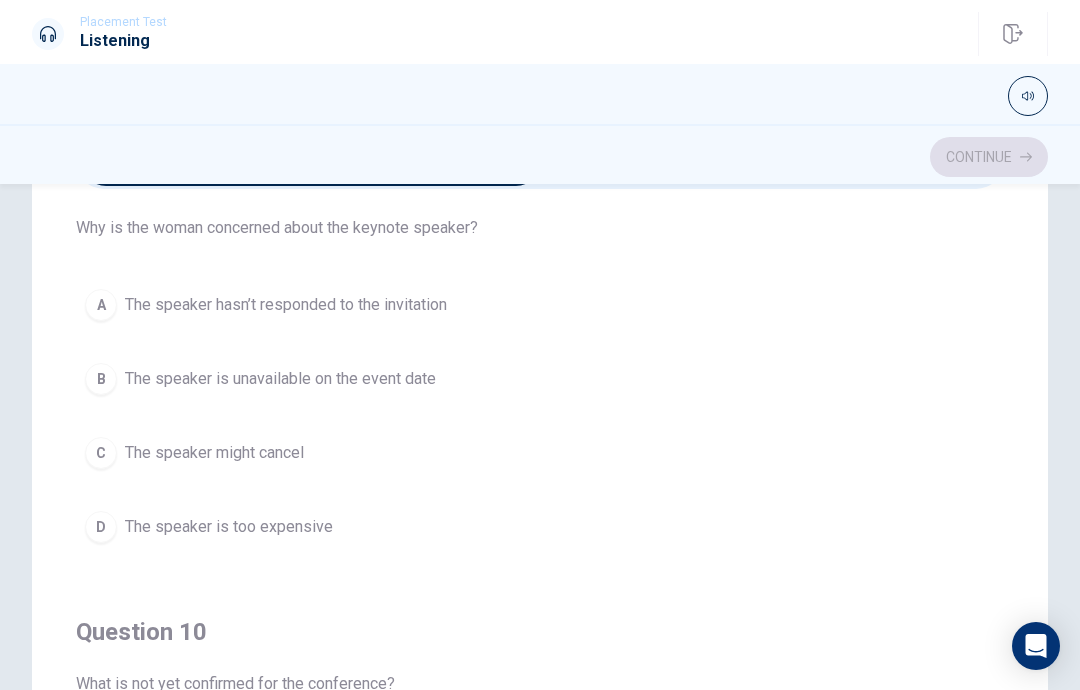 scroll, scrollTop: 1434, scrollLeft: 0, axis: vertical 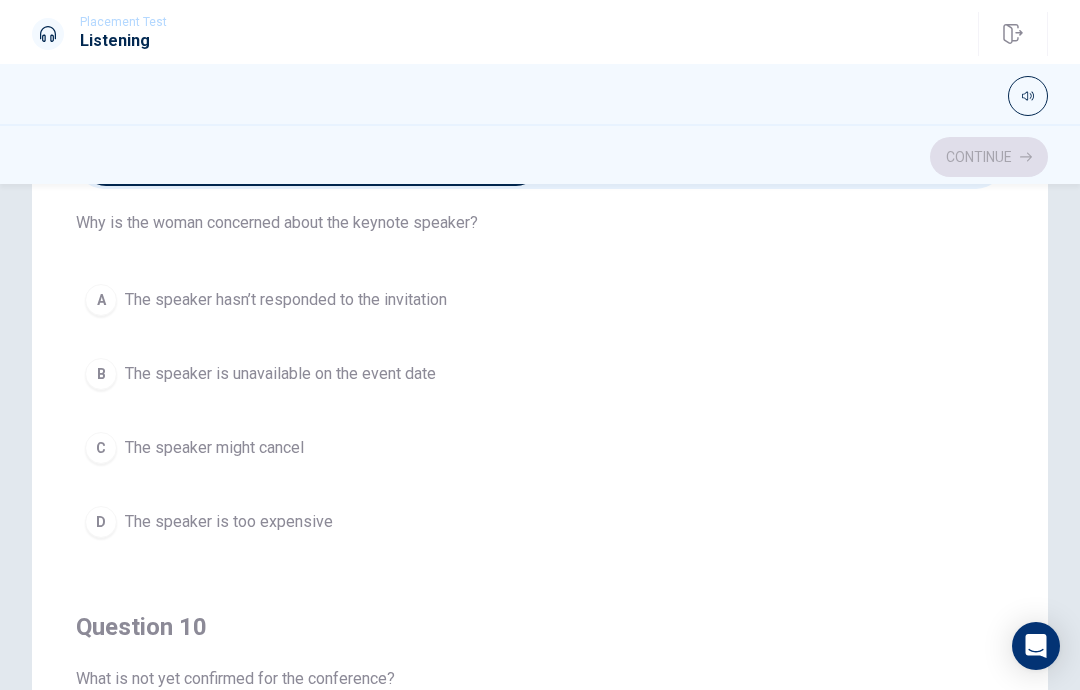 click on "A" at bounding box center [101, 300] 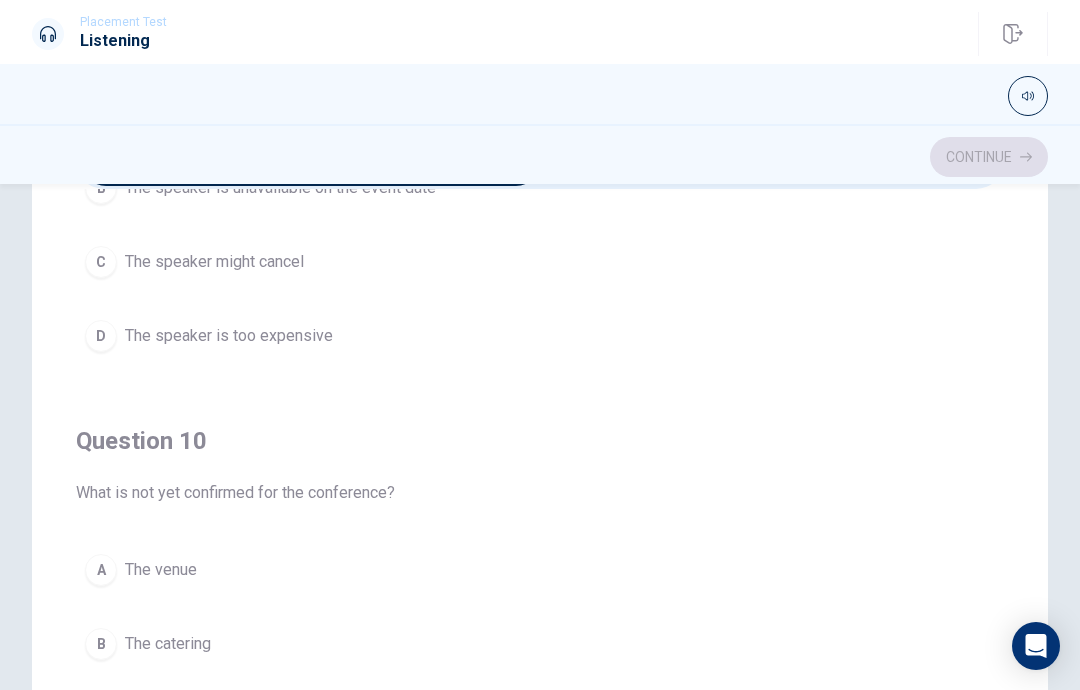 scroll, scrollTop: 1620, scrollLeft: 0, axis: vertical 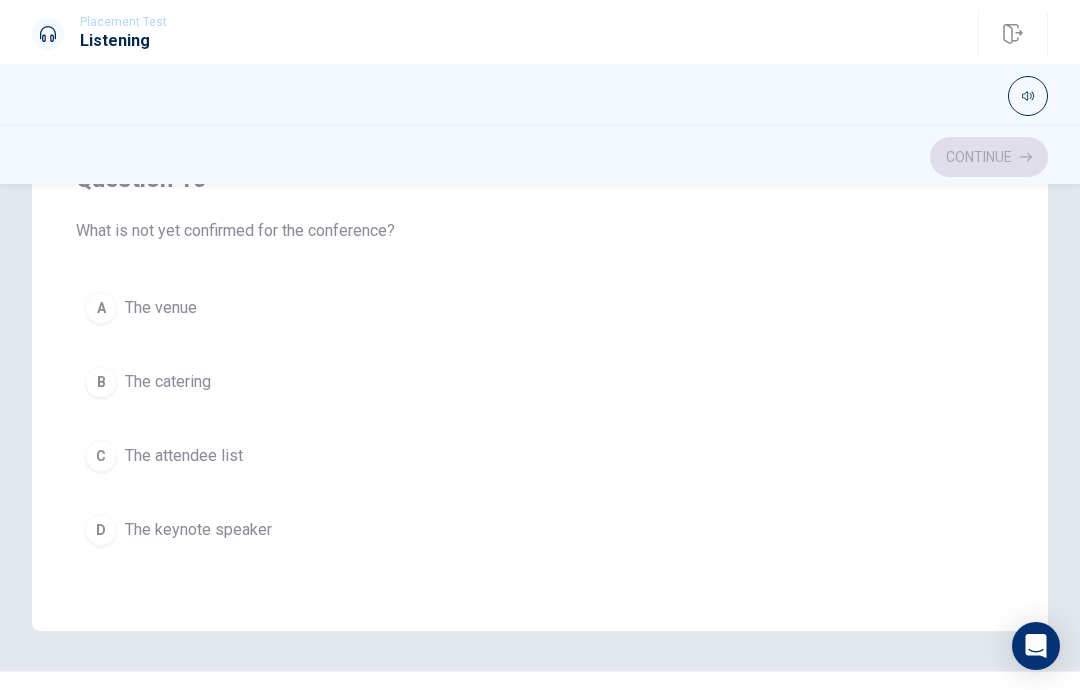 click on "C" at bounding box center [101, 456] 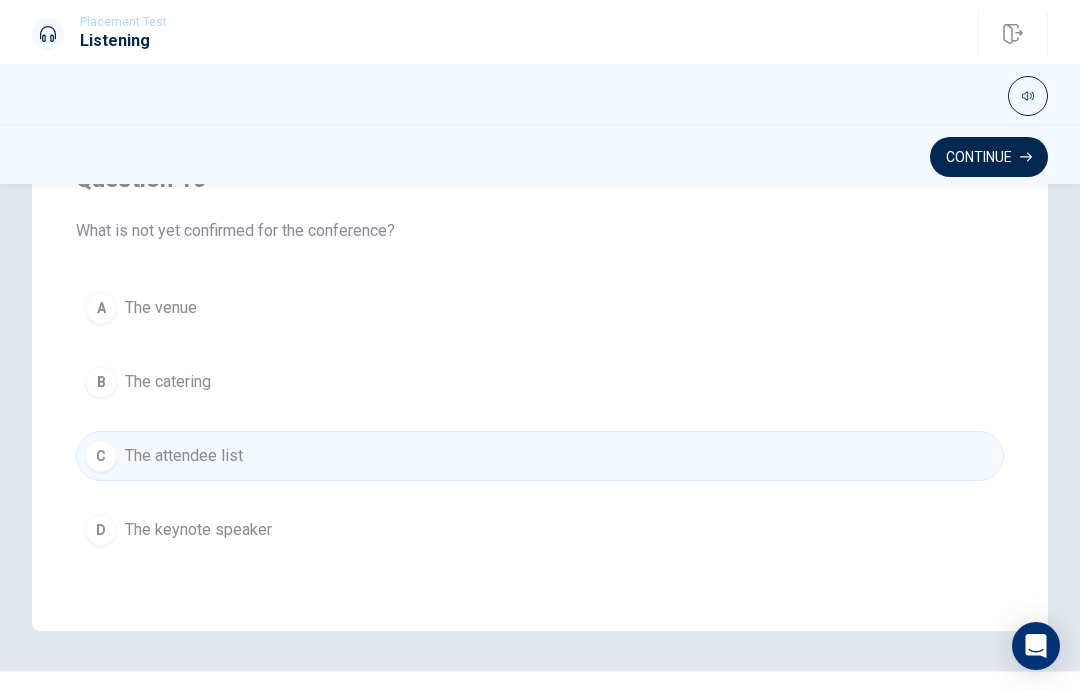 click on "The keynote speaker" at bounding box center [198, 530] 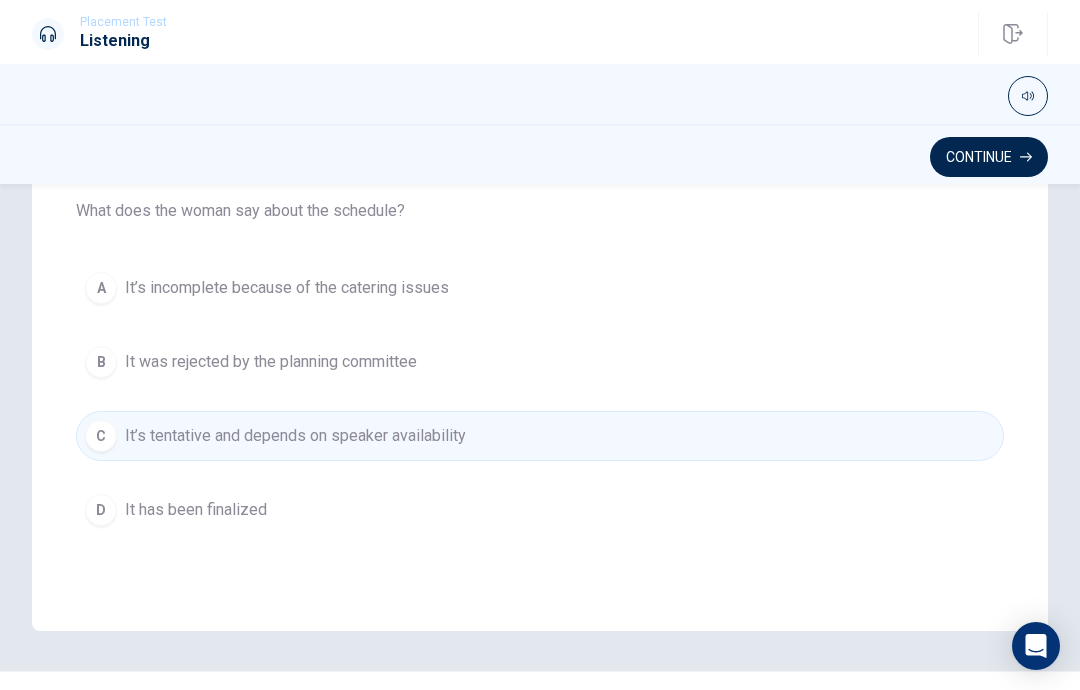 scroll, scrollTop: 730, scrollLeft: 0, axis: vertical 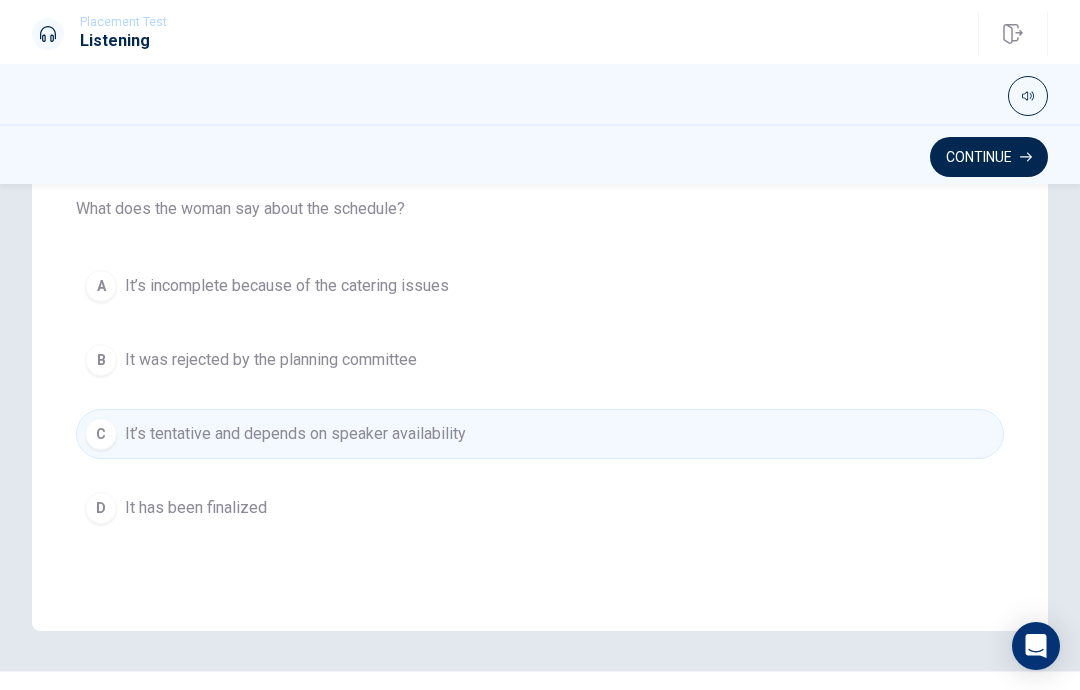 click on "Continue" at bounding box center [989, 157] 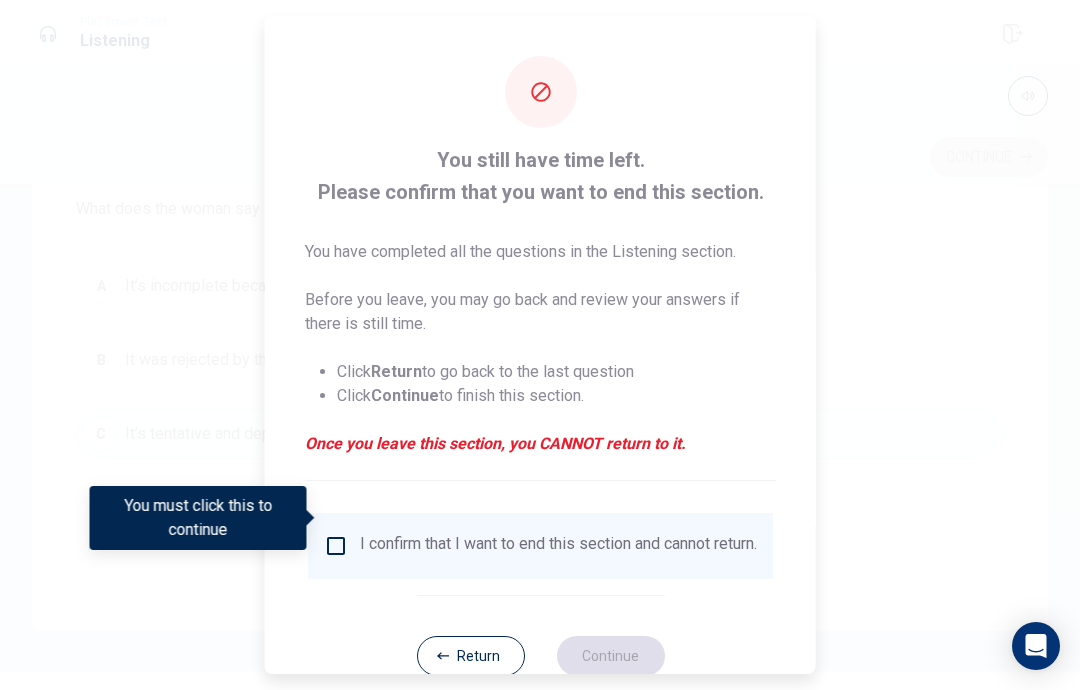 click at bounding box center [336, 546] 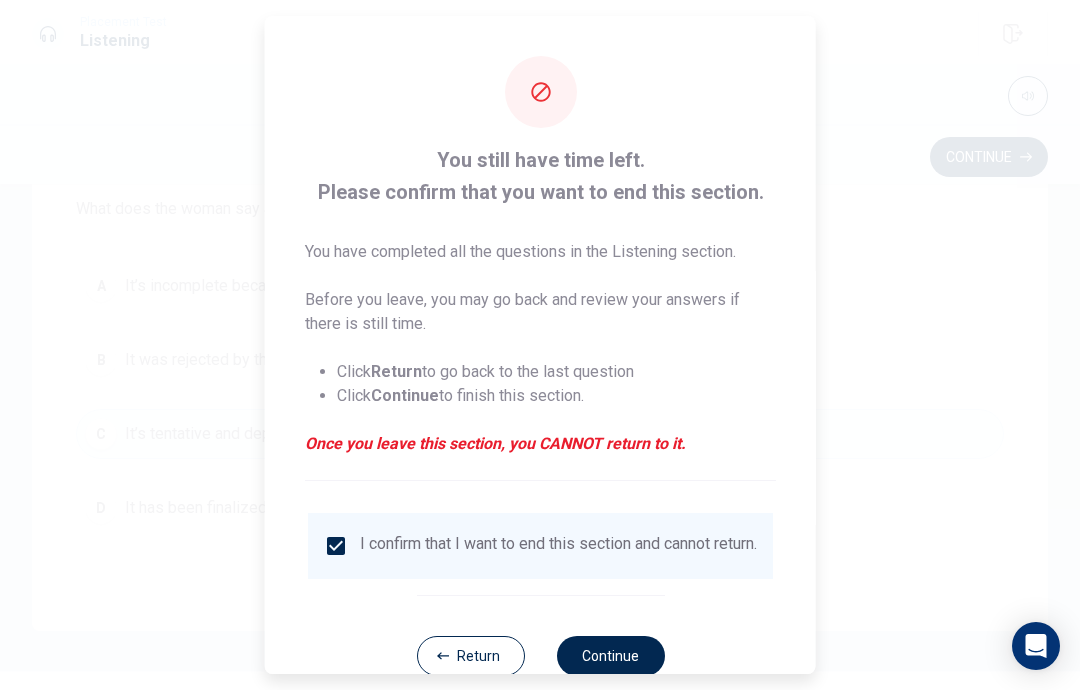 click on "Continue" at bounding box center [610, 656] 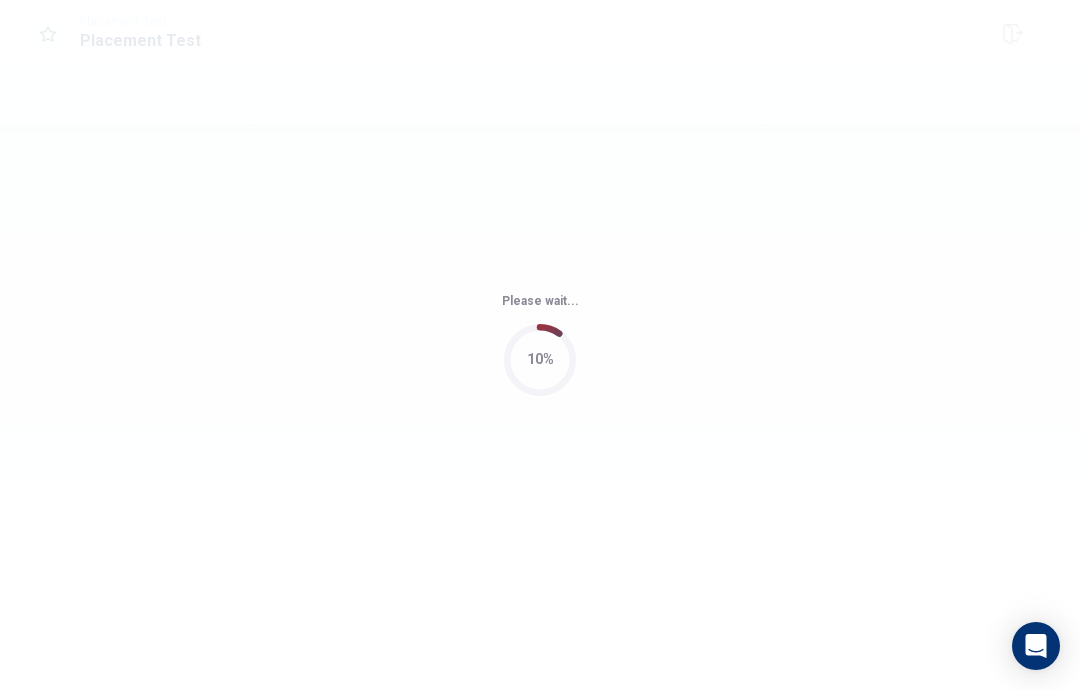 scroll, scrollTop: 0, scrollLeft: 0, axis: both 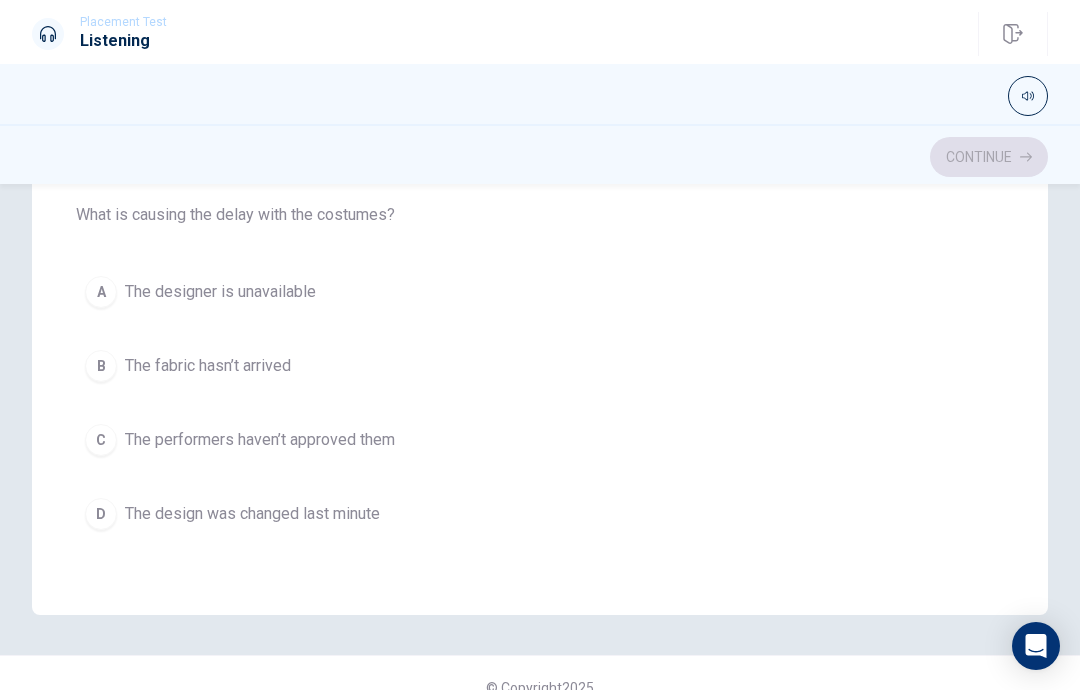 click on "A The designer is unavailable B The fabric hasn’t arrived C The performers haven’t approved them D The design was changed last minute" at bounding box center (540, 403) 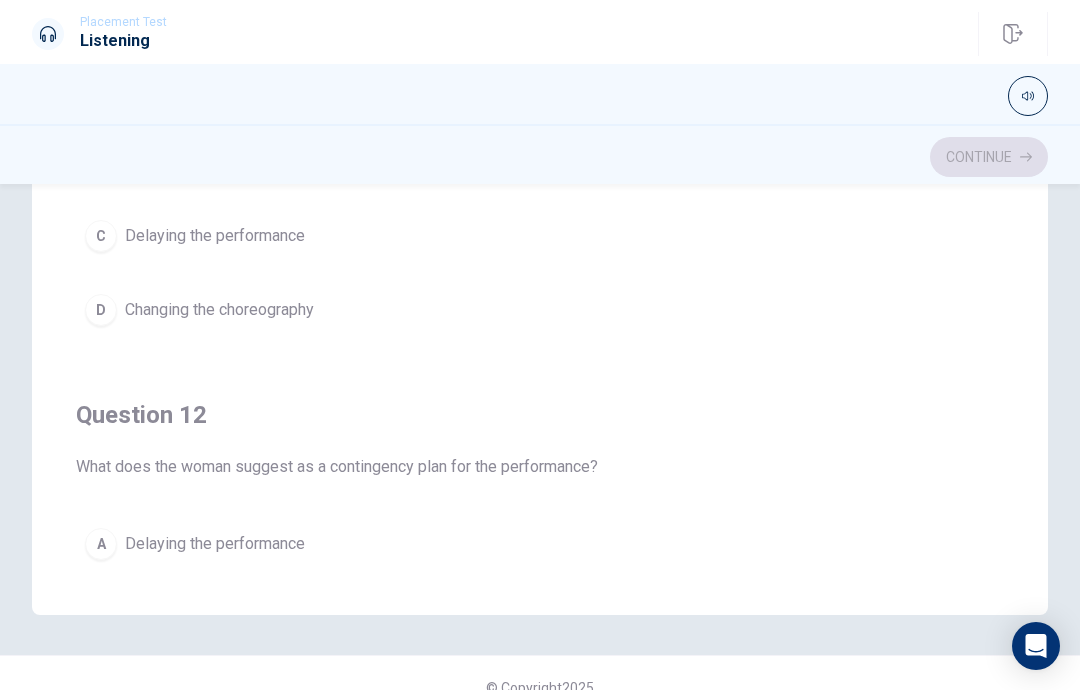 scroll, scrollTop: 0, scrollLeft: 0, axis: both 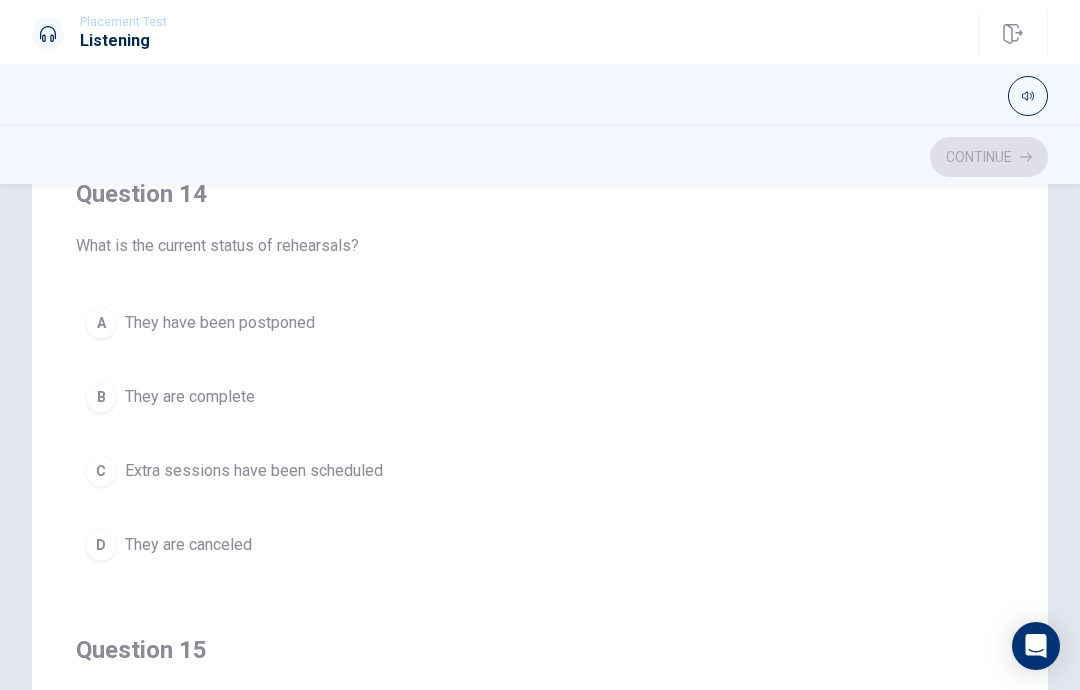 click on "C Extra sessions have been scheduled" at bounding box center (540, 471) 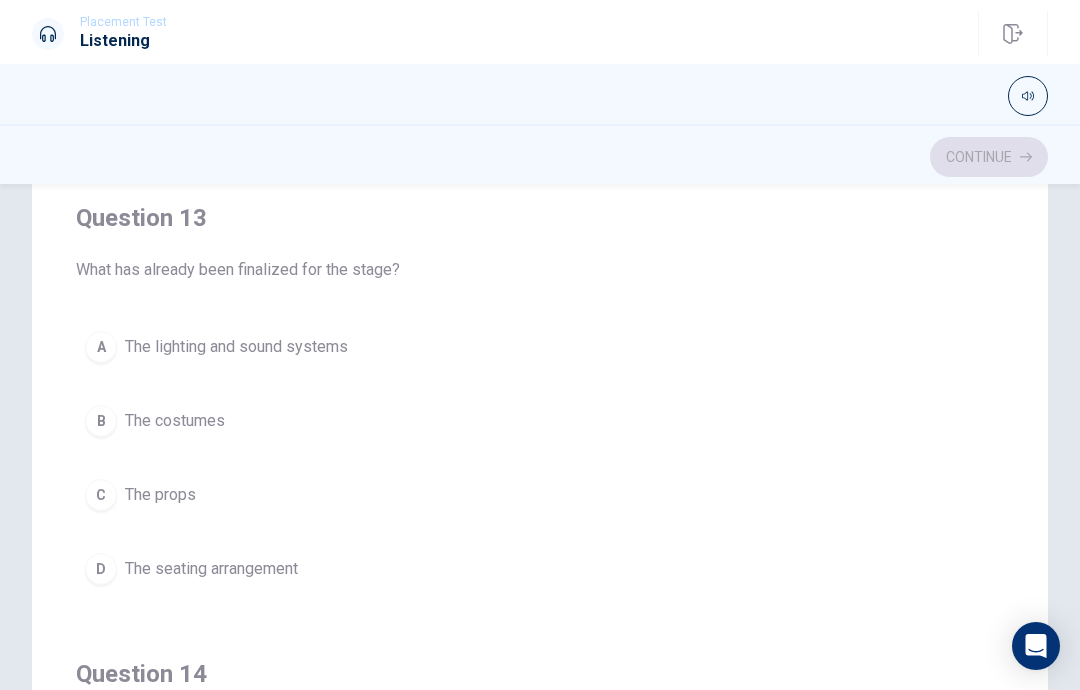 scroll, scrollTop: 871, scrollLeft: 0, axis: vertical 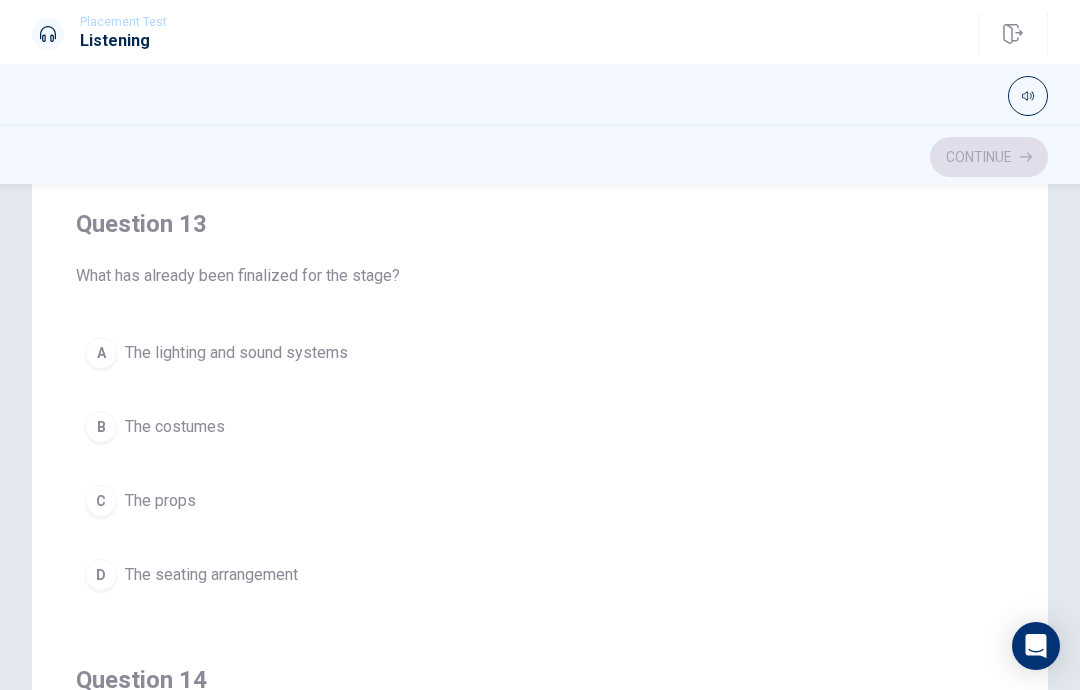 click on "A The lighting and sound systems" at bounding box center [540, 353] 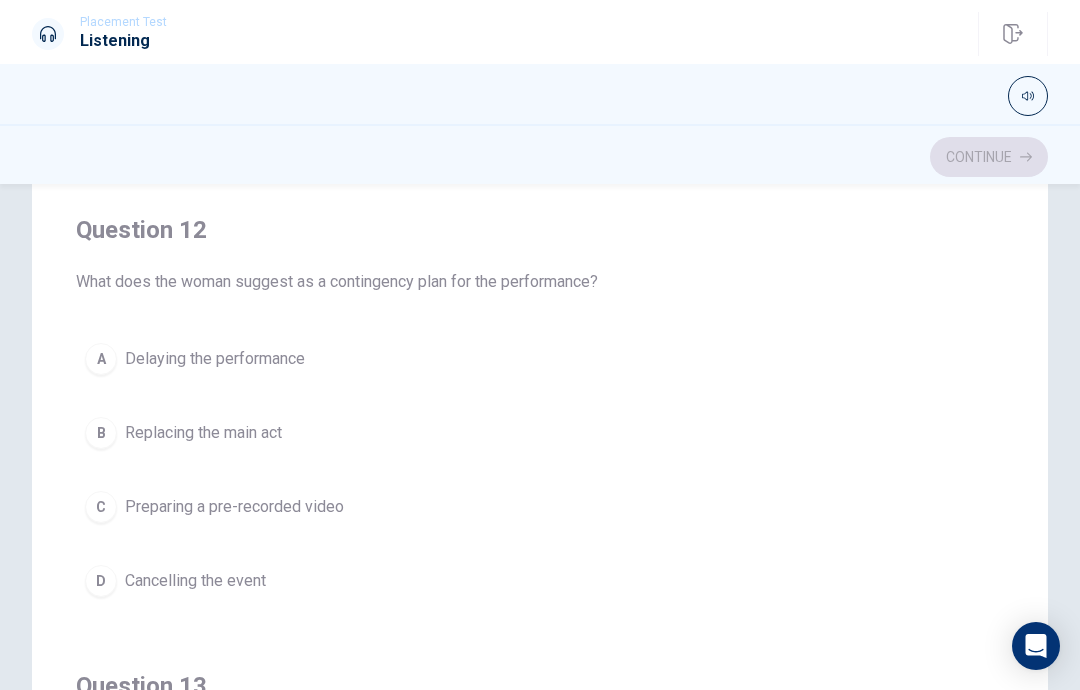 scroll, scrollTop: 19, scrollLeft: 0, axis: vertical 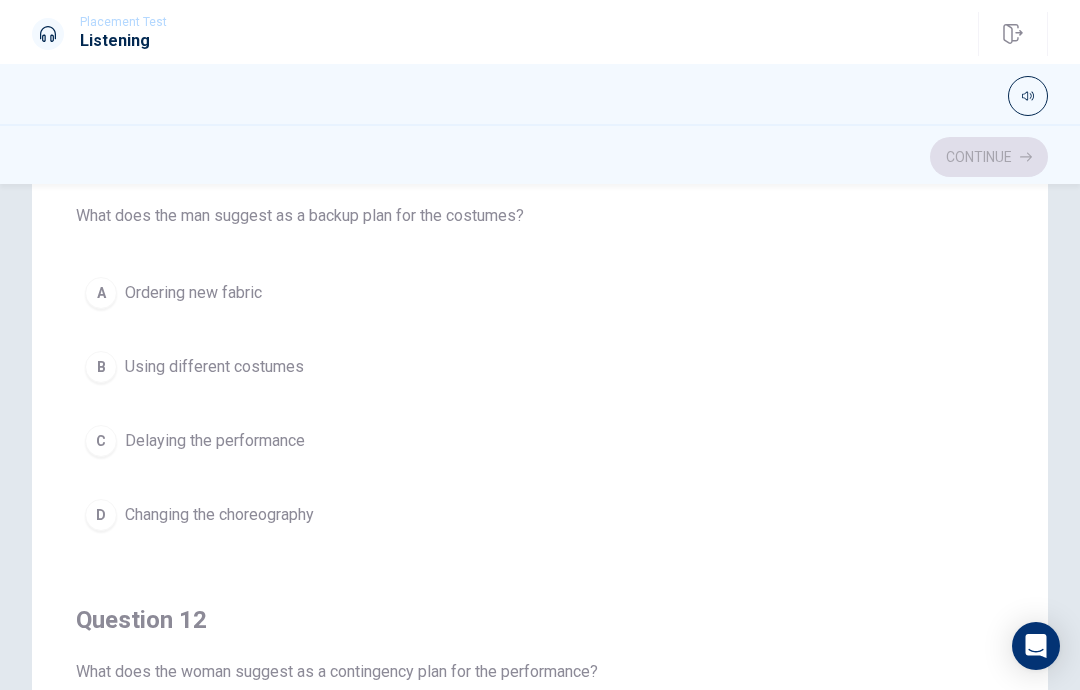 click on "B Using different costumes" at bounding box center (540, 367) 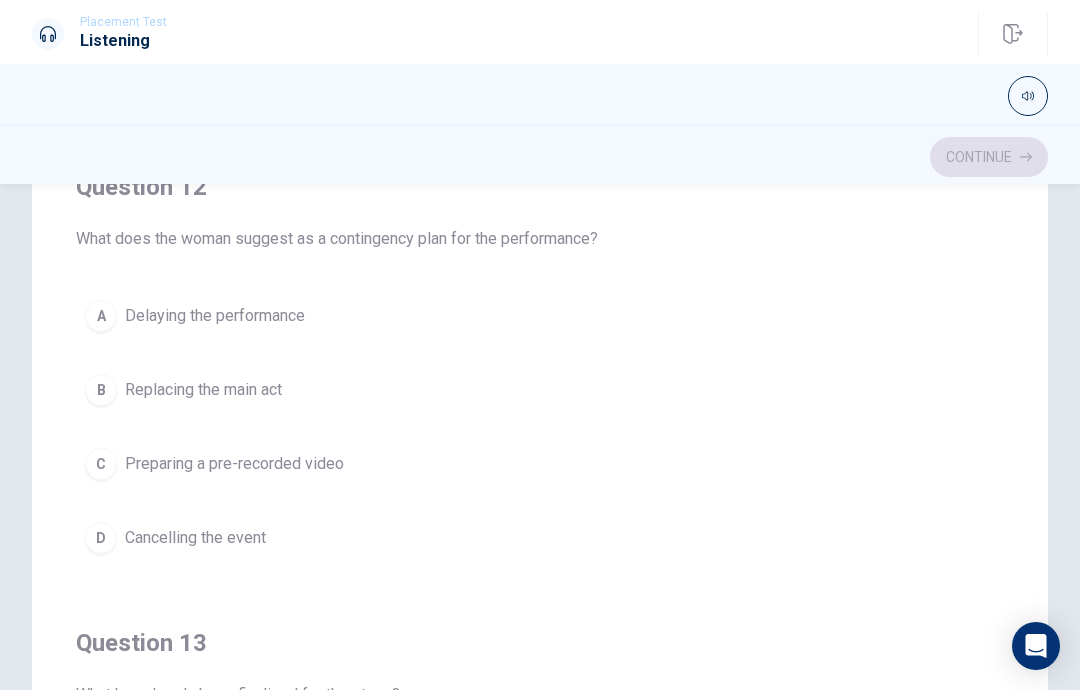 scroll, scrollTop: 450, scrollLeft: 0, axis: vertical 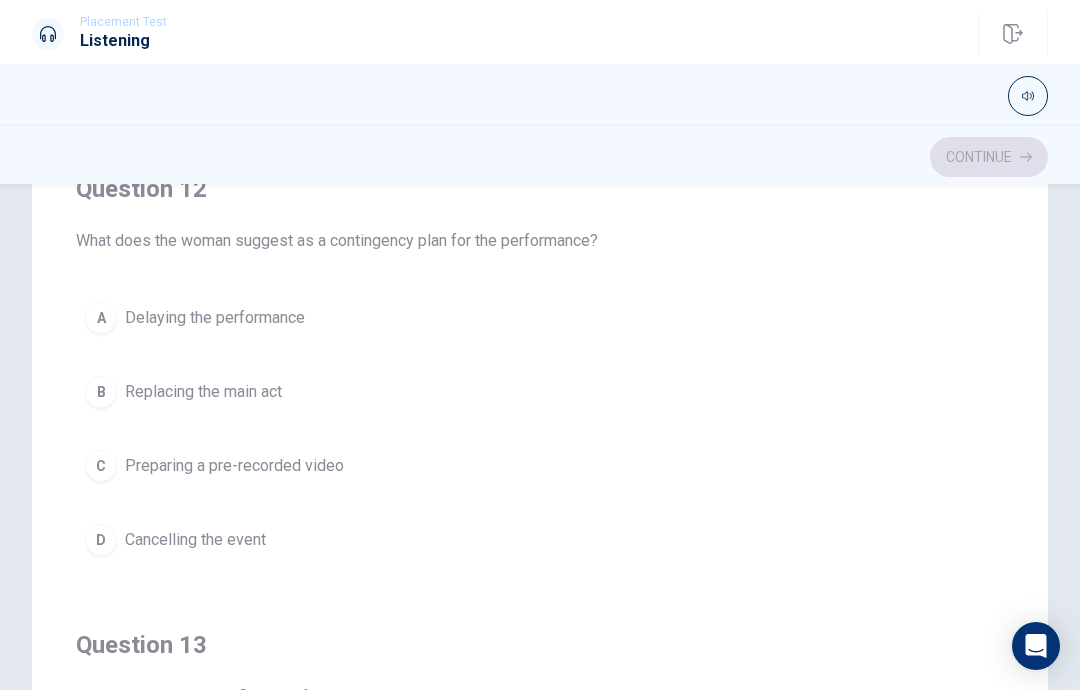 click on "C Preparing a pre-recorded video" at bounding box center [540, 466] 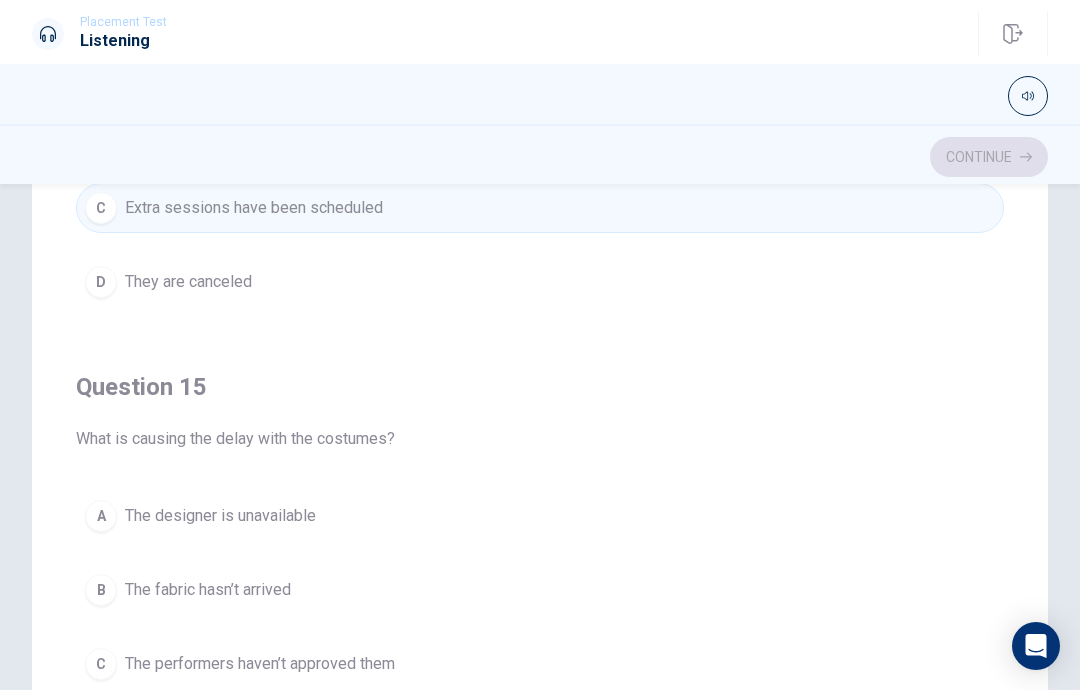 scroll, scrollTop: 1620, scrollLeft: 0, axis: vertical 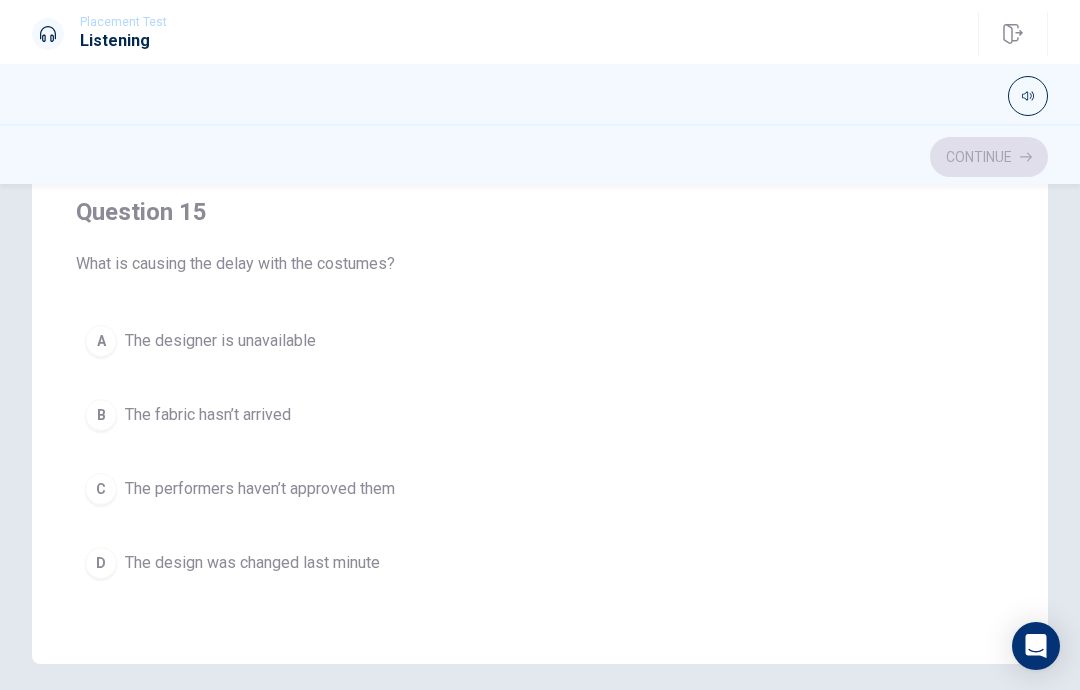 click on "B The fabric hasn’t arrived" at bounding box center (540, 415) 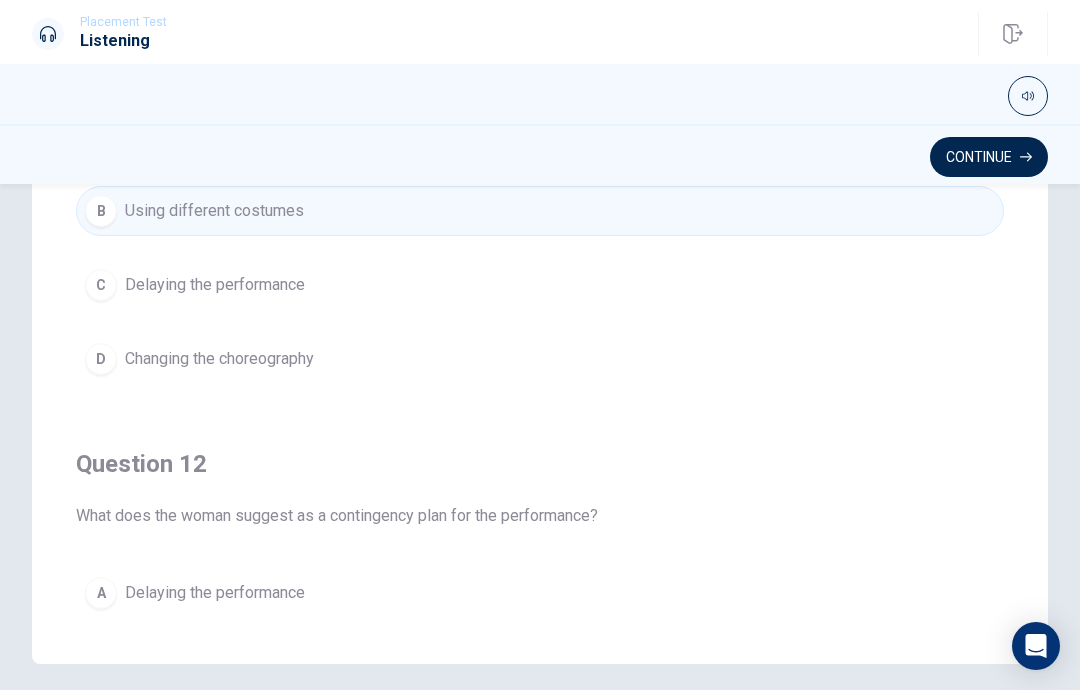 scroll, scrollTop: 0, scrollLeft: 0, axis: both 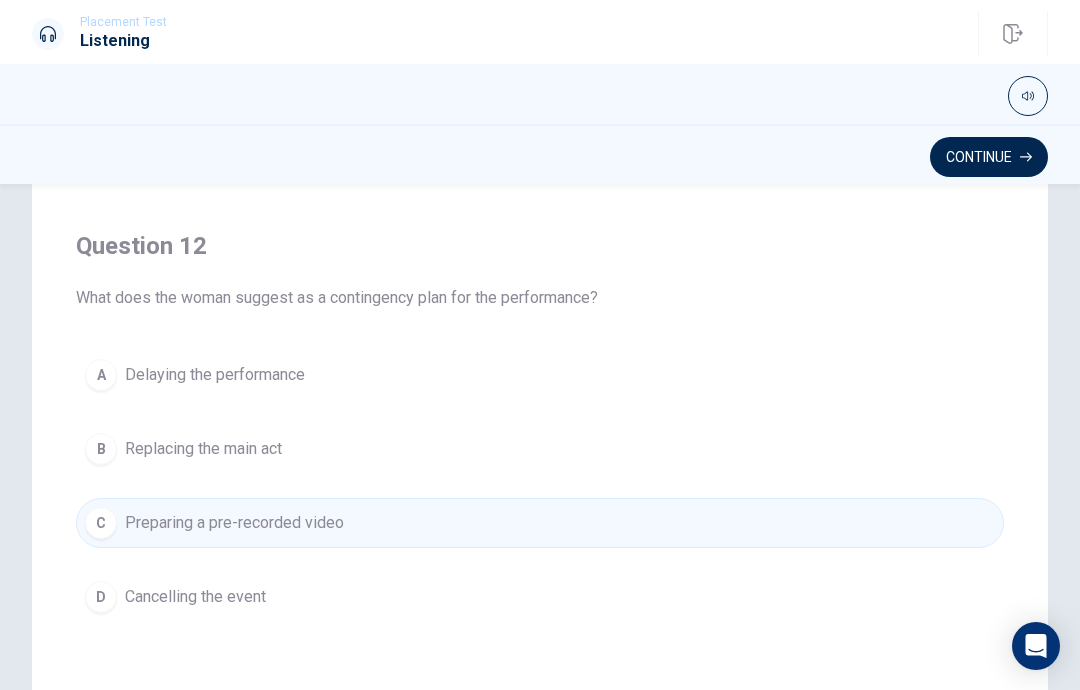 click on "Continue" at bounding box center [989, 157] 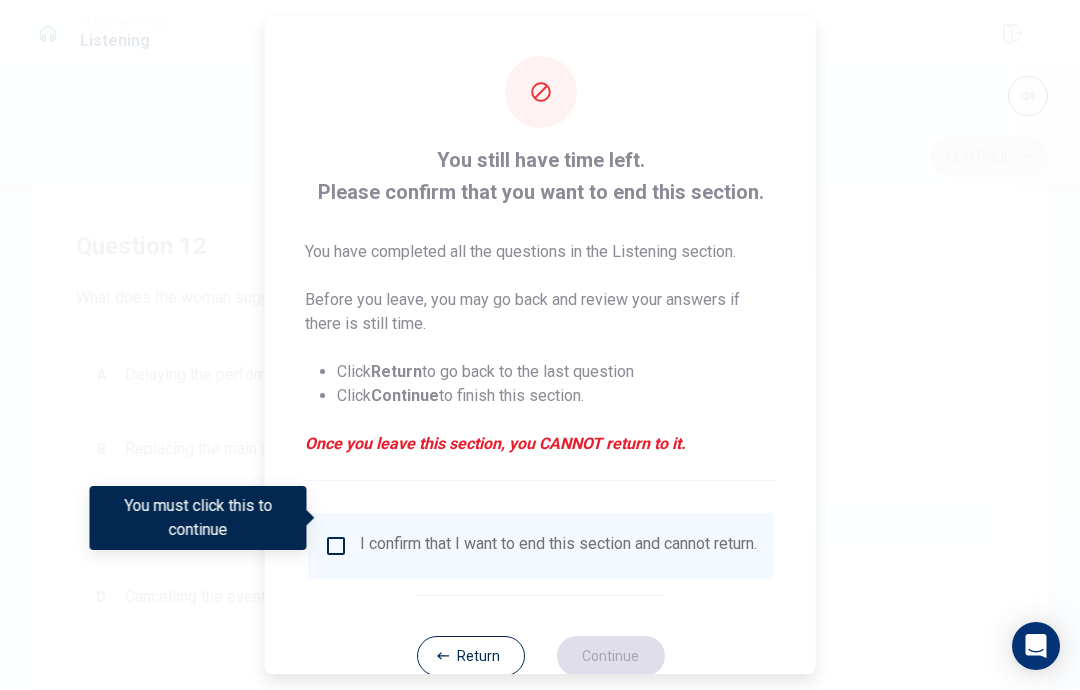 click at bounding box center [336, 546] 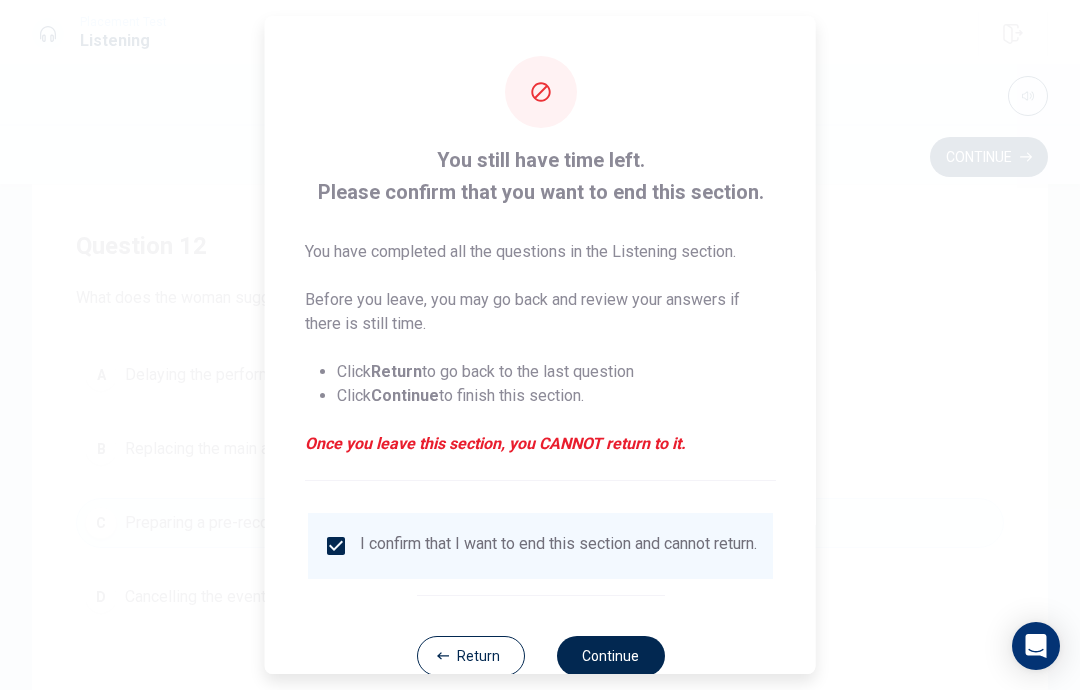 click on "Continue" at bounding box center [610, 656] 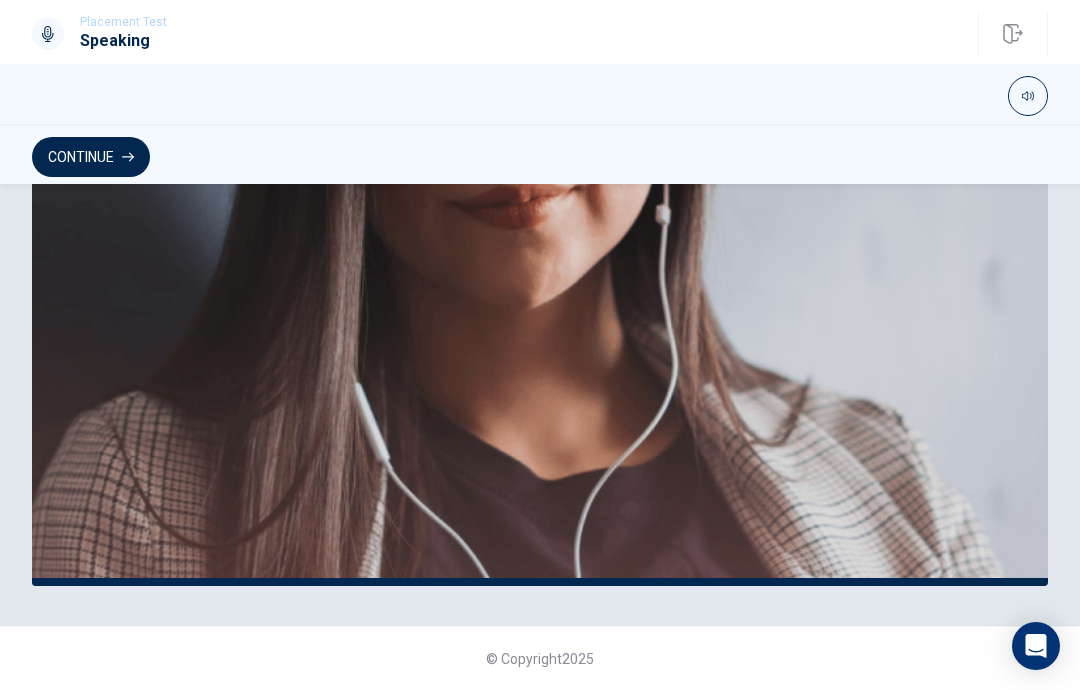 scroll, scrollTop: 510, scrollLeft: 0, axis: vertical 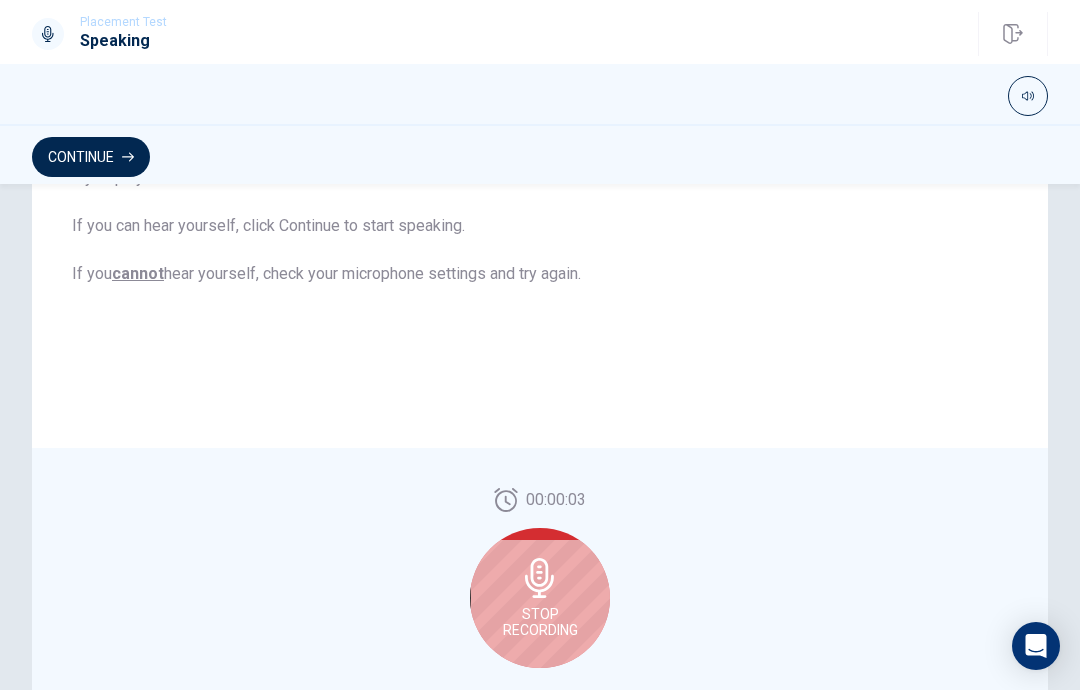 click on "Stop   Recording" at bounding box center [540, 598] 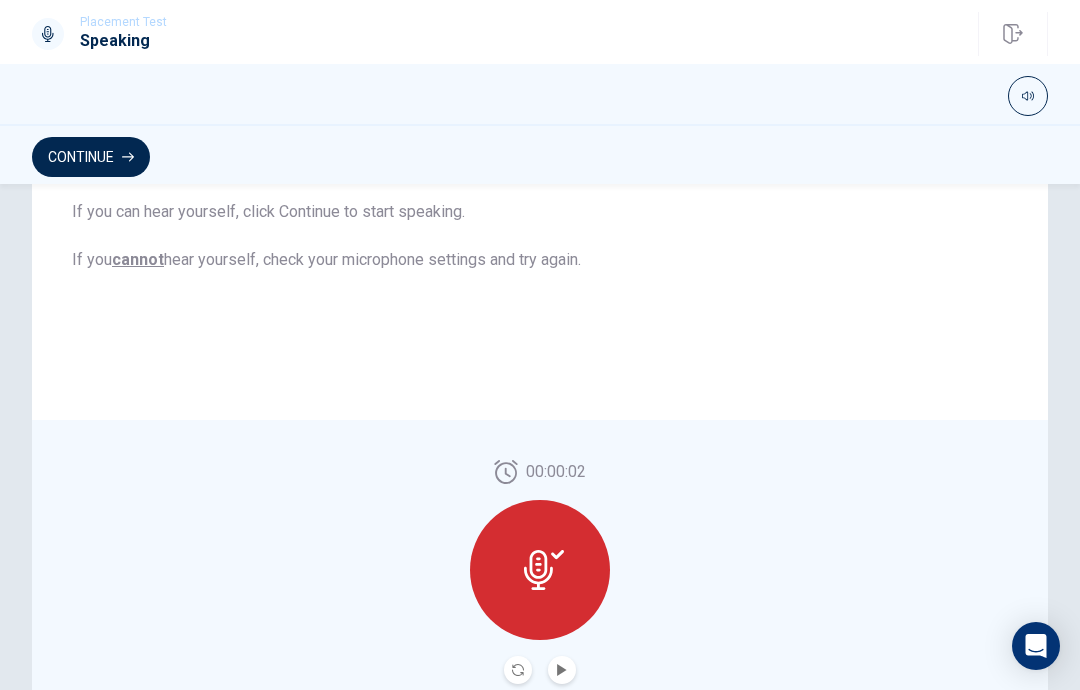 click at bounding box center (562, 670) 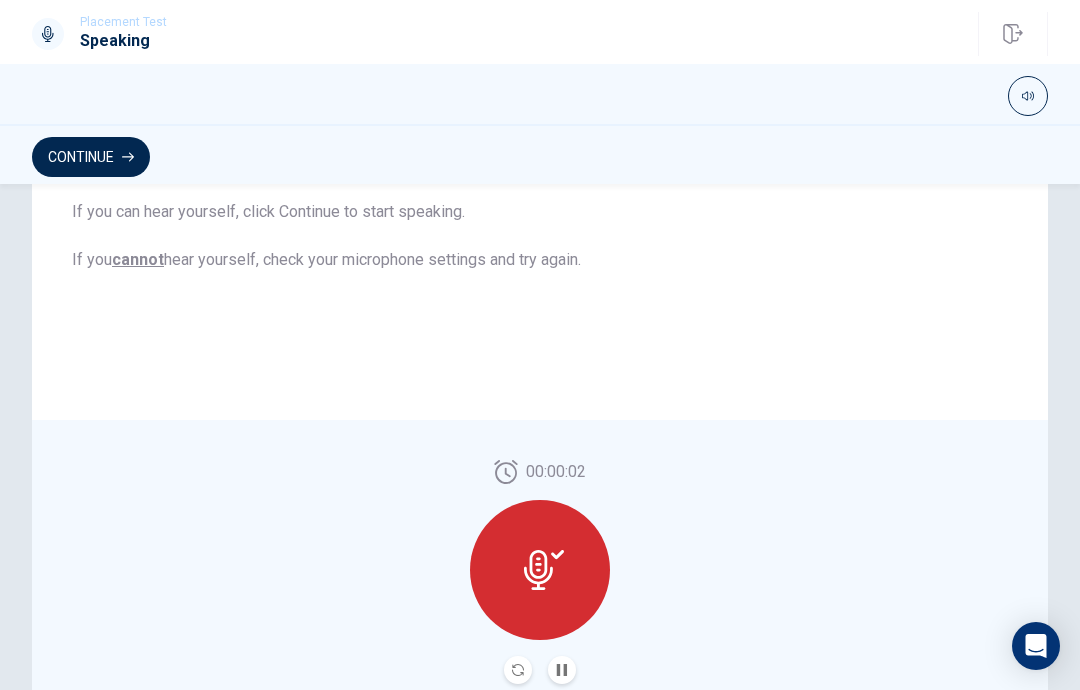 click at bounding box center (562, 670) 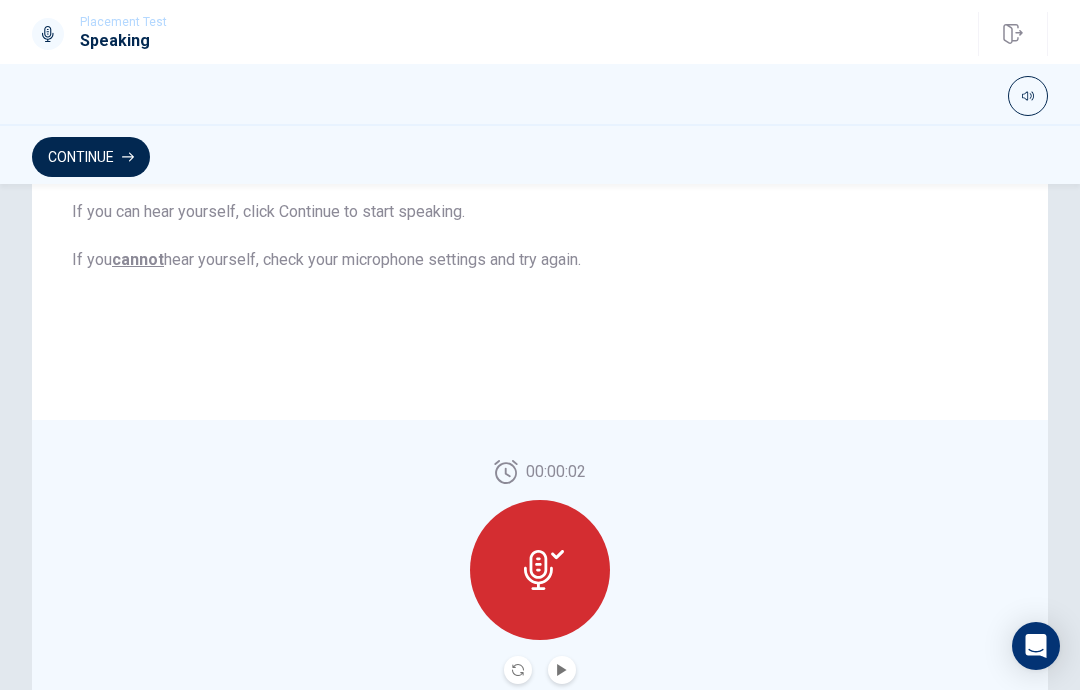 click 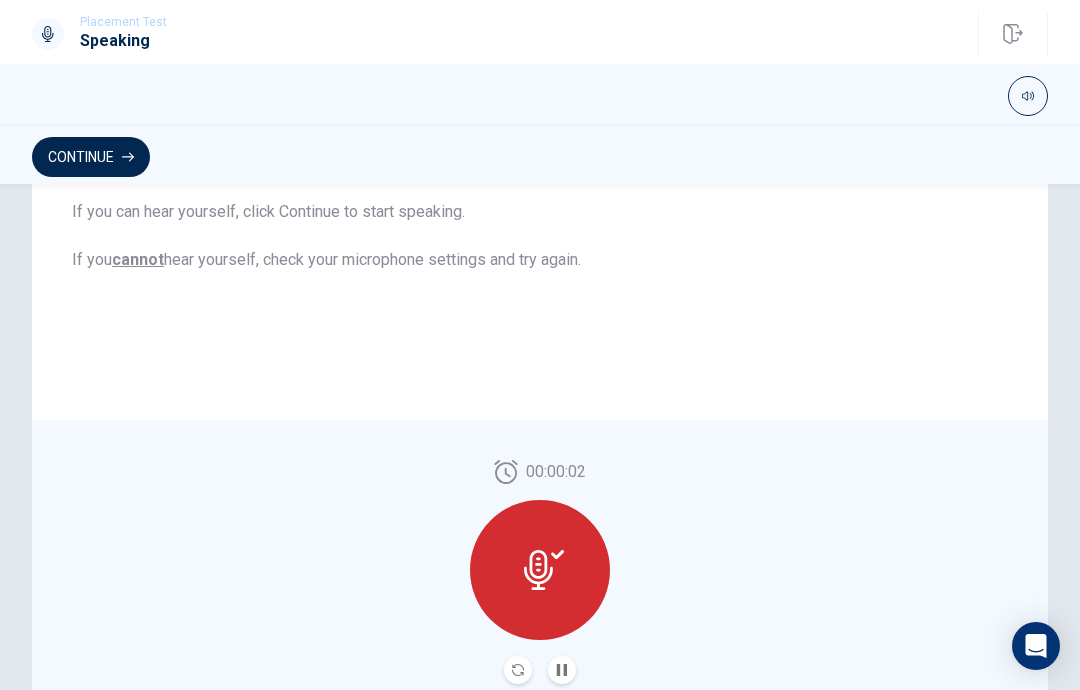 click at bounding box center [540, 670] 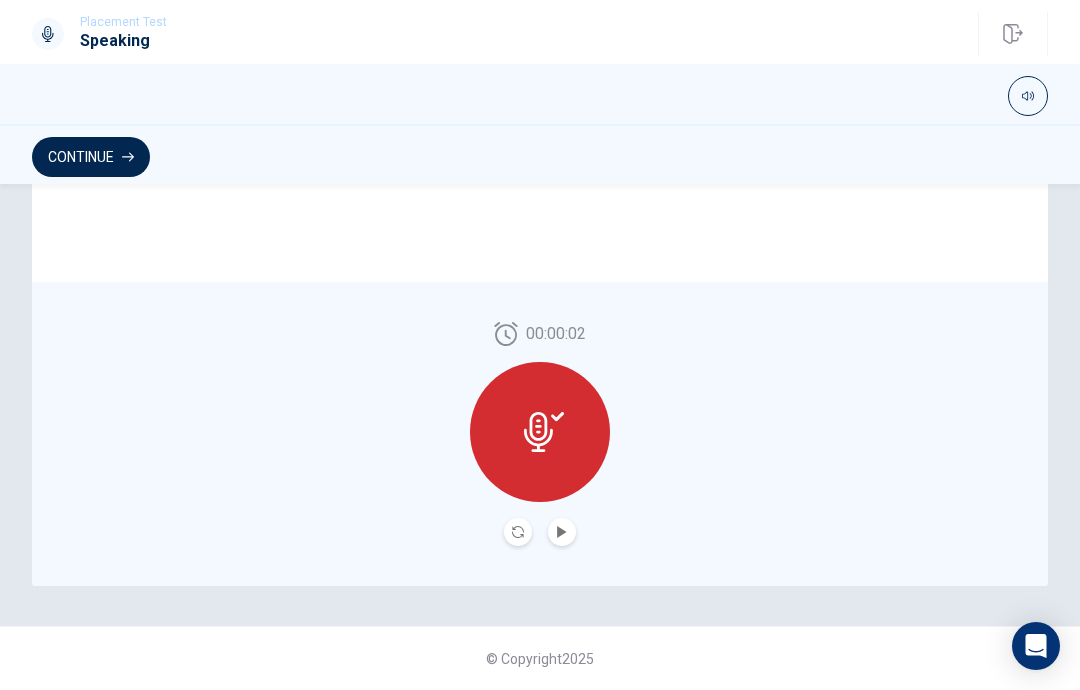 scroll, scrollTop: 510, scrollLeft: 0, axis: vertical 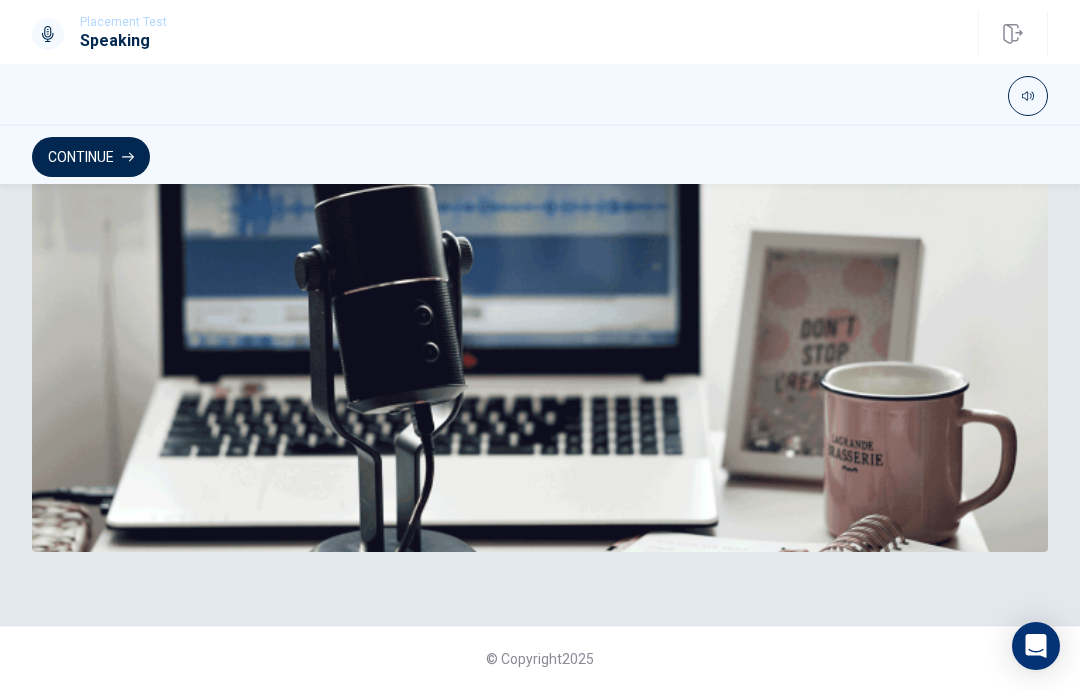 click on "Continue" at bounding box center (91, 157) 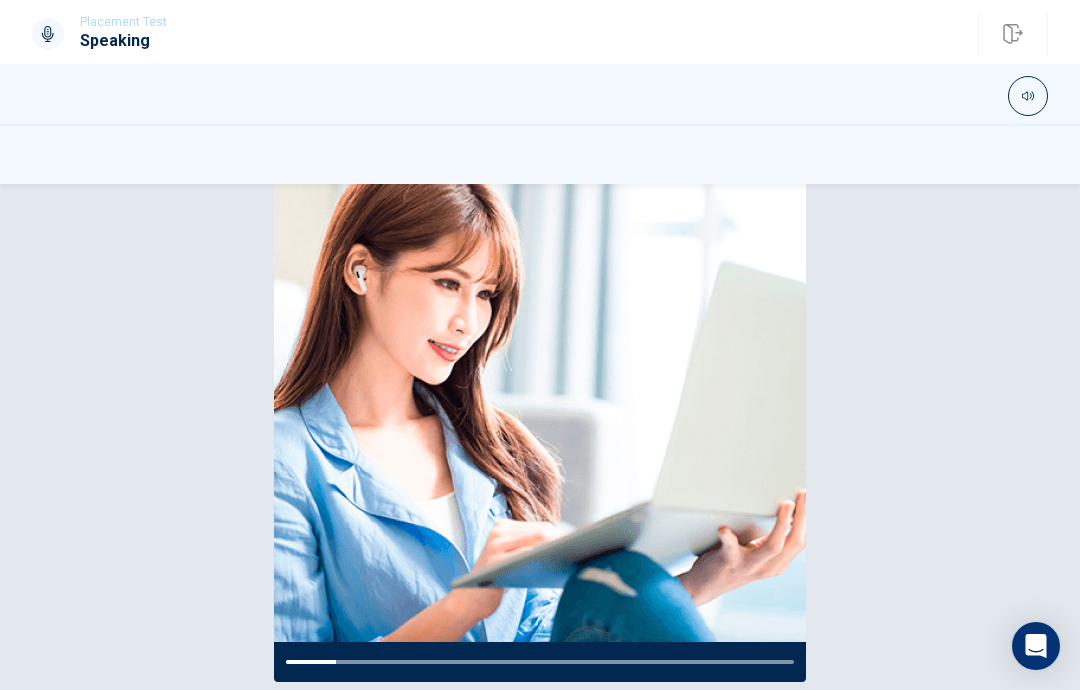 scroll, scrollTop: 199, scrollLeft: 0, axis: vertical 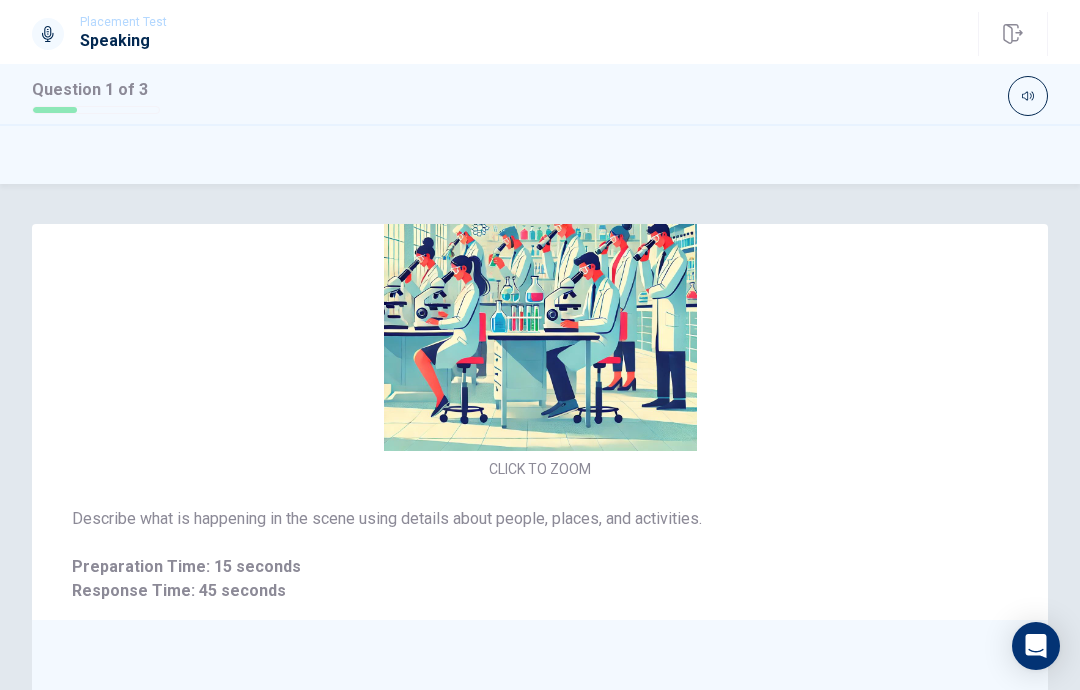 click on "CLICK TO ZOOM" at bounding box center [540, 310] 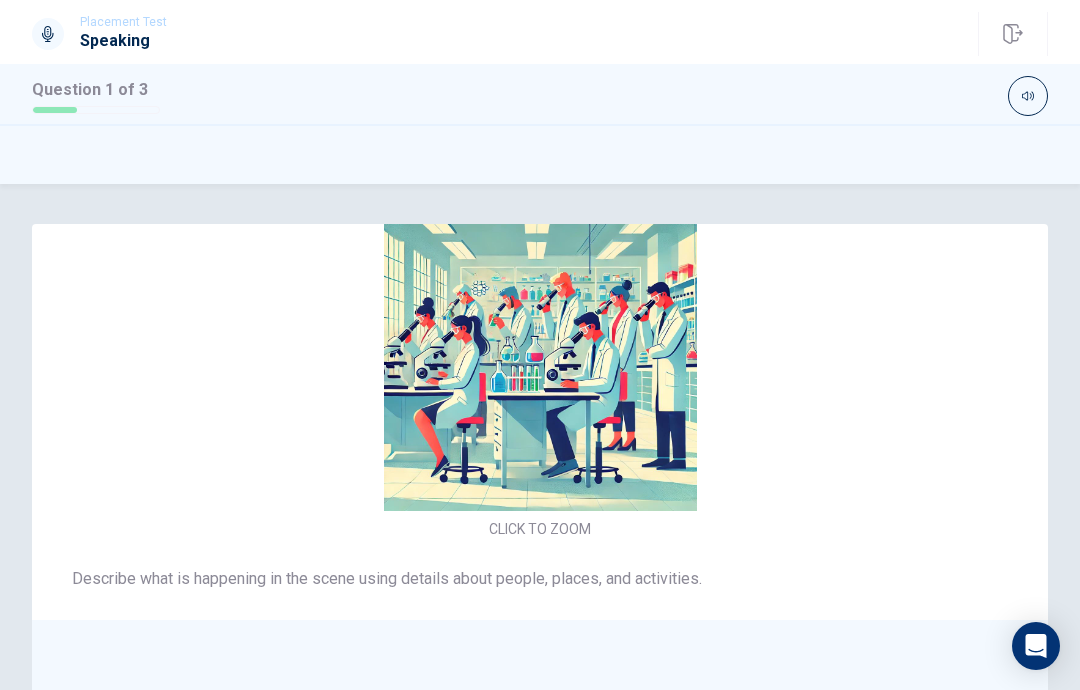 scroll, scrollTop: 0, scrollLeft: 0, axis: both 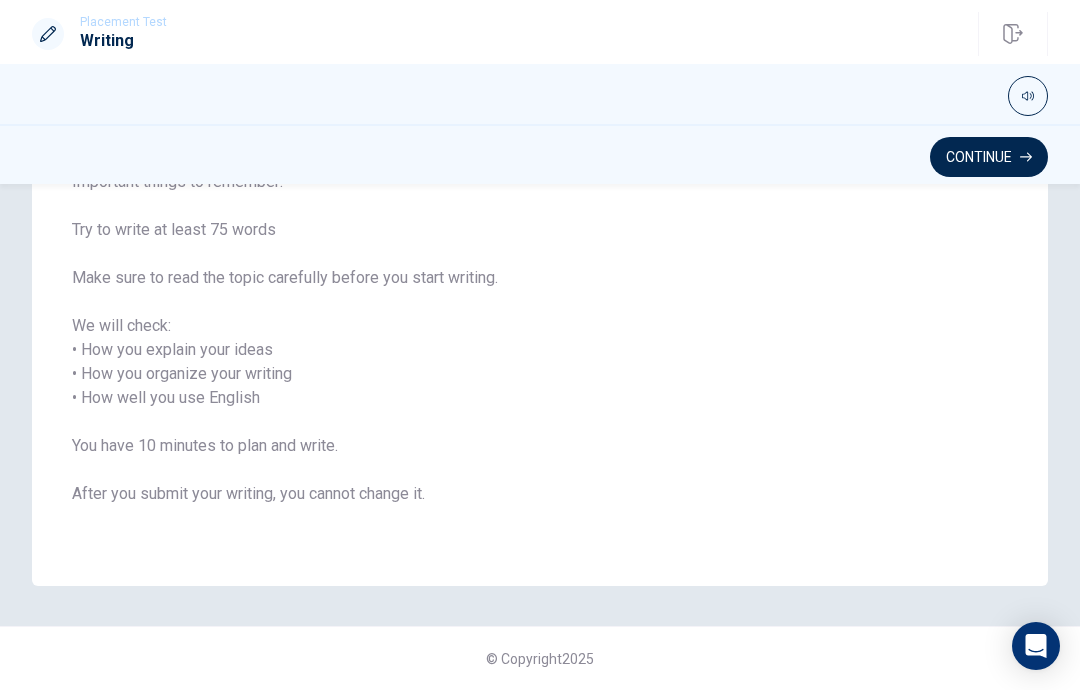 click on "Continue" at bounding box center [989, 157] 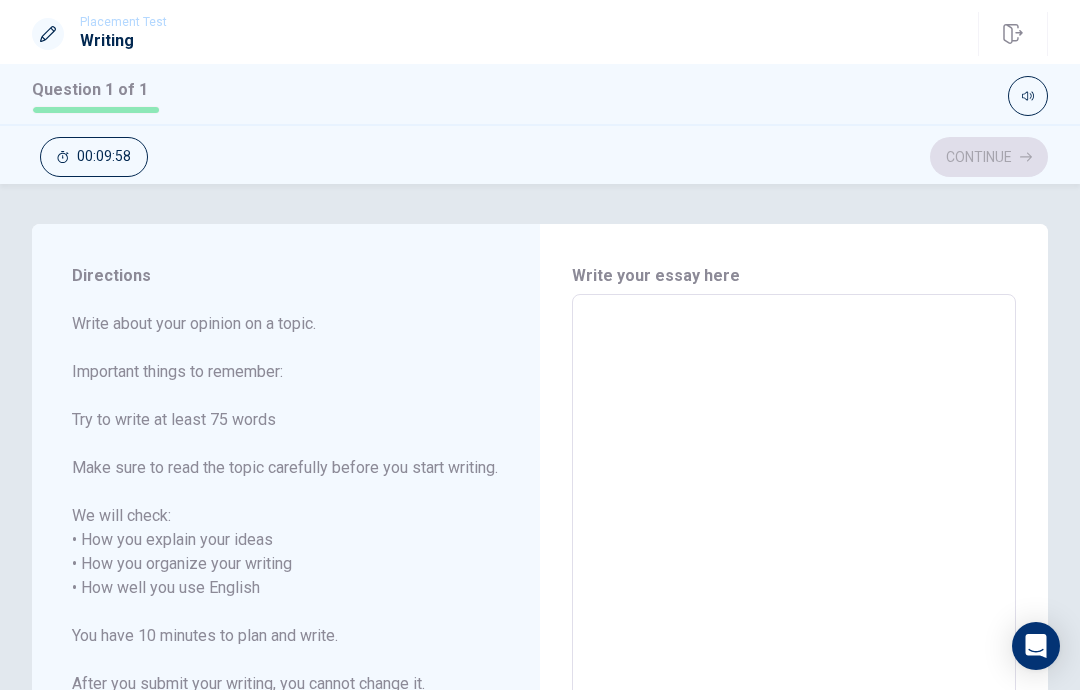 scroll, scrollTop: 0, scrollLeft: 0, axis: both 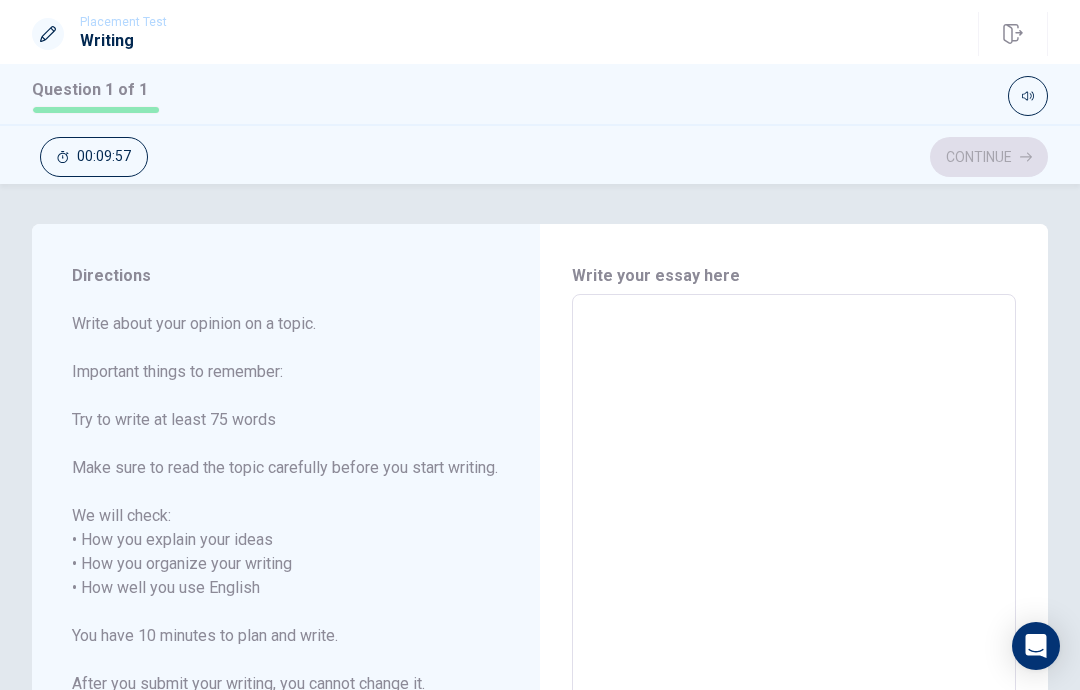 click at bounding box center [794, 588] 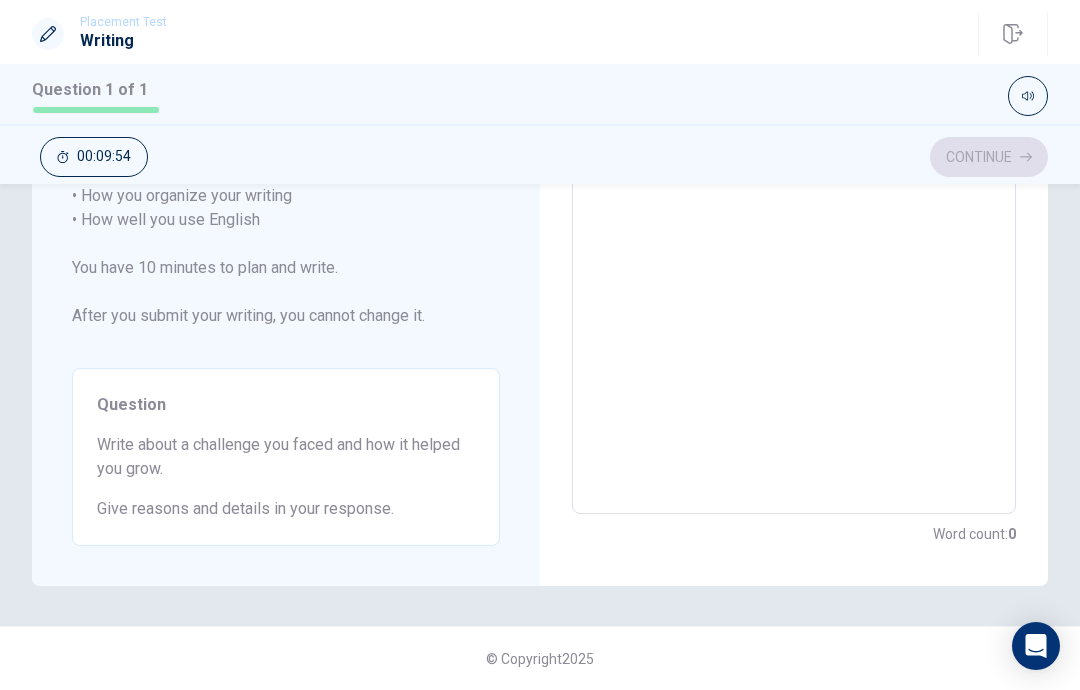 scroll, scrollTop: 367, scrollLeft: 0, axis: vertical 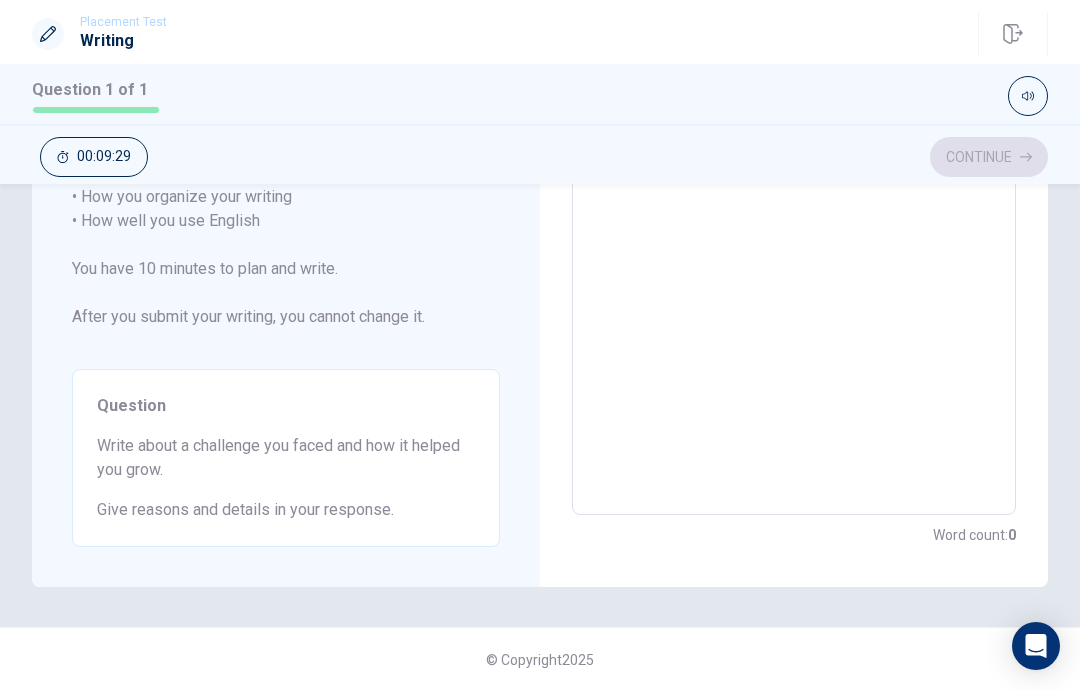 click at bounding box center [794, 221] 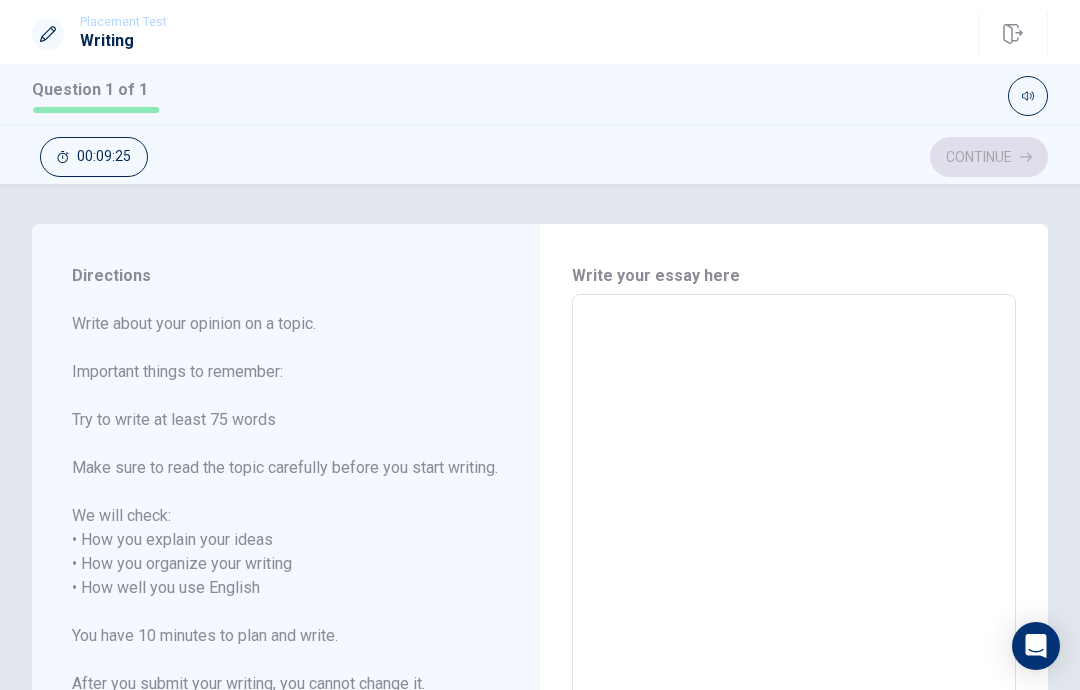 scroll, scrollTop: 18, scrollLeft: 0, axis: vertical 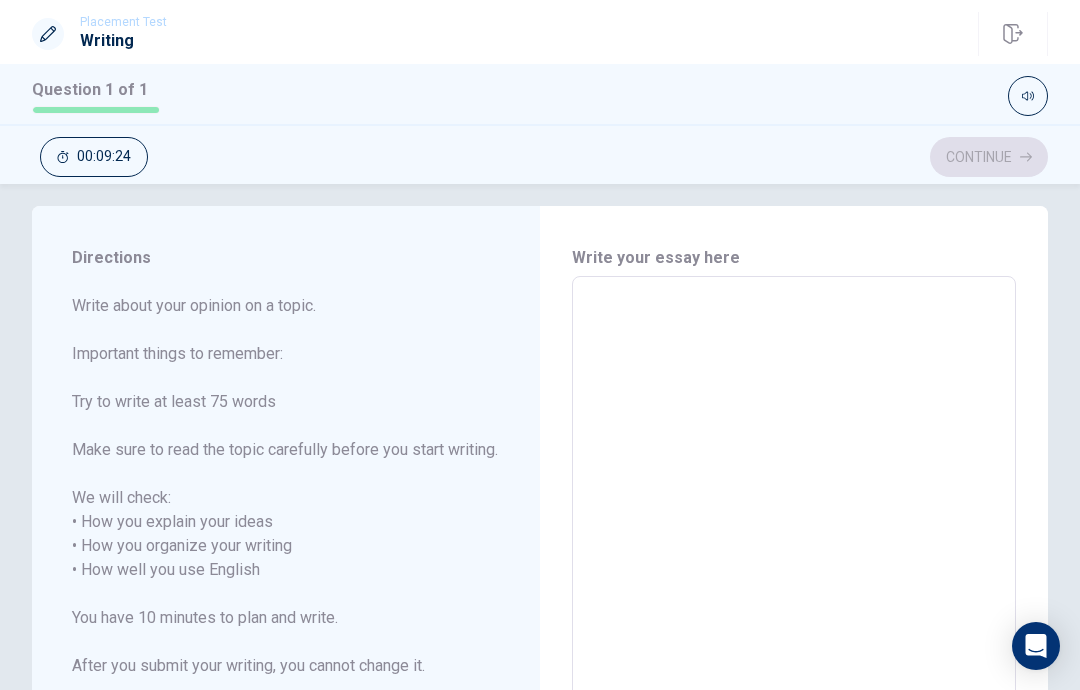 type on "O" 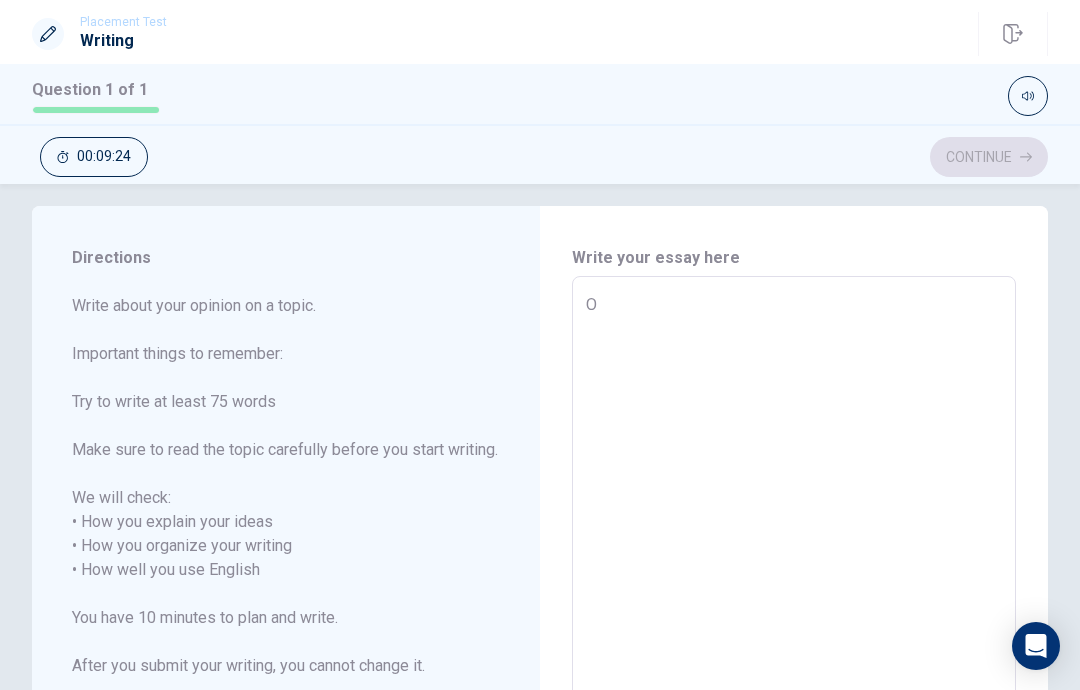 type on "x" 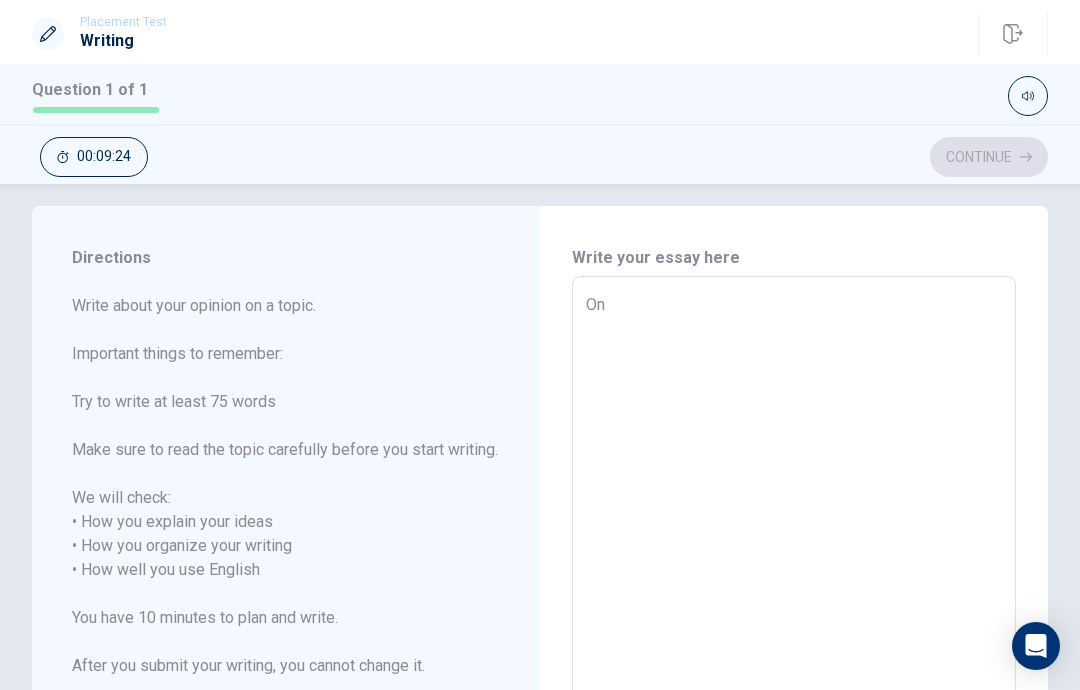 type on "x" 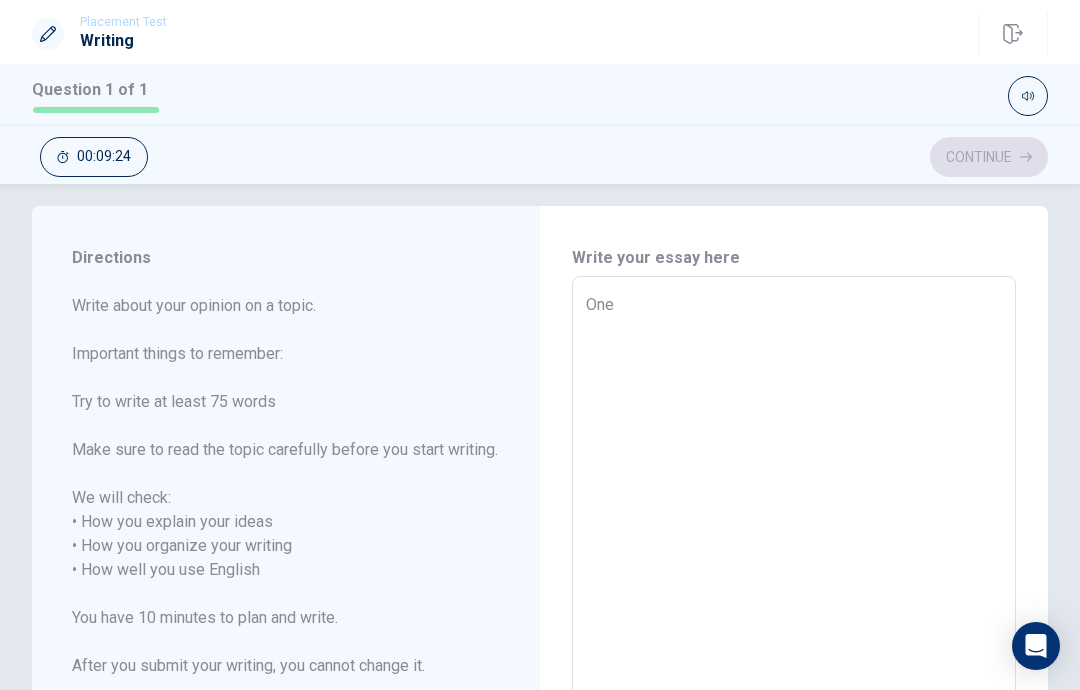 type on "x" 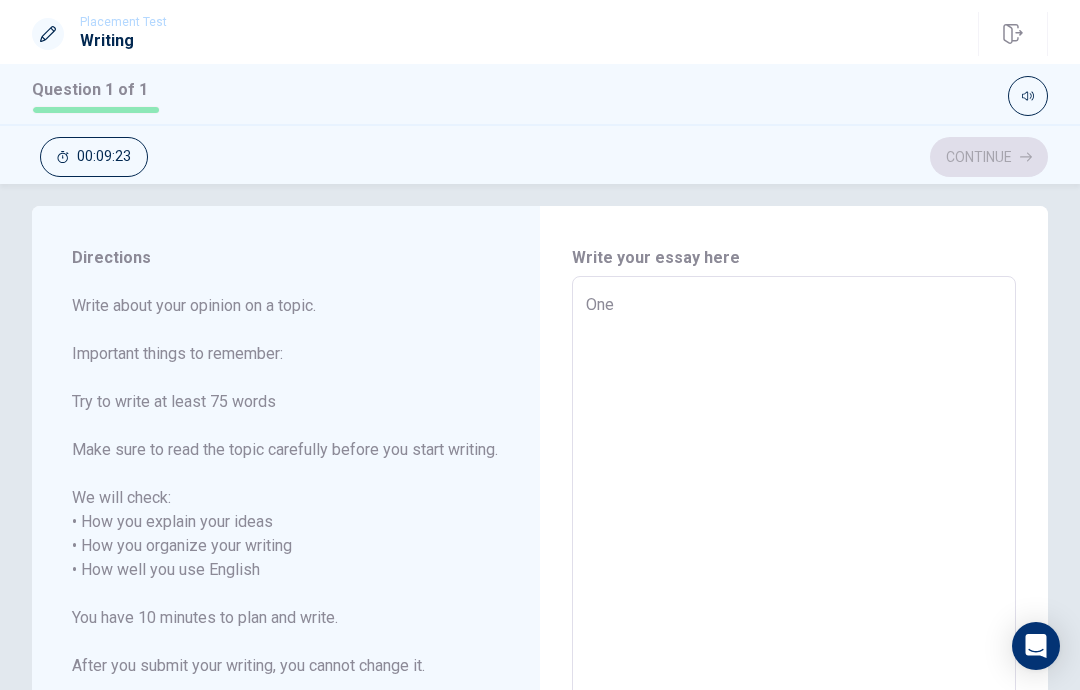 type on "One c" 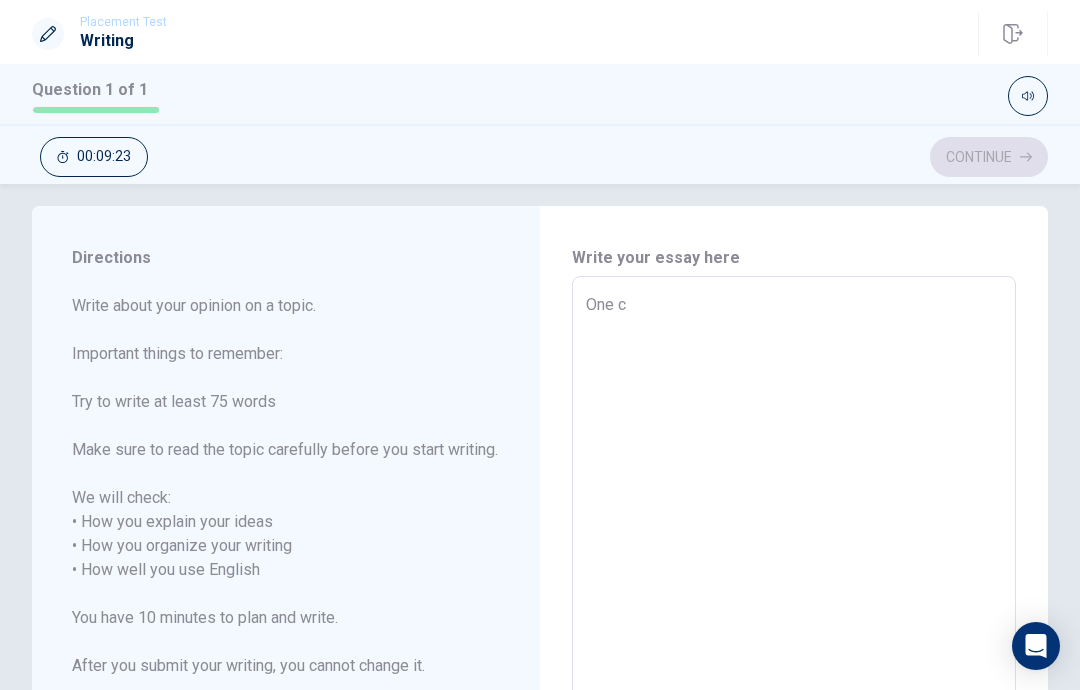 type on "x" 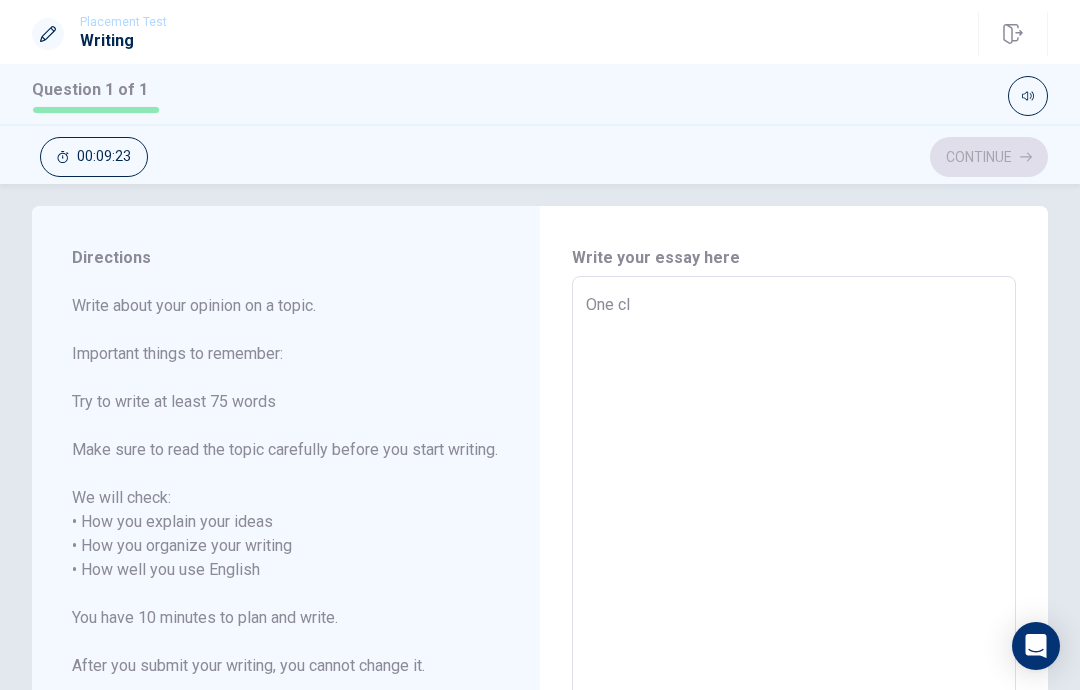 type on "x" 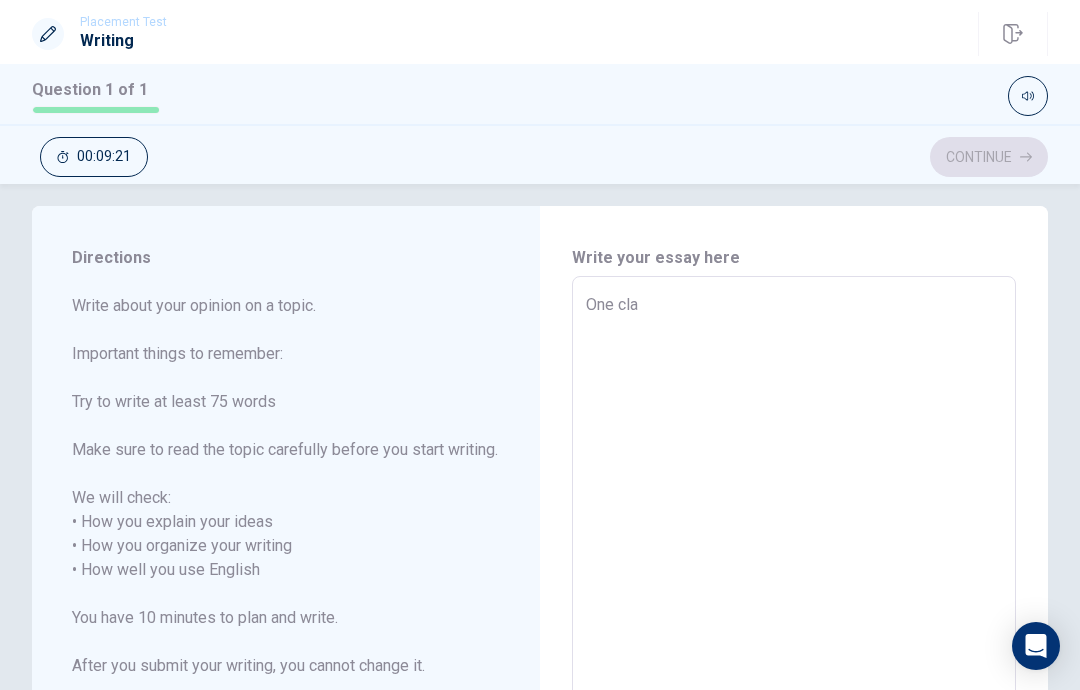 type on "x" 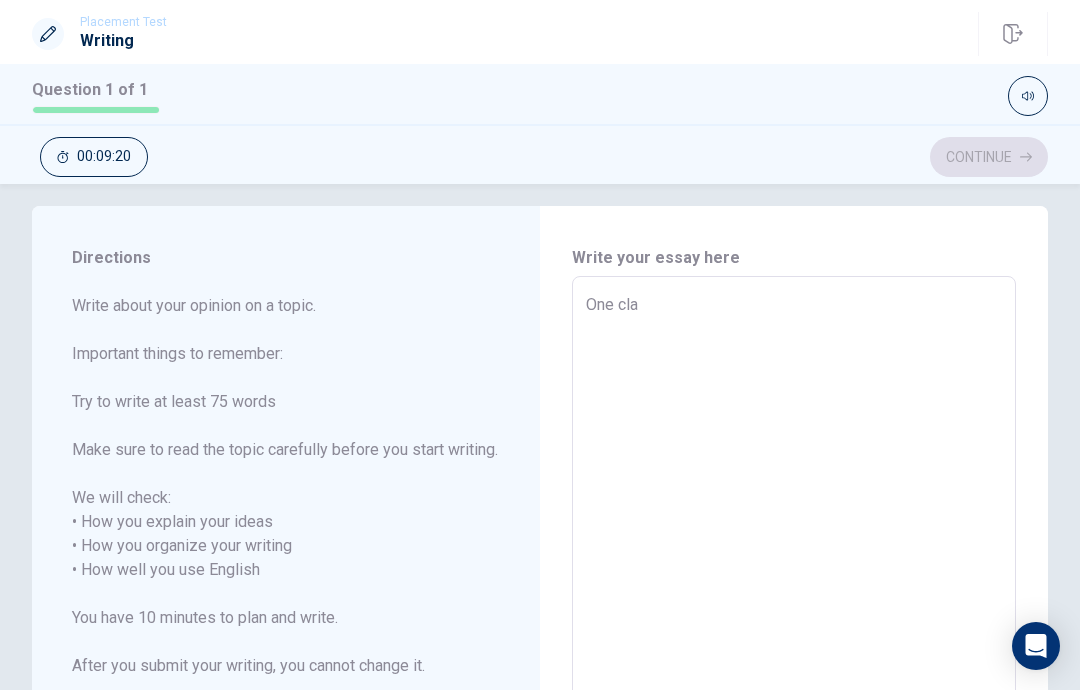 type on "One cl" 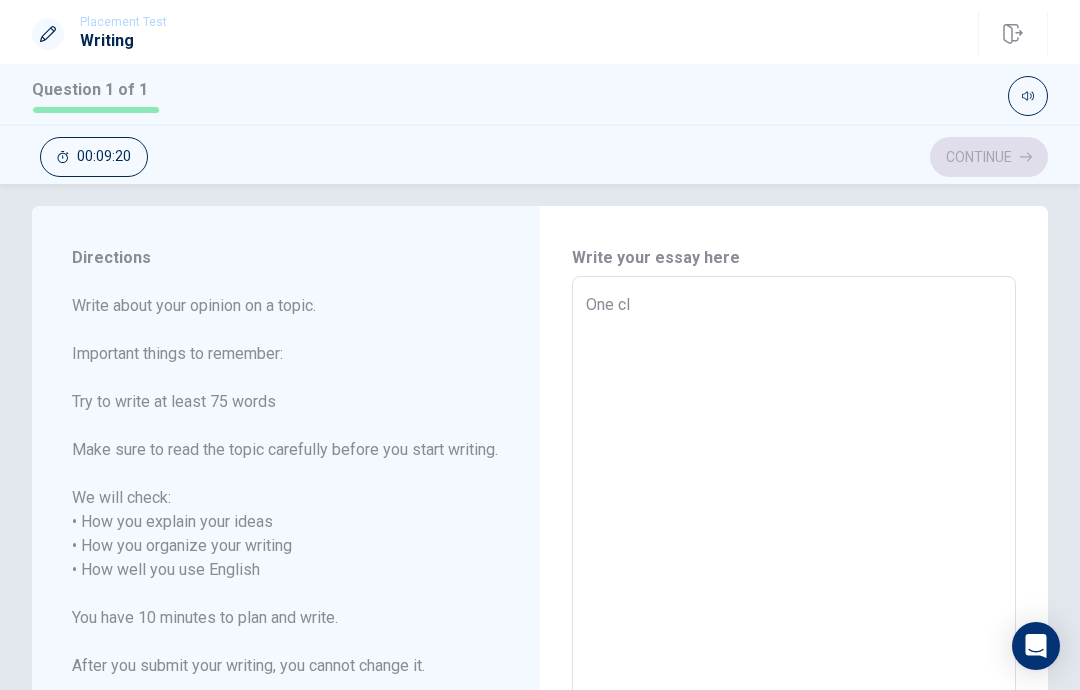 type on "x" 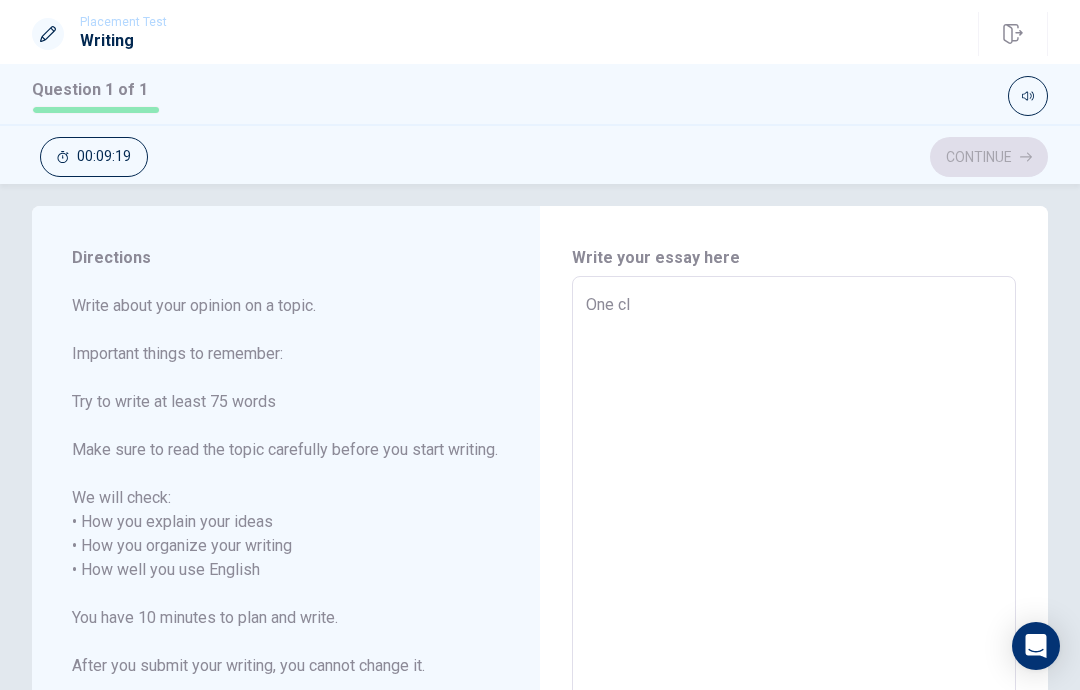 type on "One c" 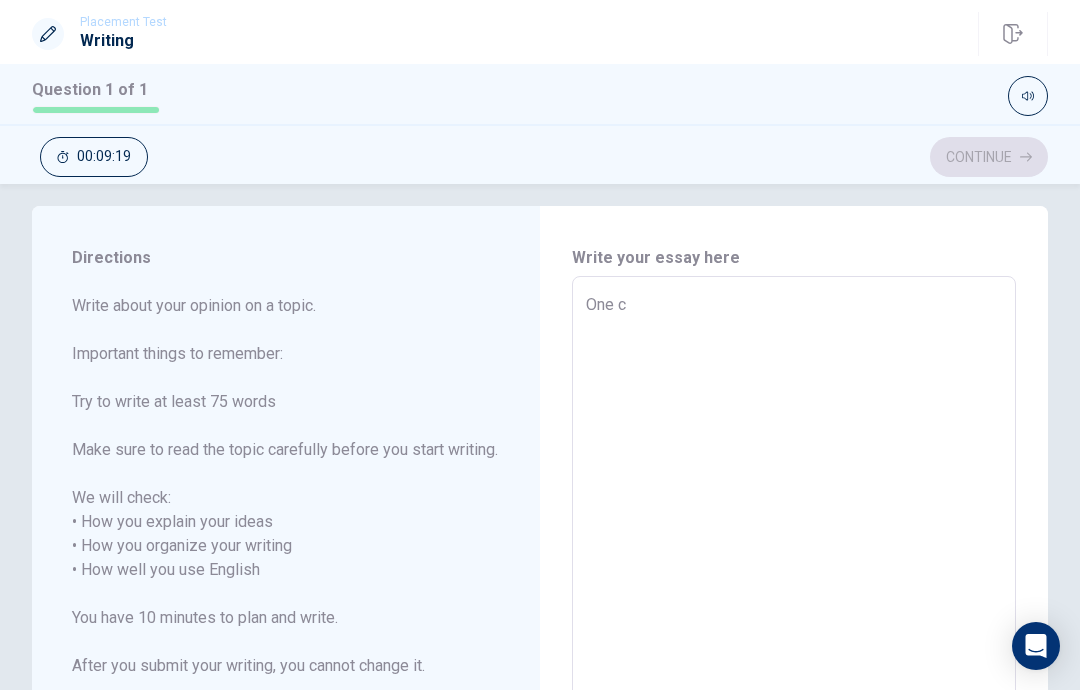 type on "x" 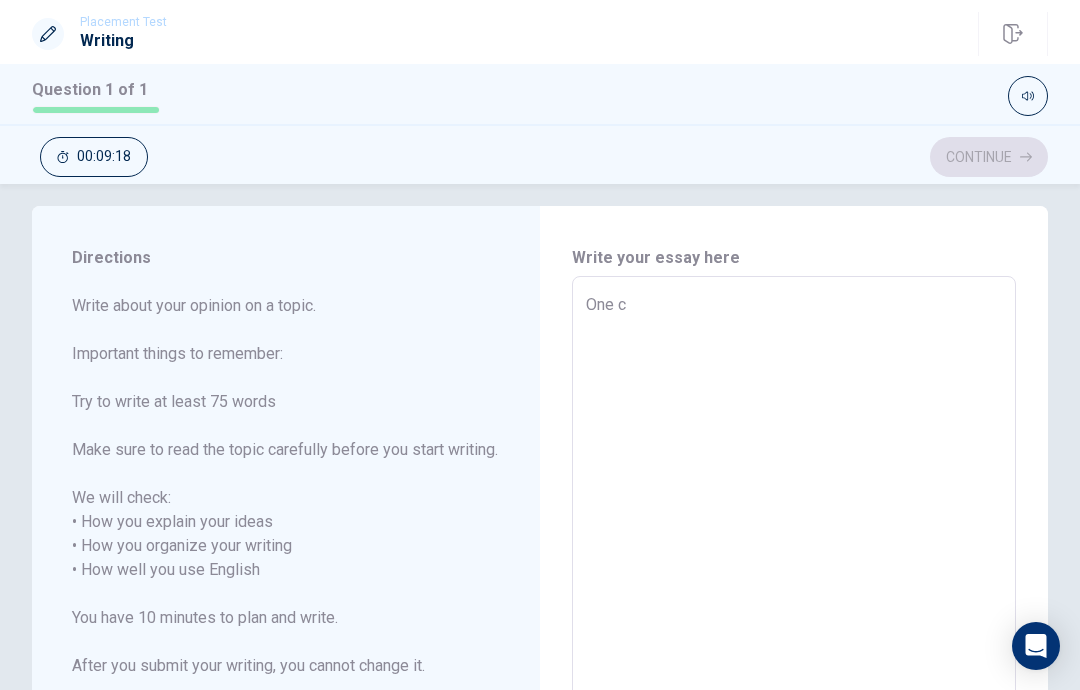 type on "One ch" 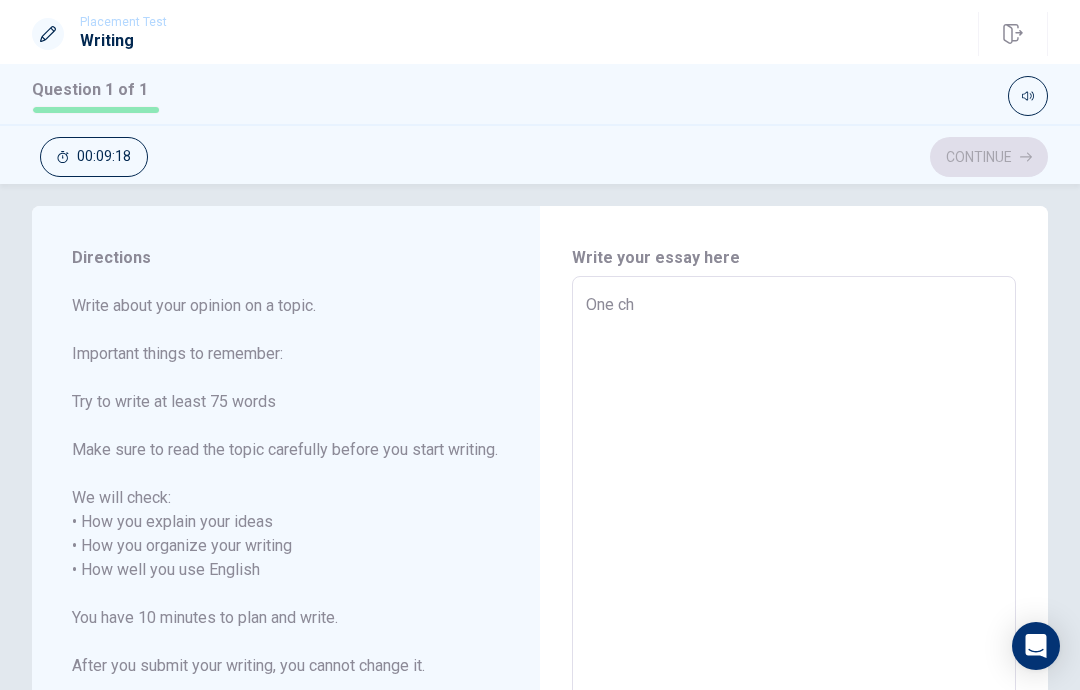 type on "x" 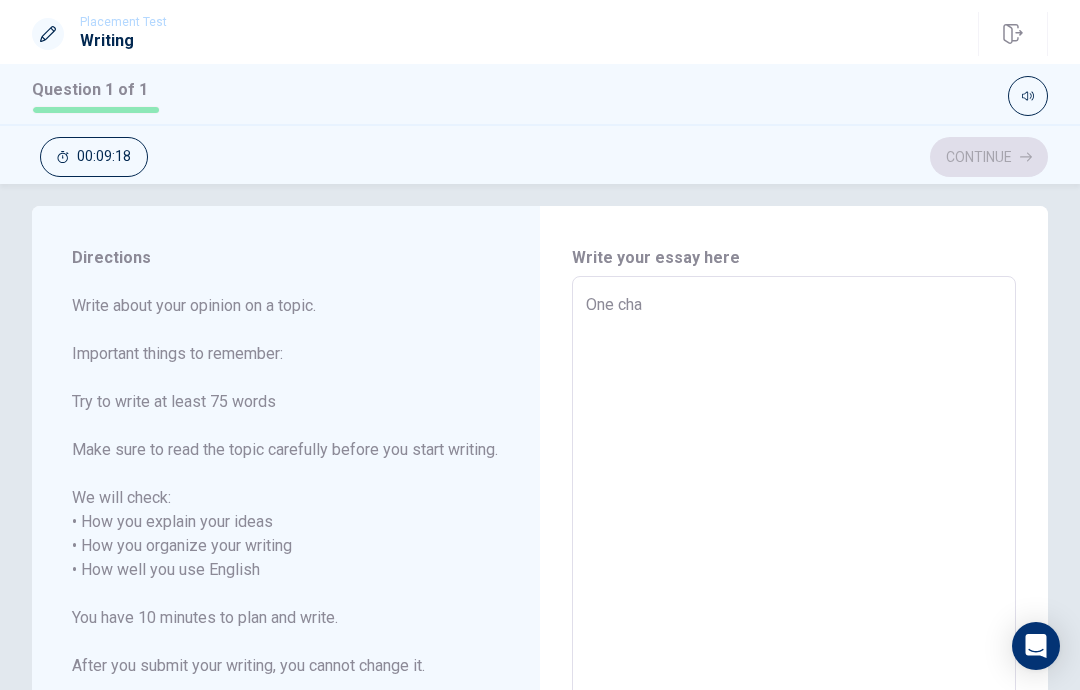 type on "x" 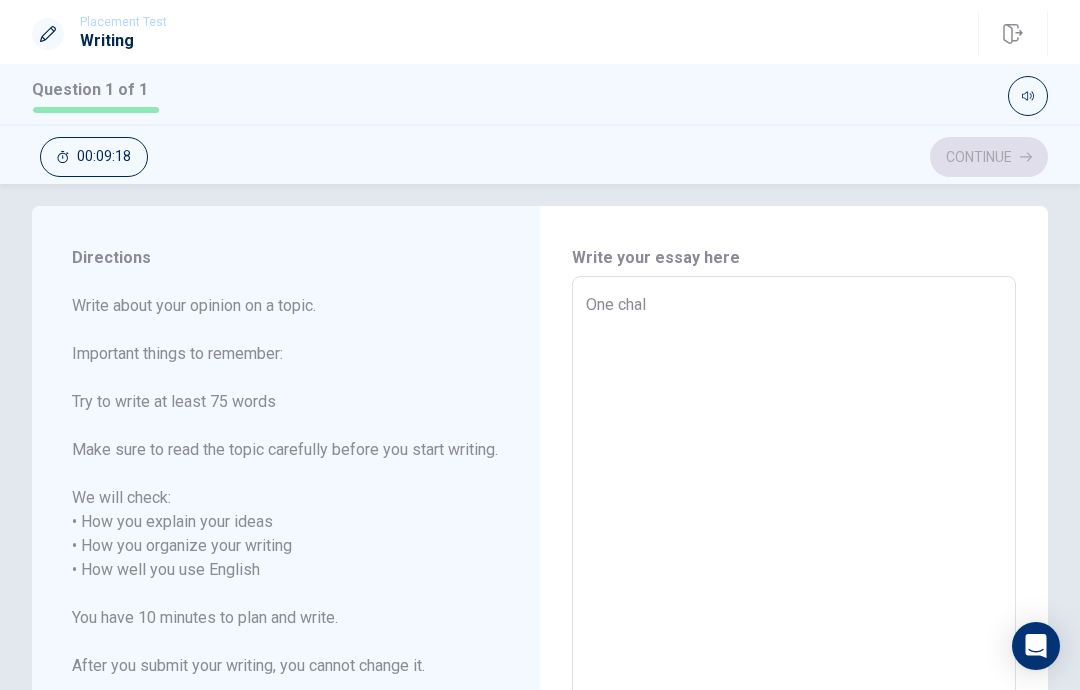 type on "x" 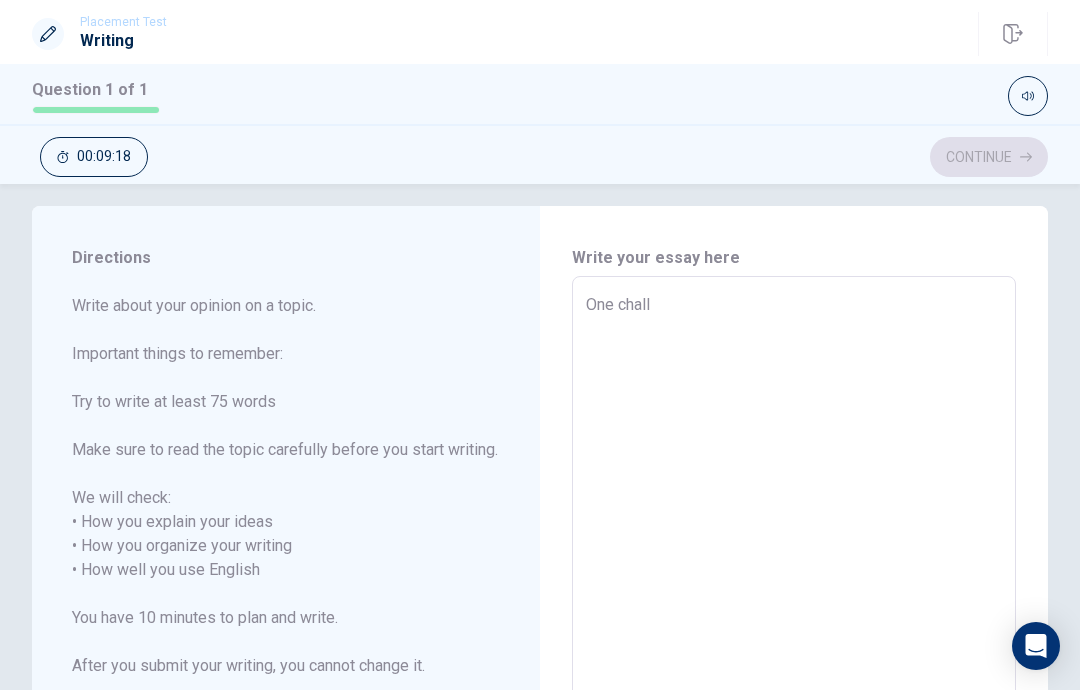 type on "x" 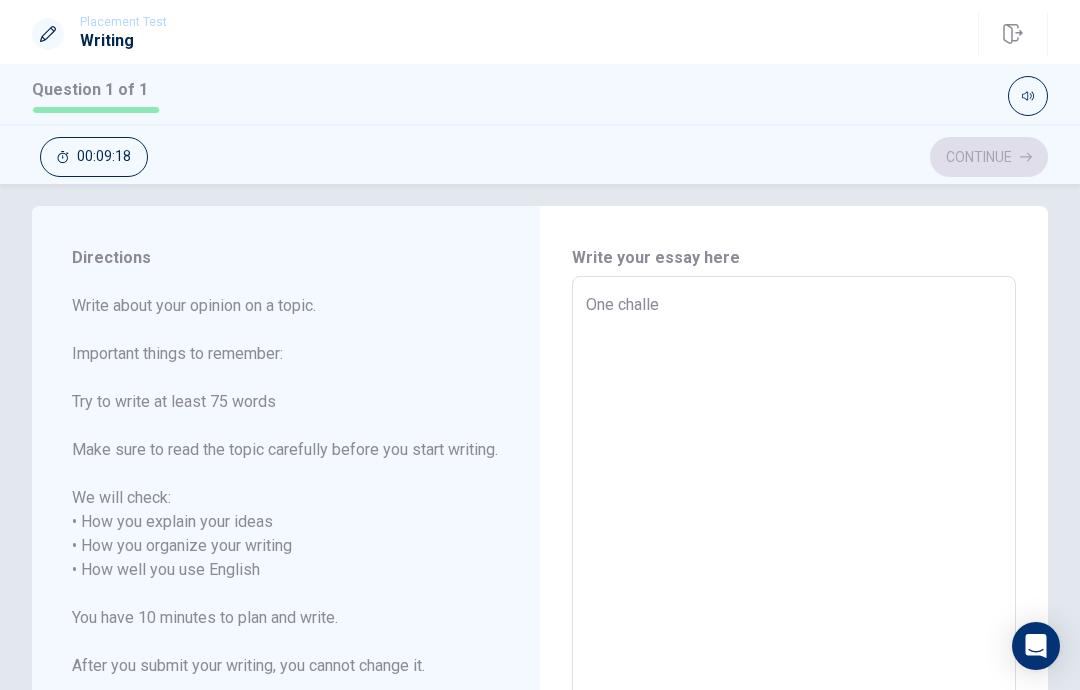 type on "x" 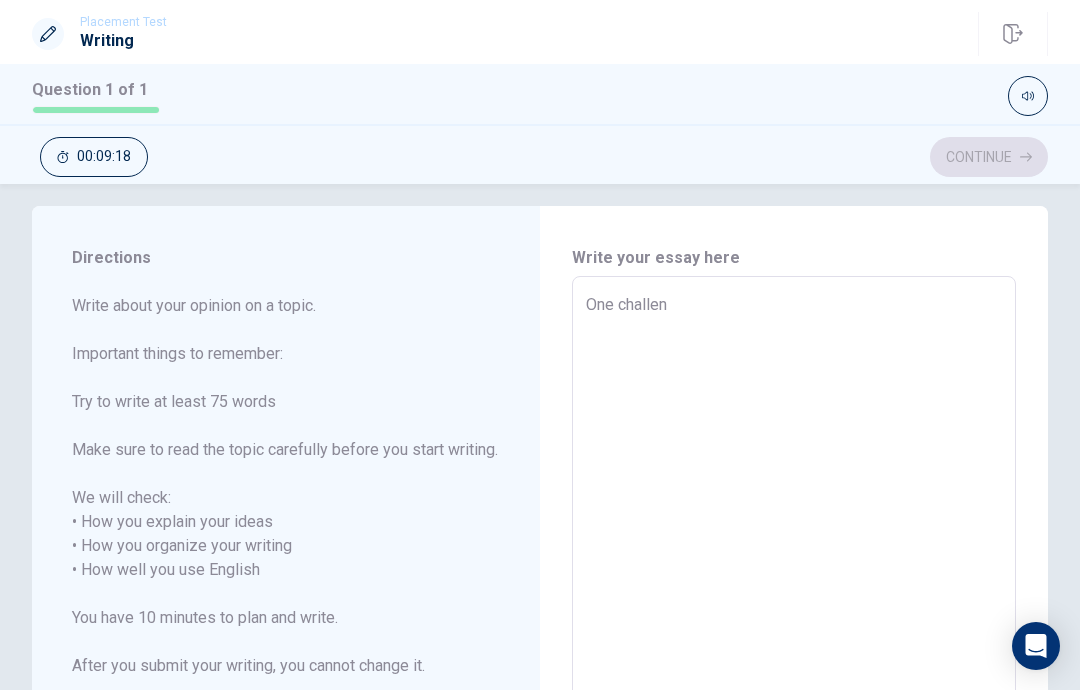 type on "x" 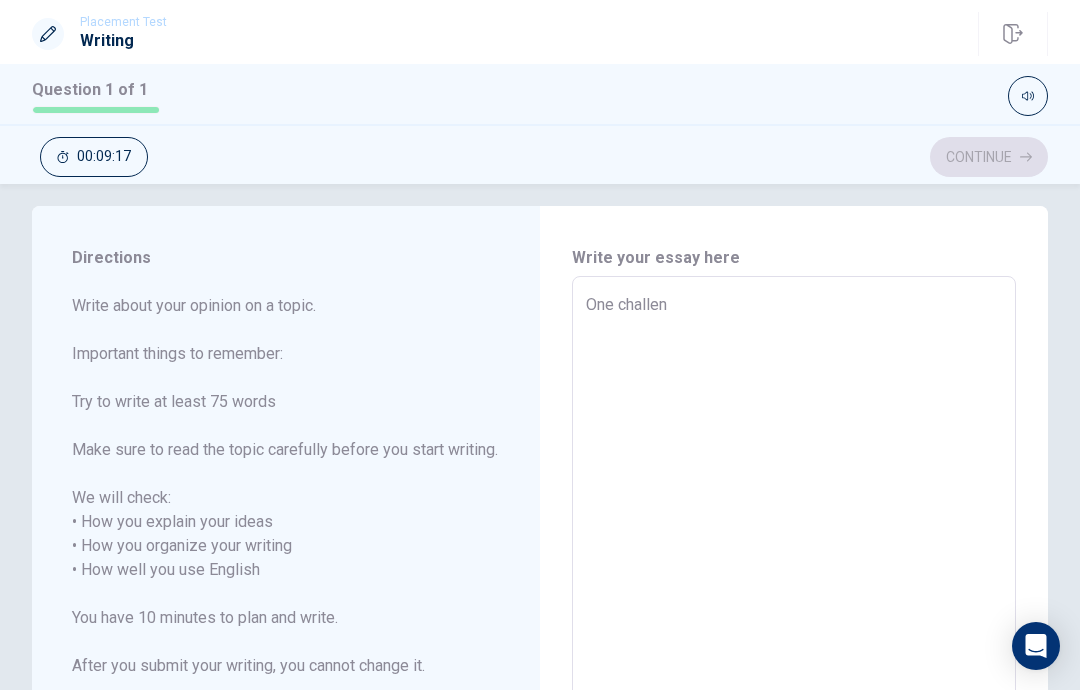 type on "One challeng" 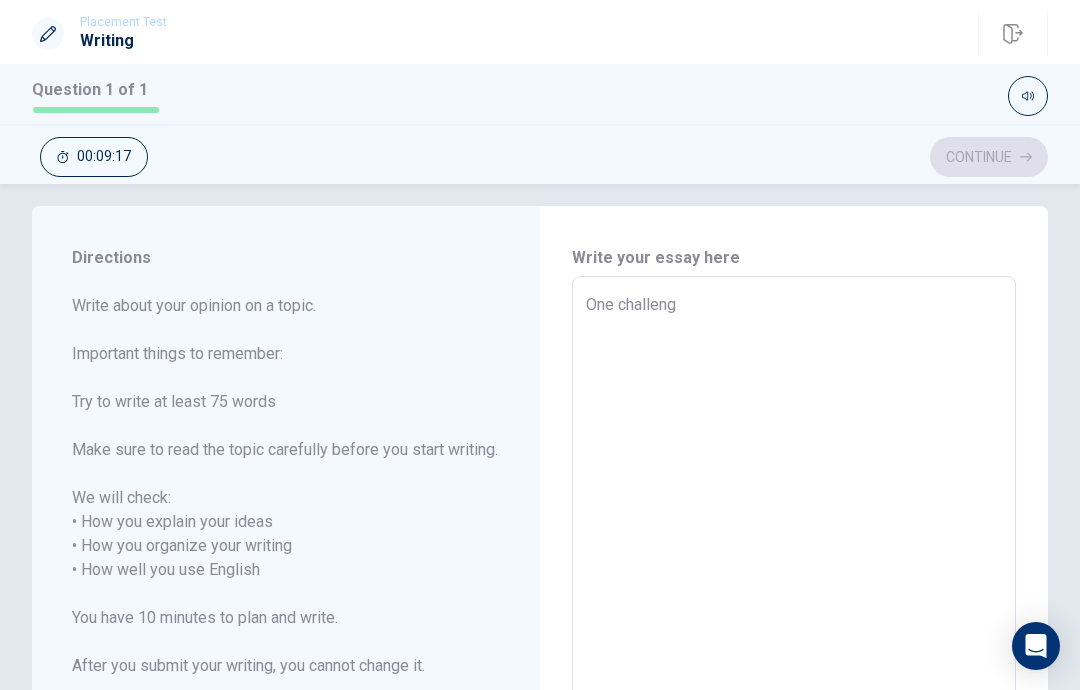 type on "x" 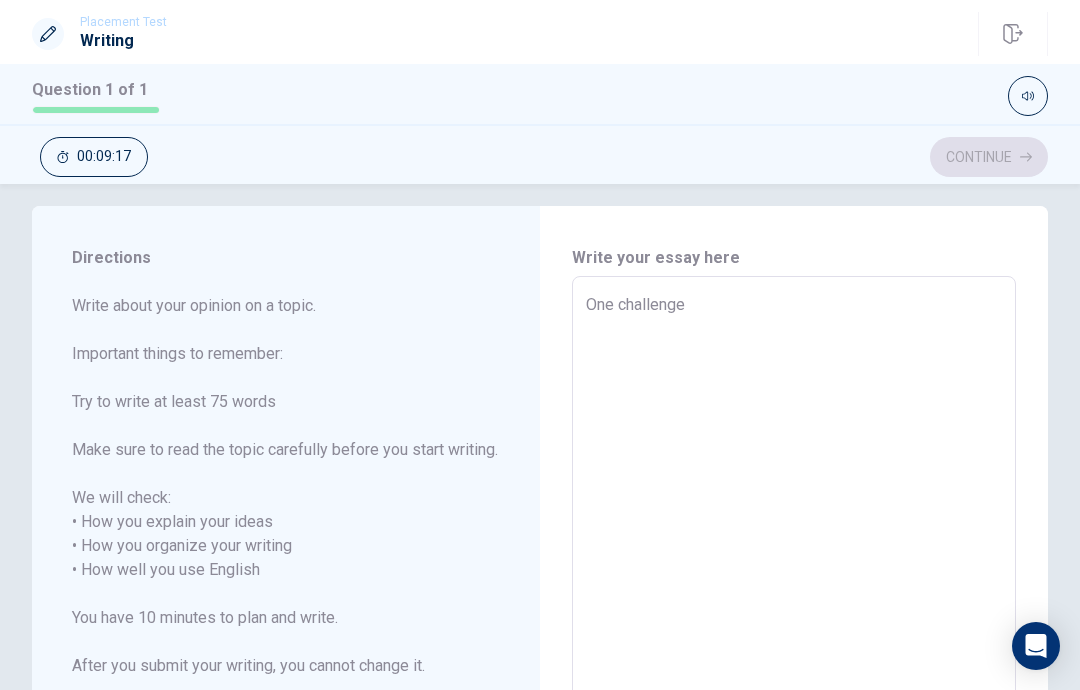 type on "x" 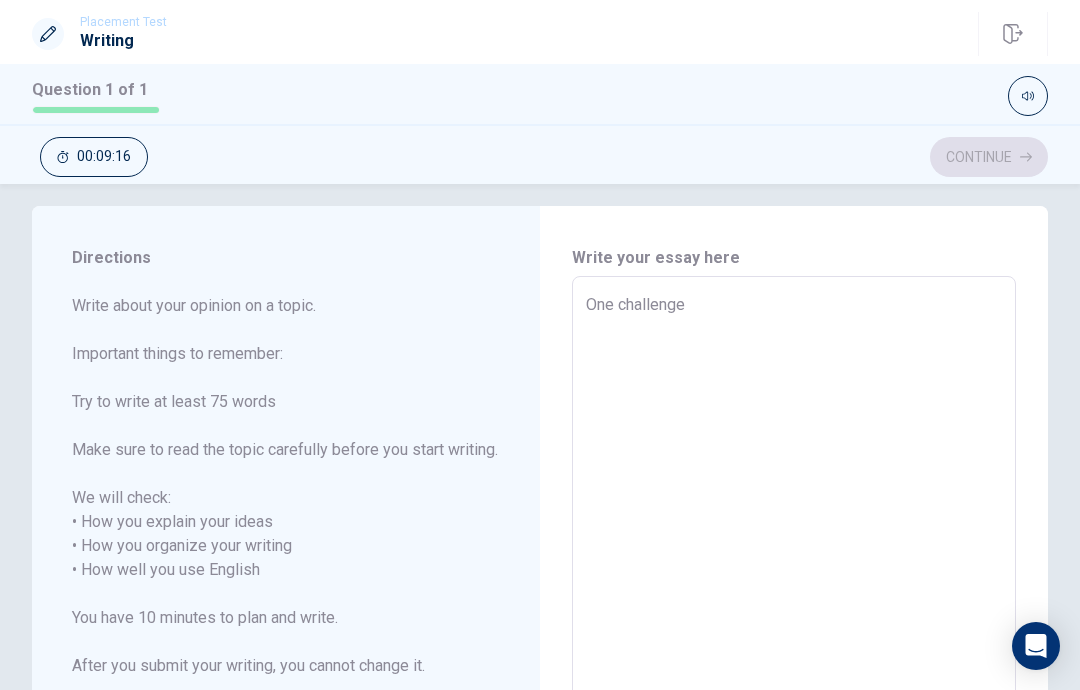 type on "One challenge I" 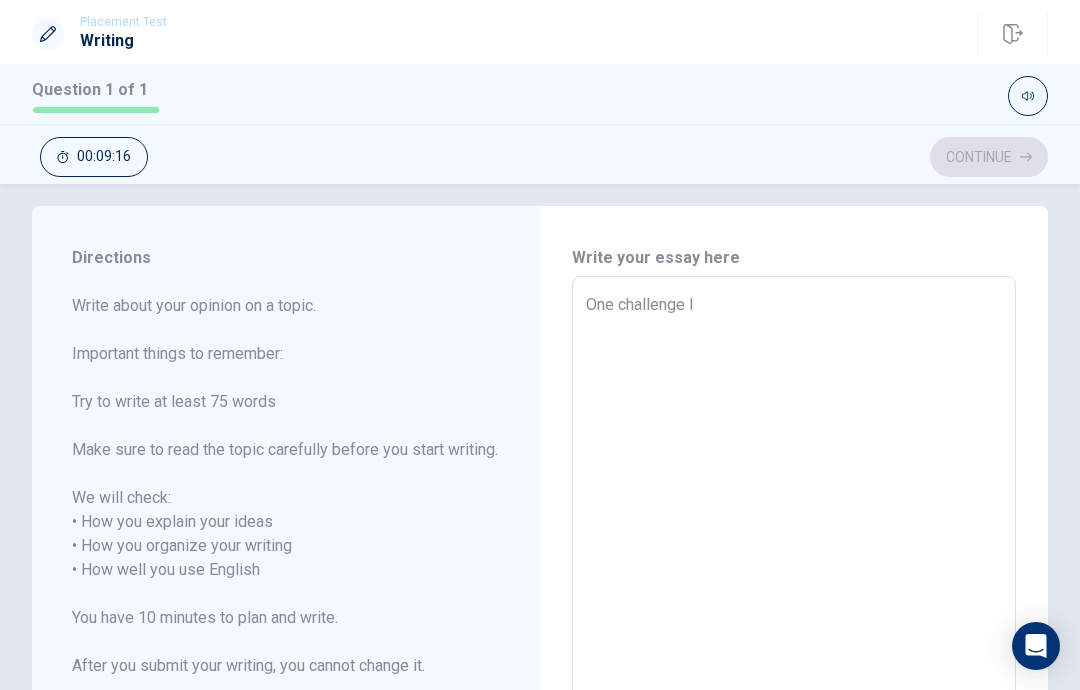 type on "x" 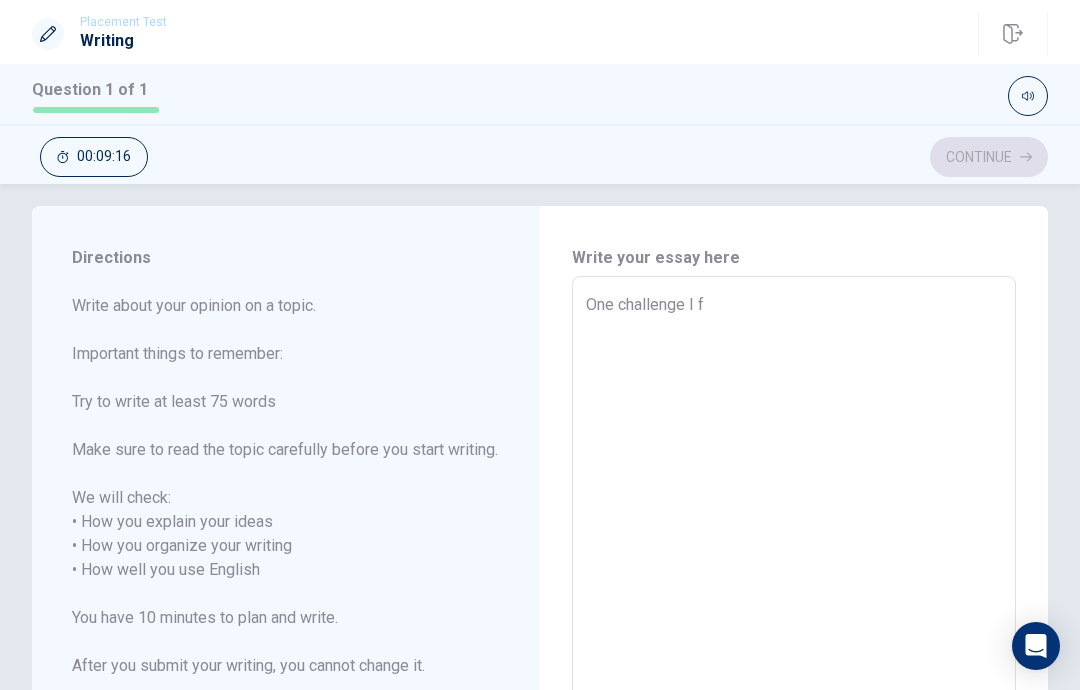 type on "x" 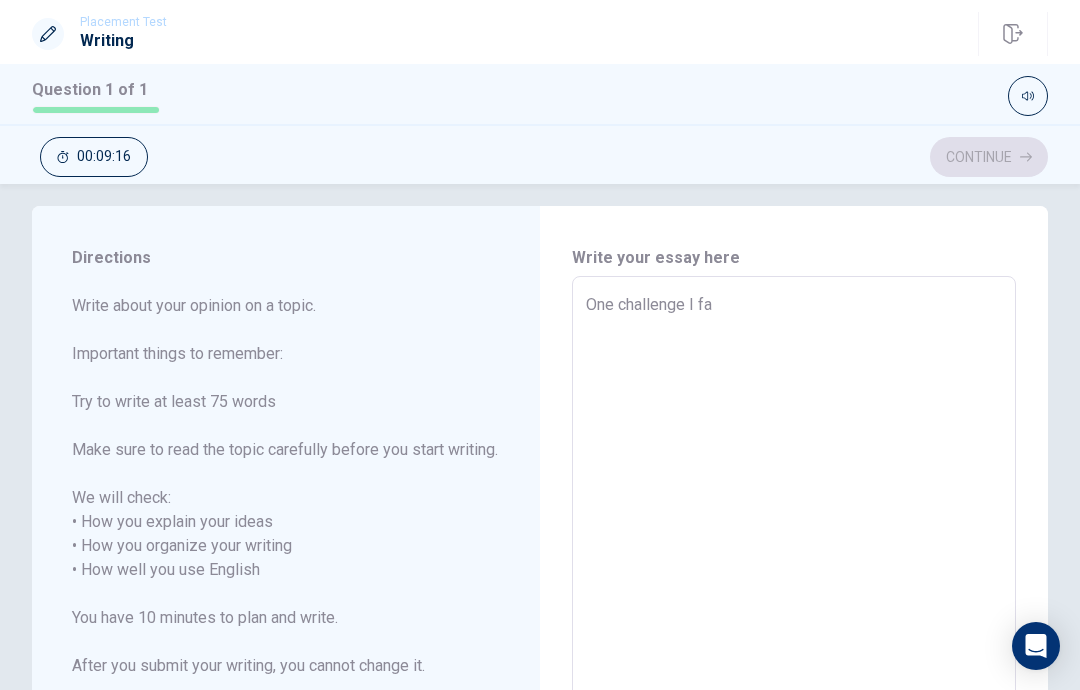 type on "x" 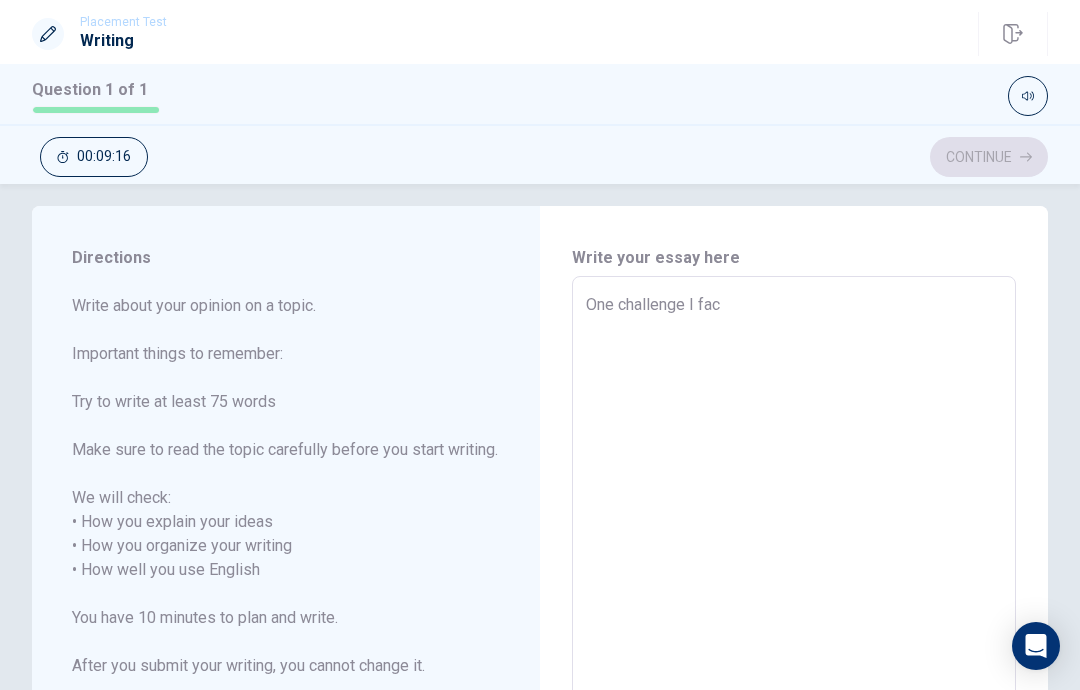 type on "x" 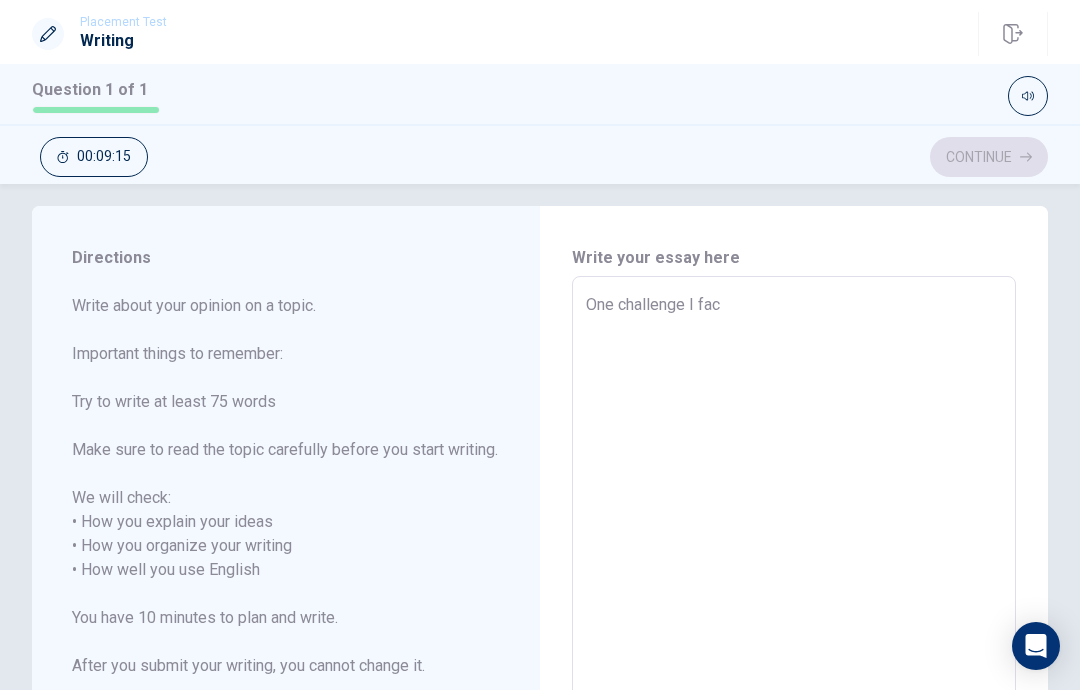 type on "One challenge I face" 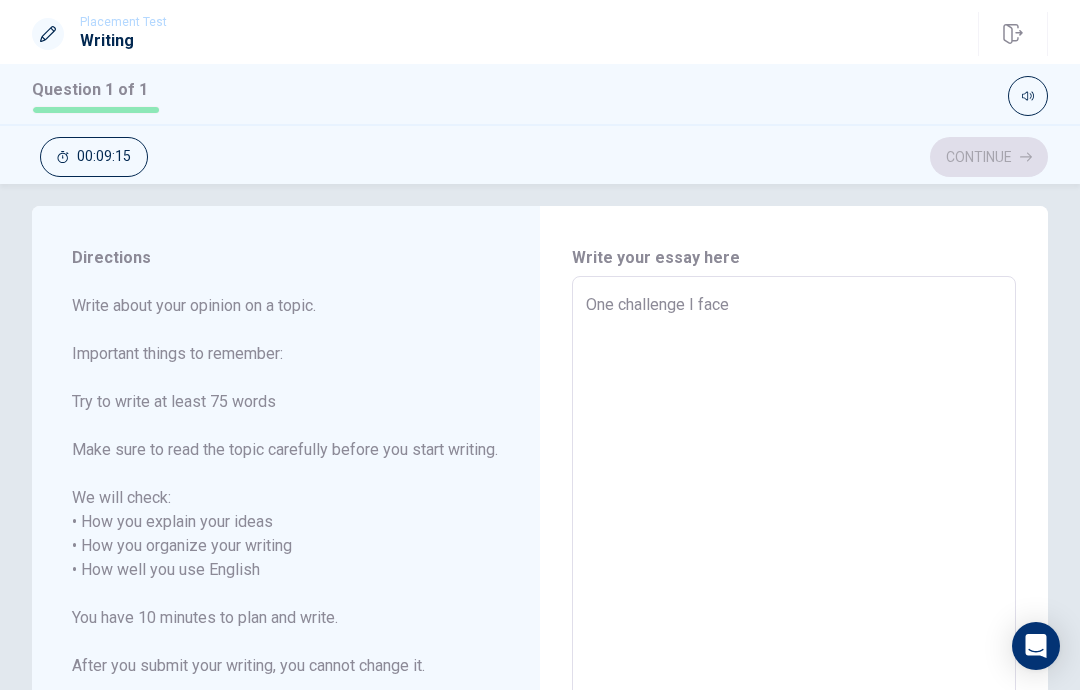 type on "x" 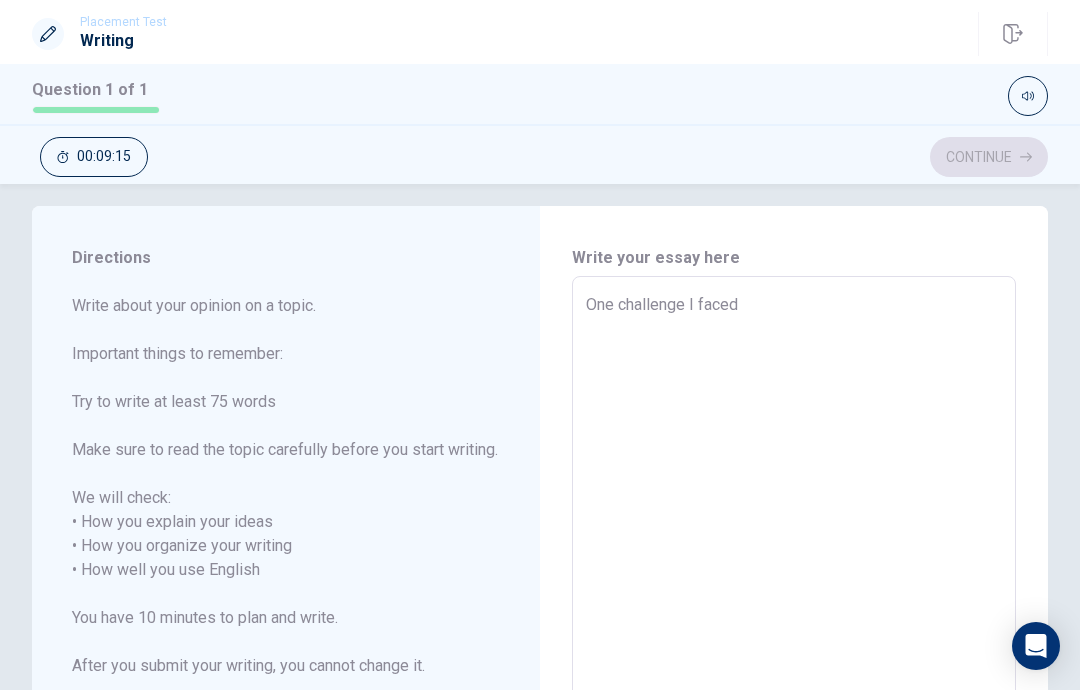 type on "x" 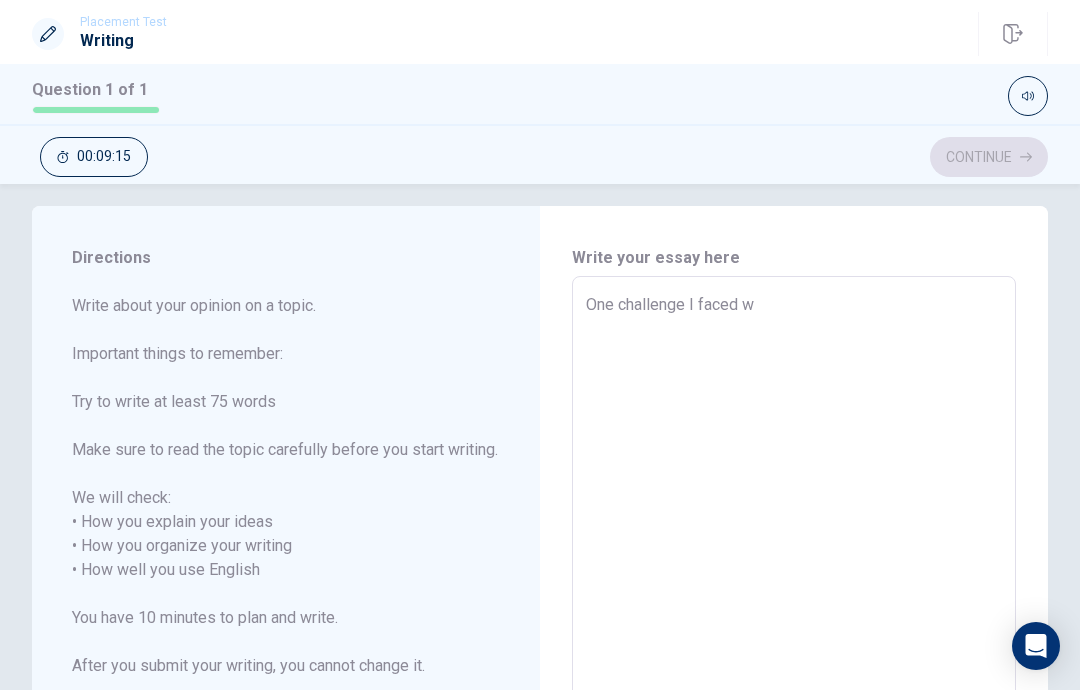 type on "x" 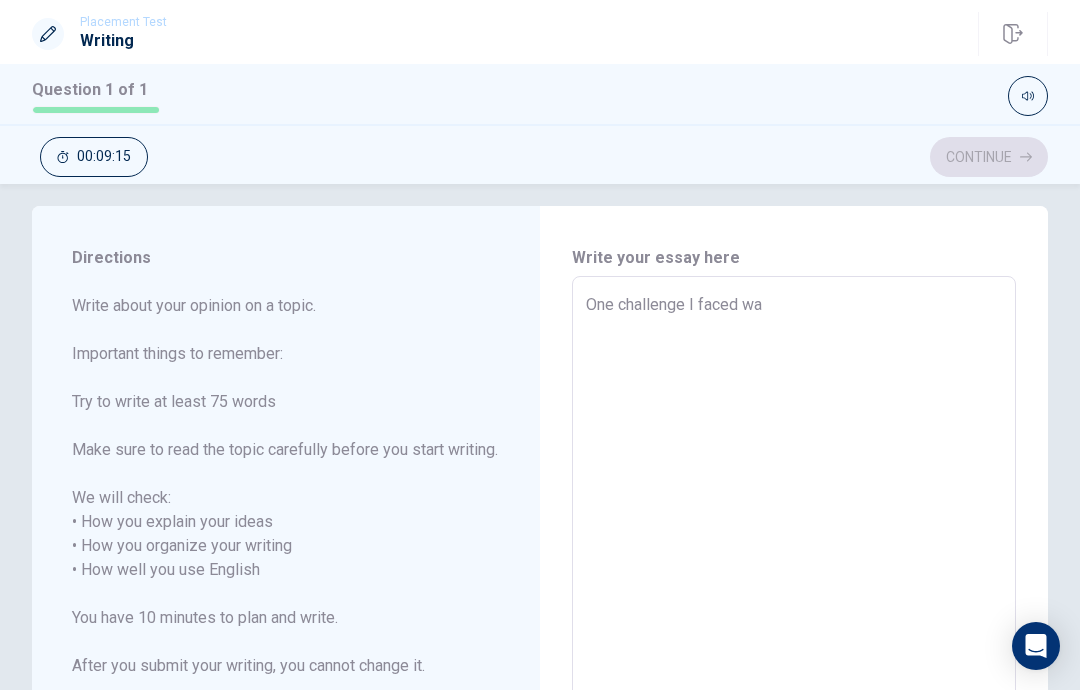 type on "x" 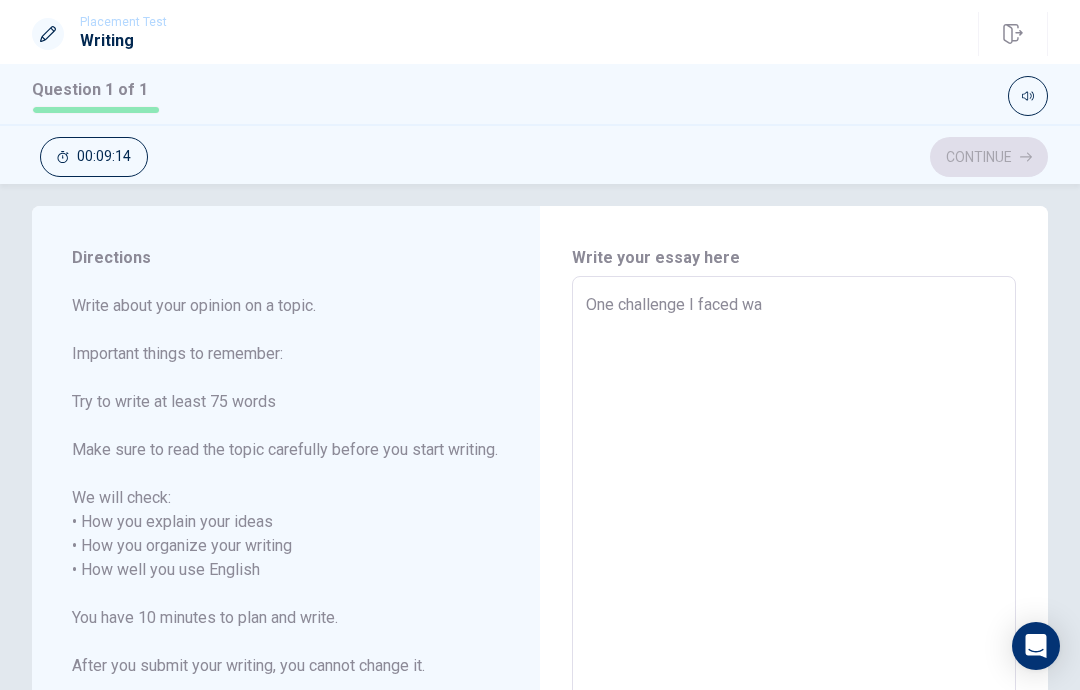 type on "One challenge I faced was" 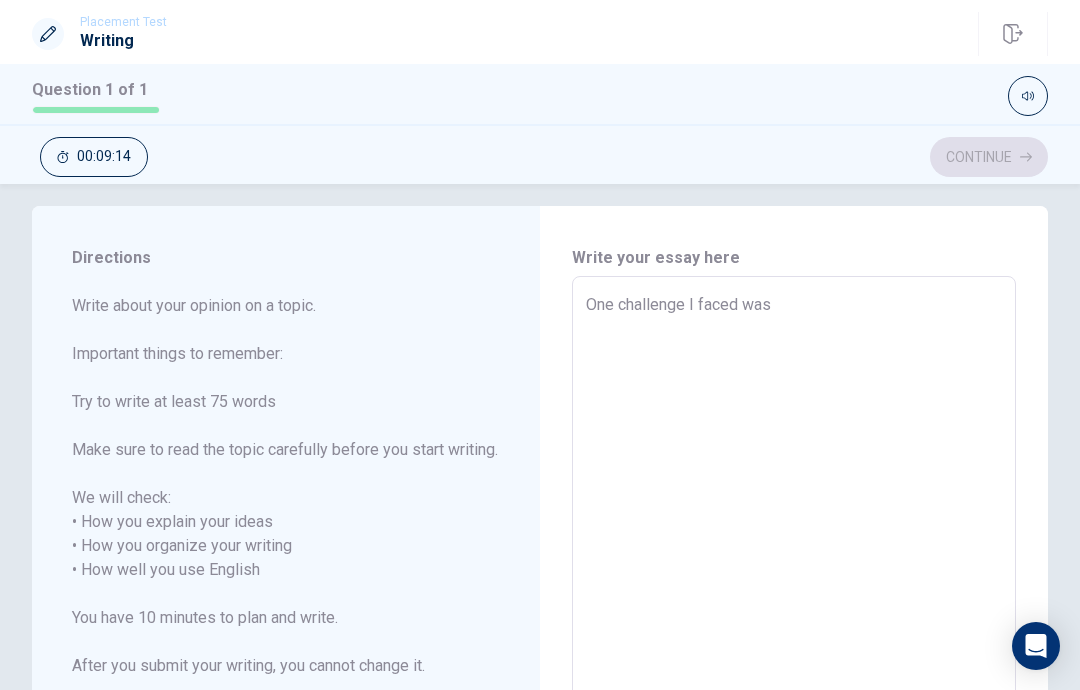 type on "x" 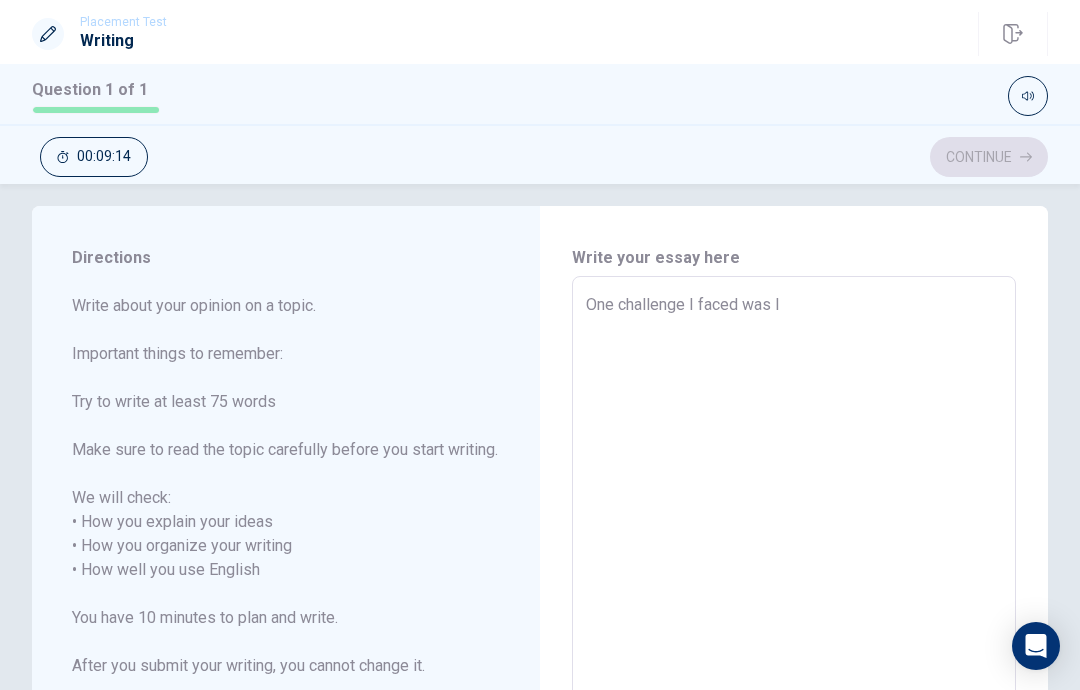 type on "x" 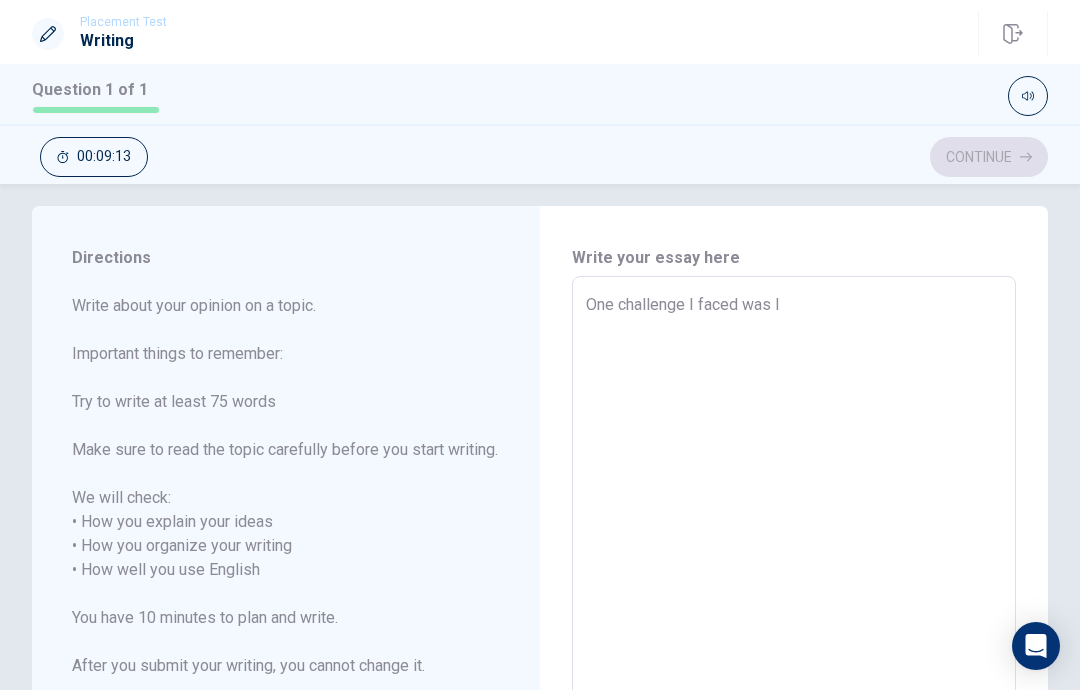 type on "One challenge I faced was le" 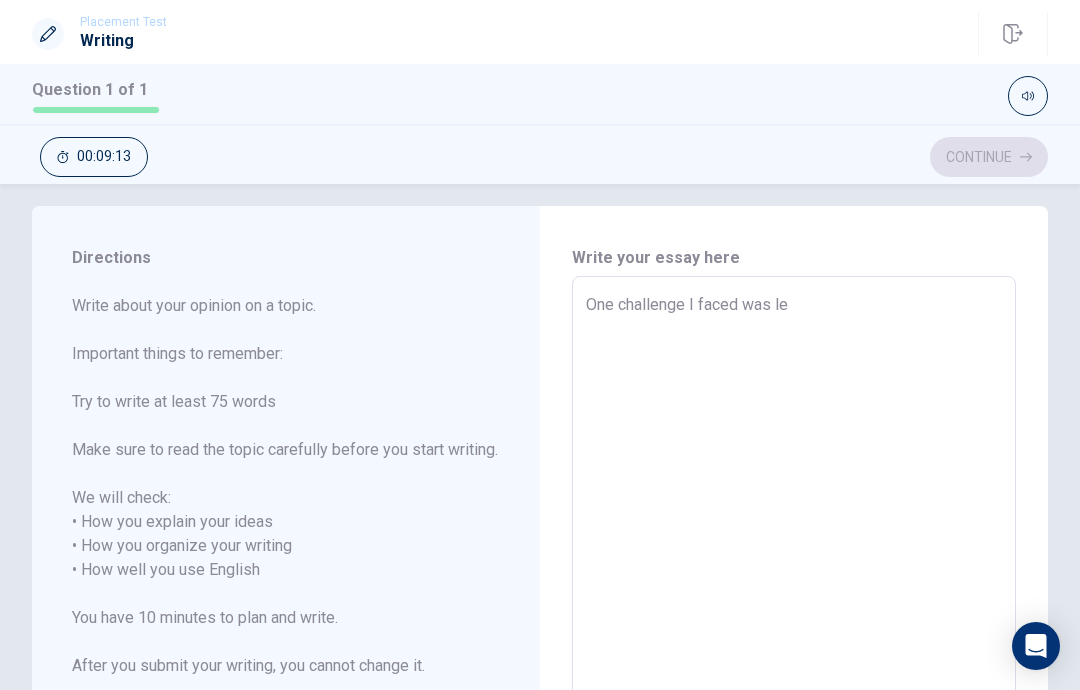 type on "x" 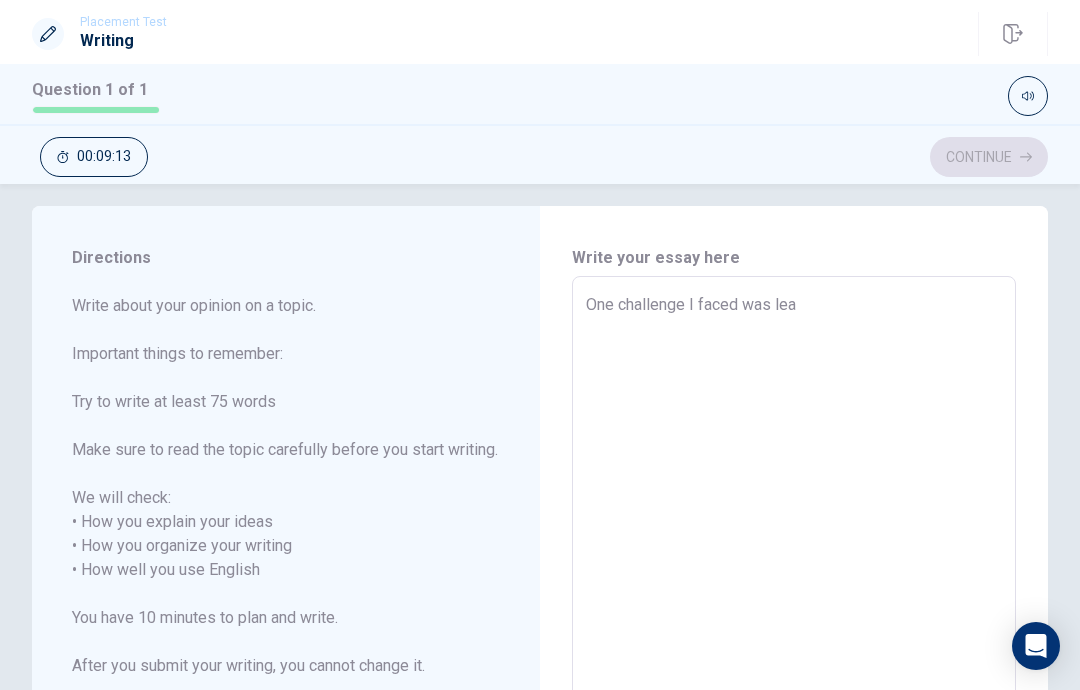 type on "x" 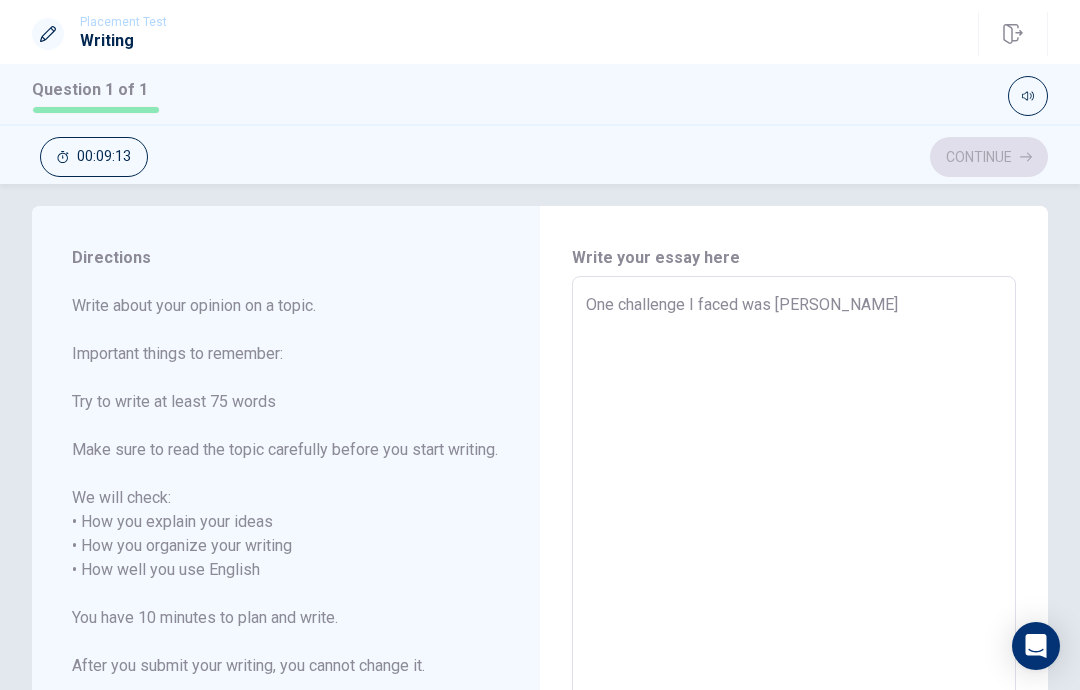 type on "x" 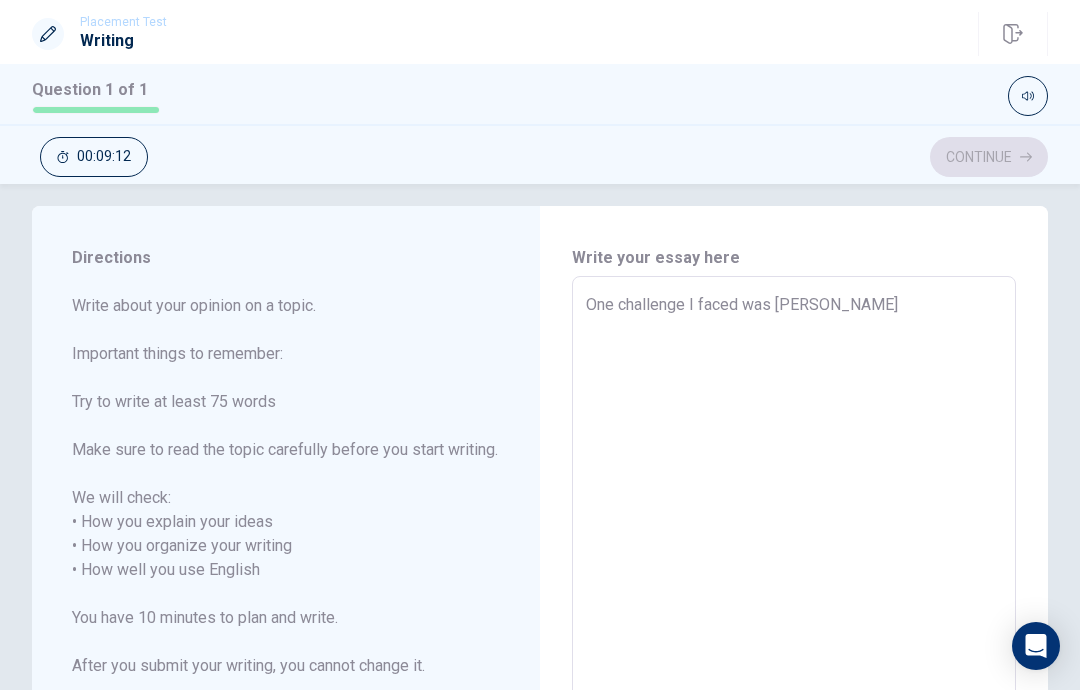 type on "One challenge I faced was [PERSON_NAME]" 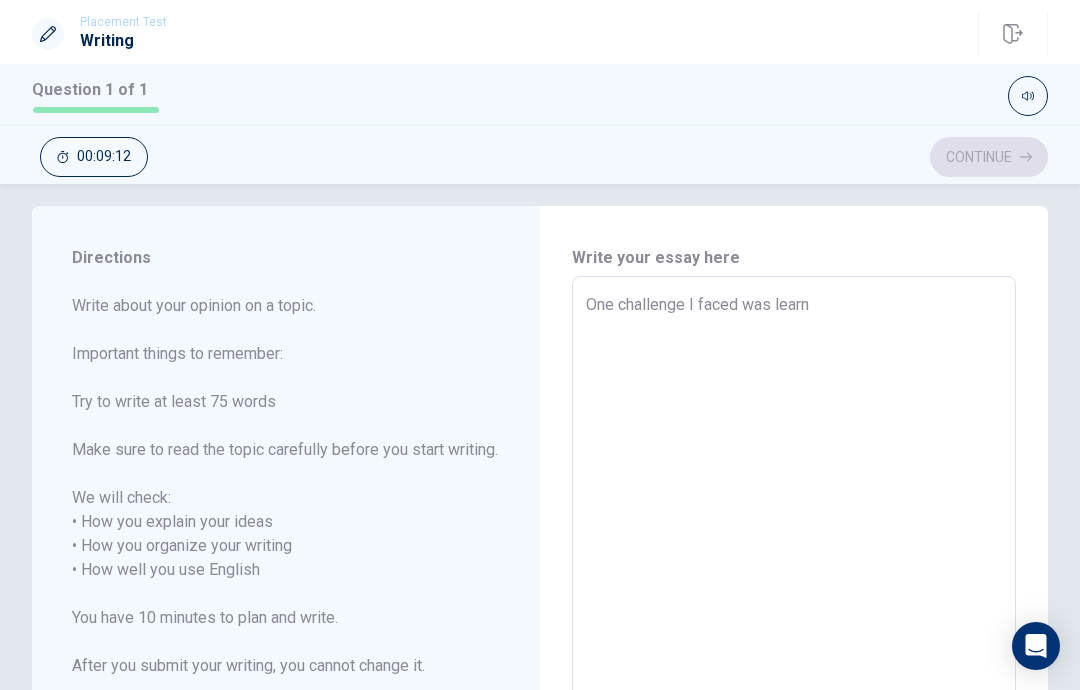 type on "x" 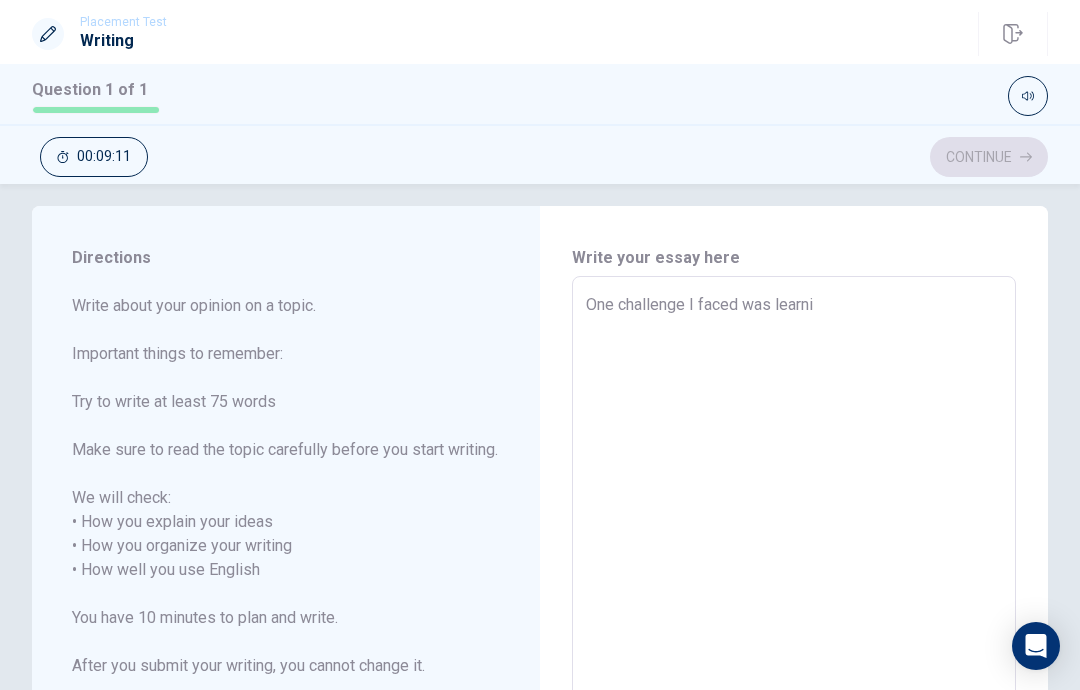 type on "x" 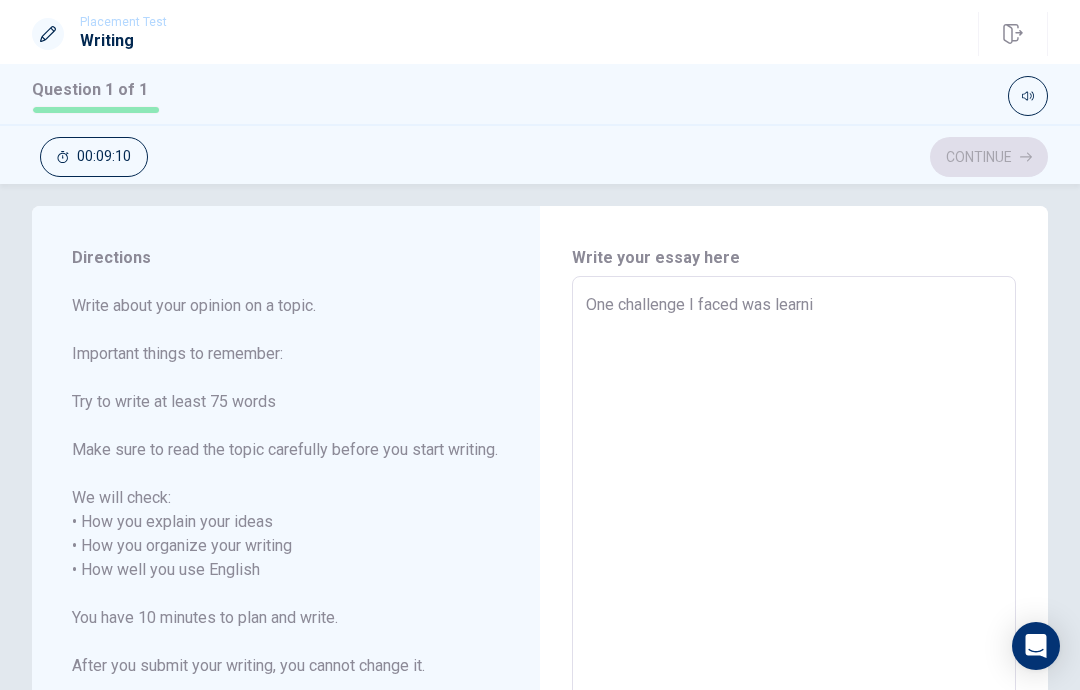 type on "One challenge I faced was learnin" 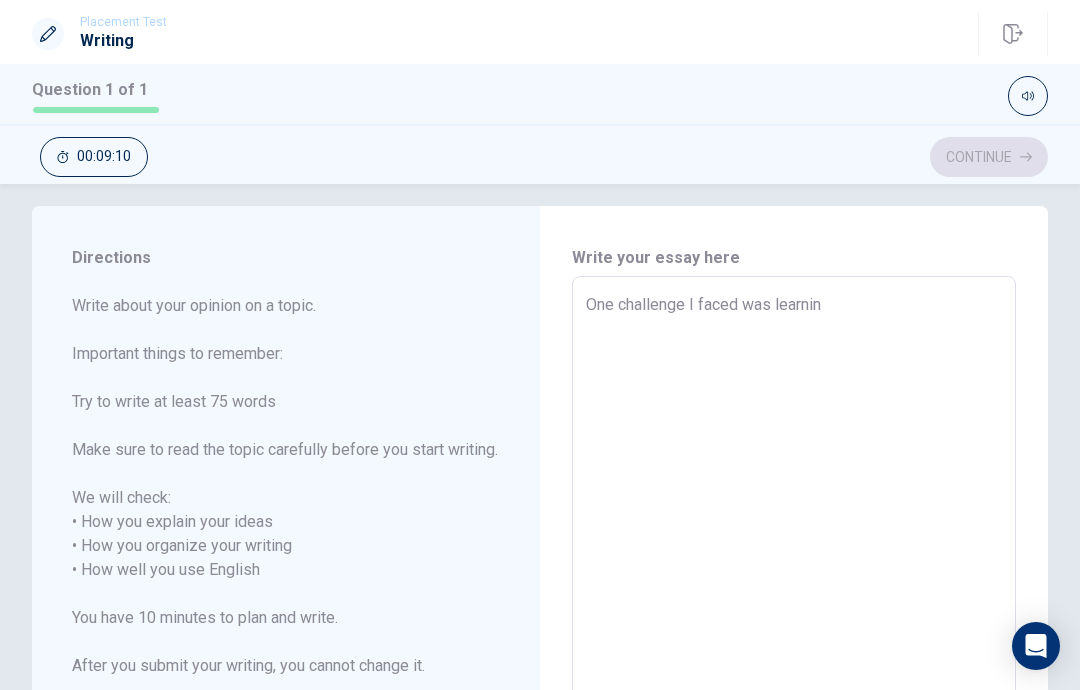 type on "x" 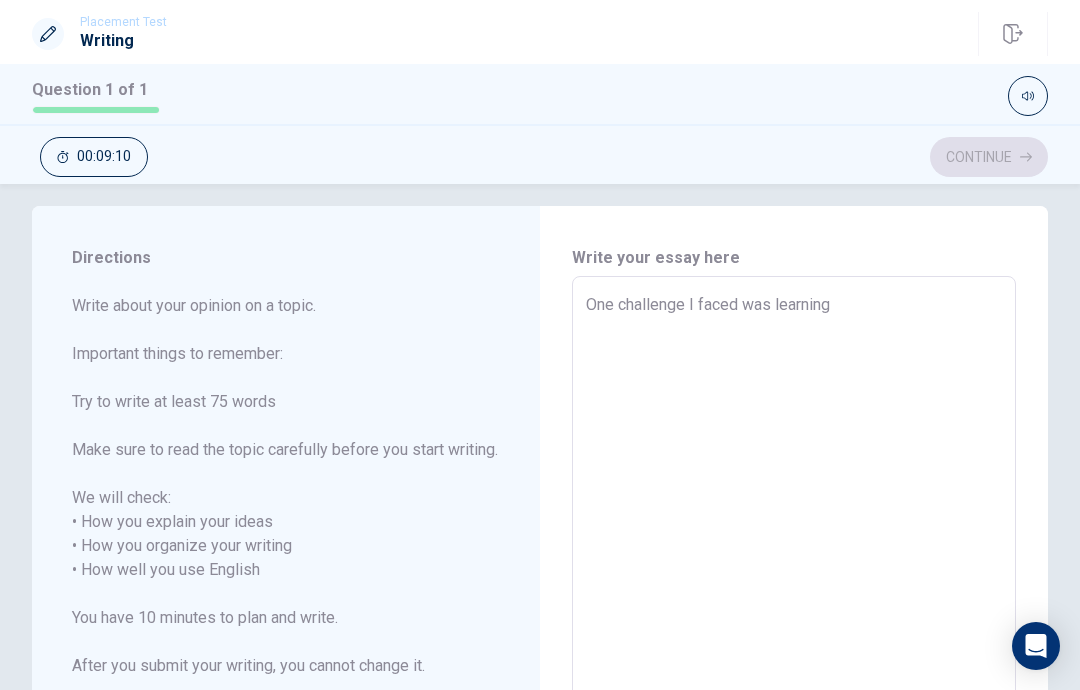 type on "x" 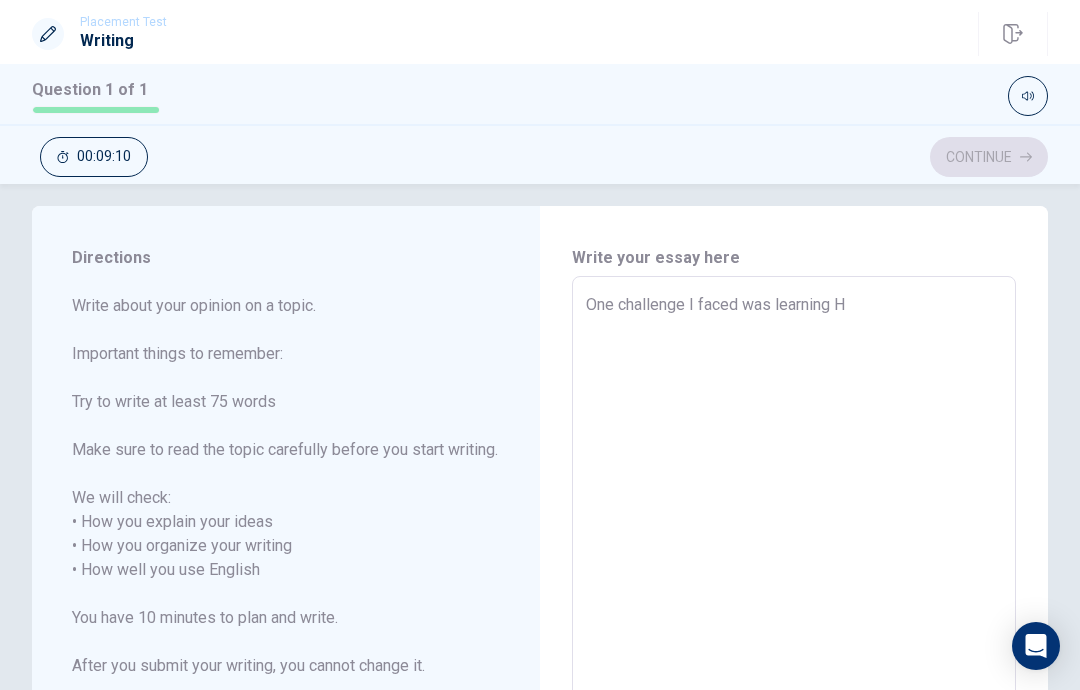 type on "x" 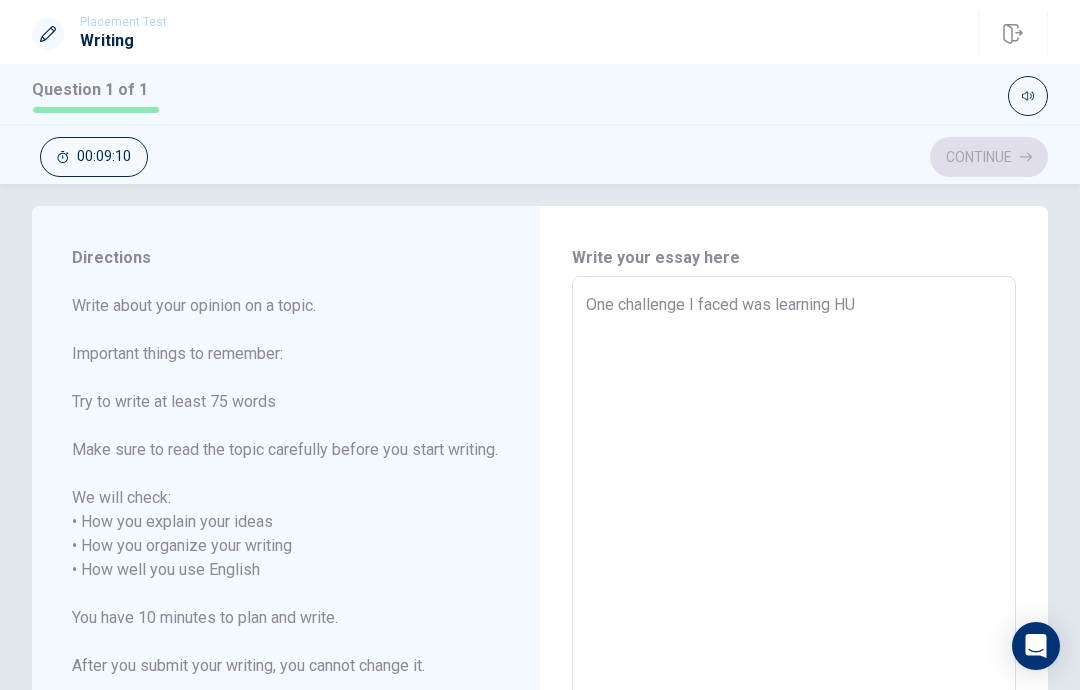 type on "x" 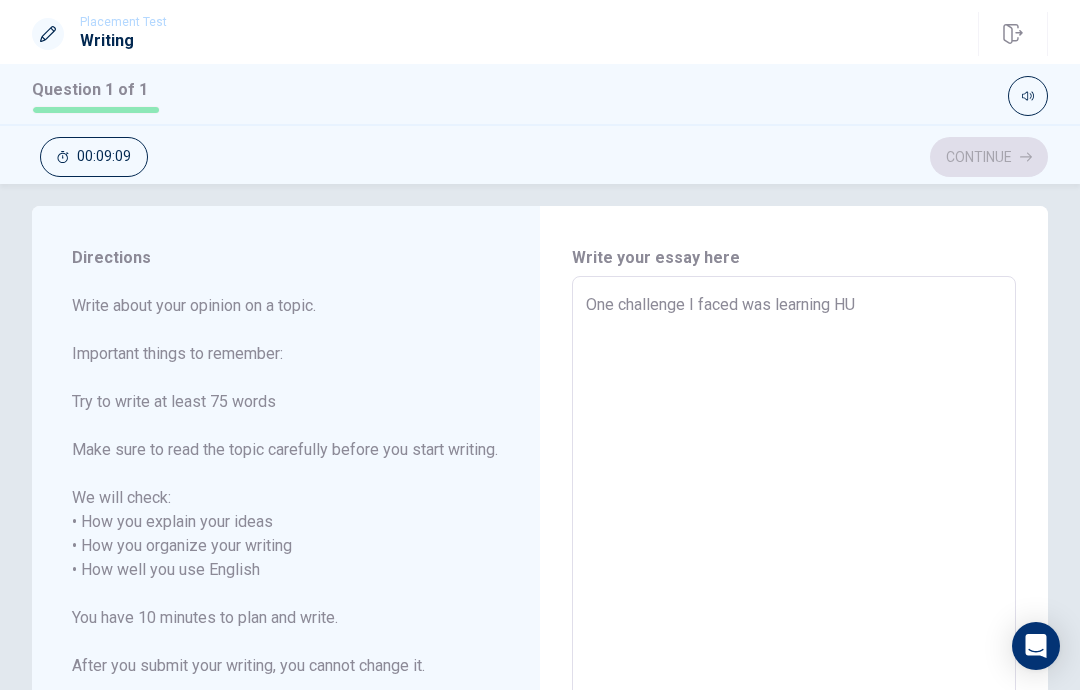 type on "One challenge I faced was learning HUl" 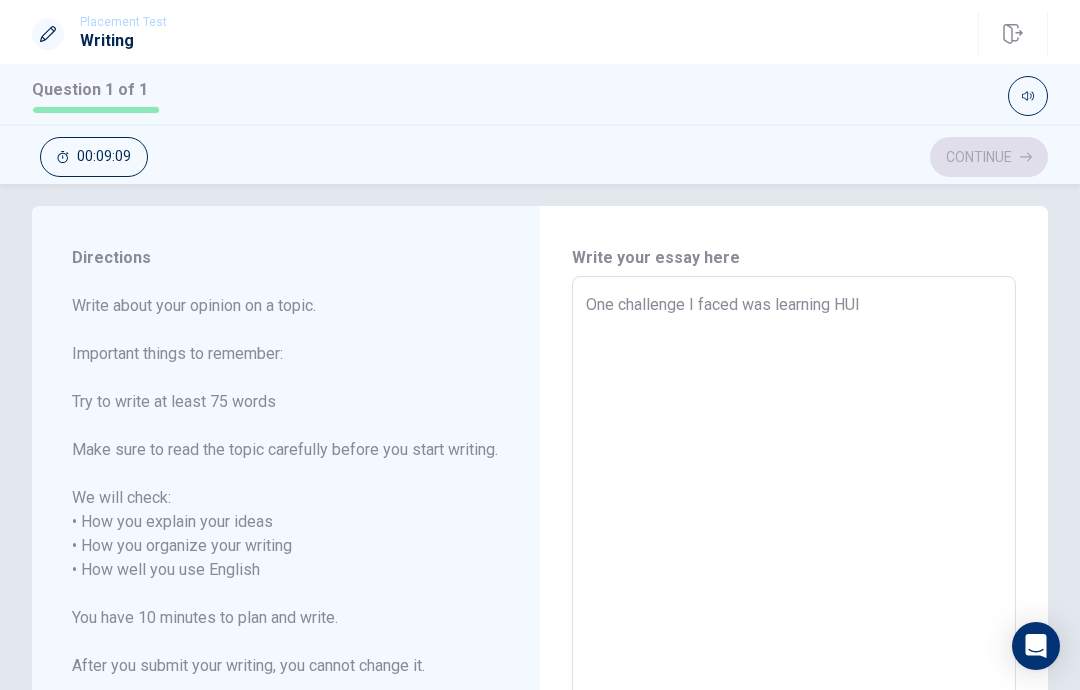 type on "x" 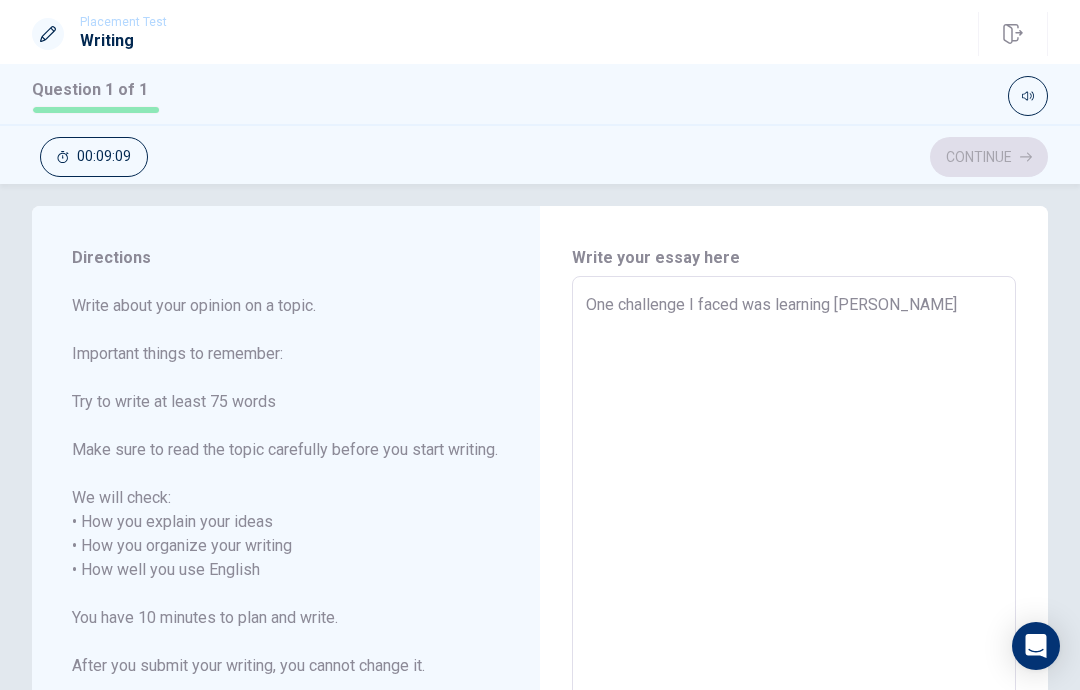 type on "x" 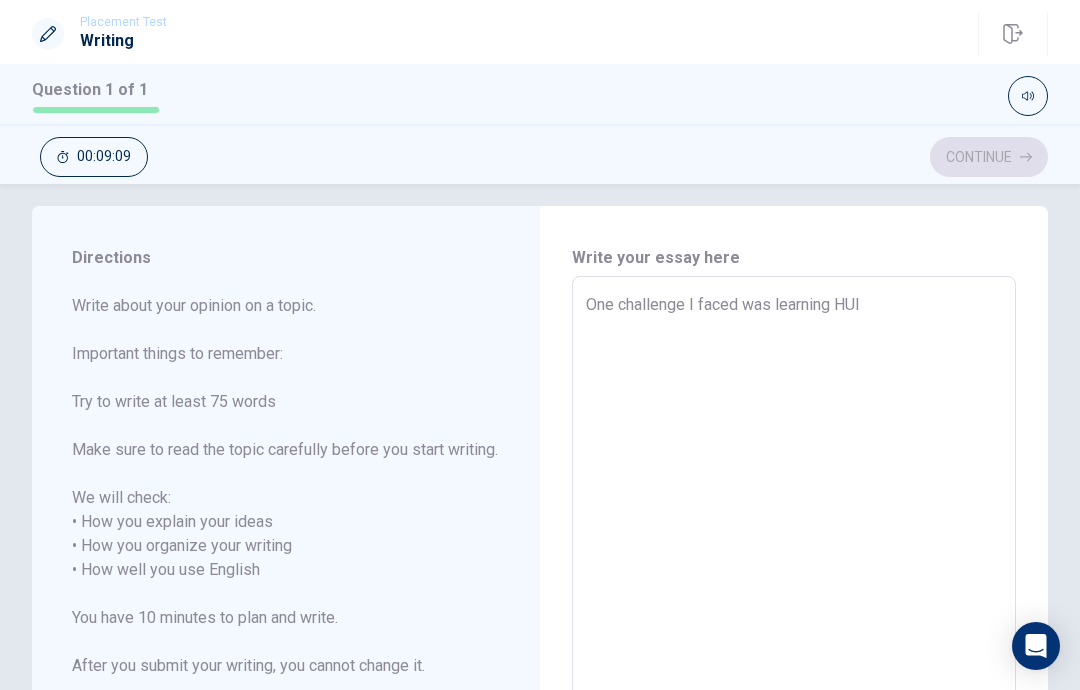 type on "x" 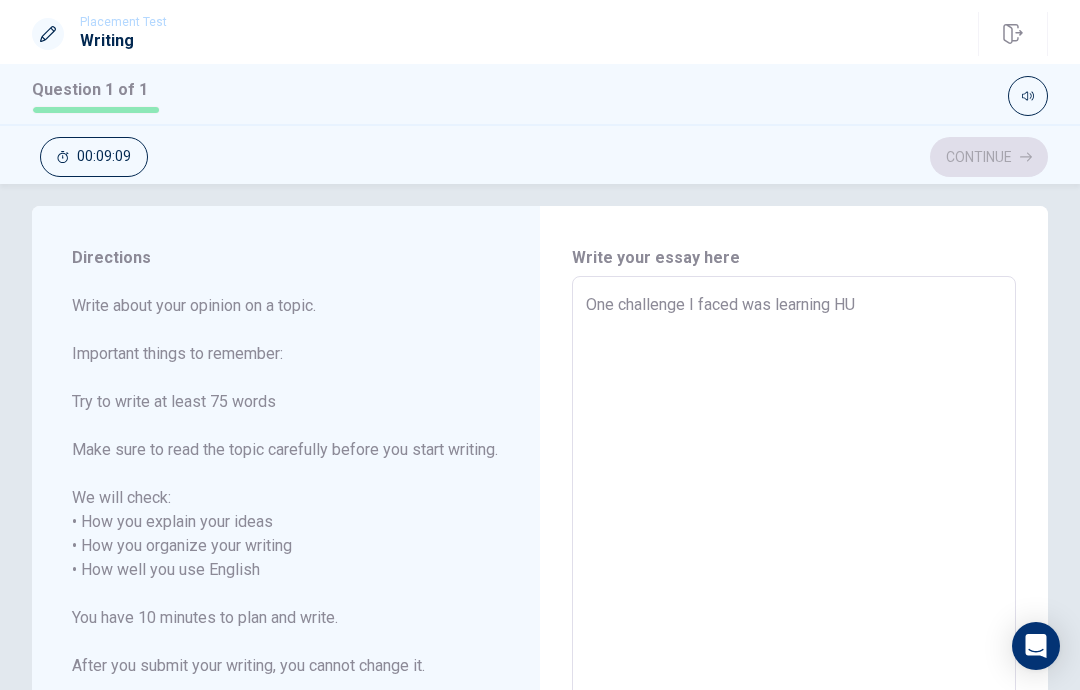 type on "x" 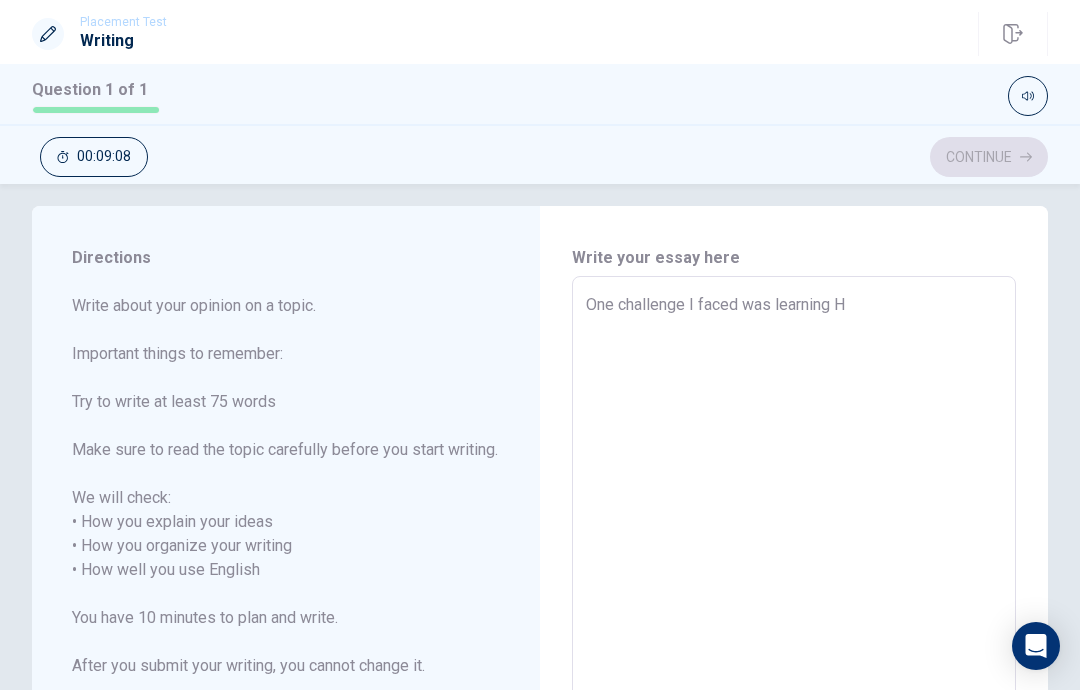 type on "x" 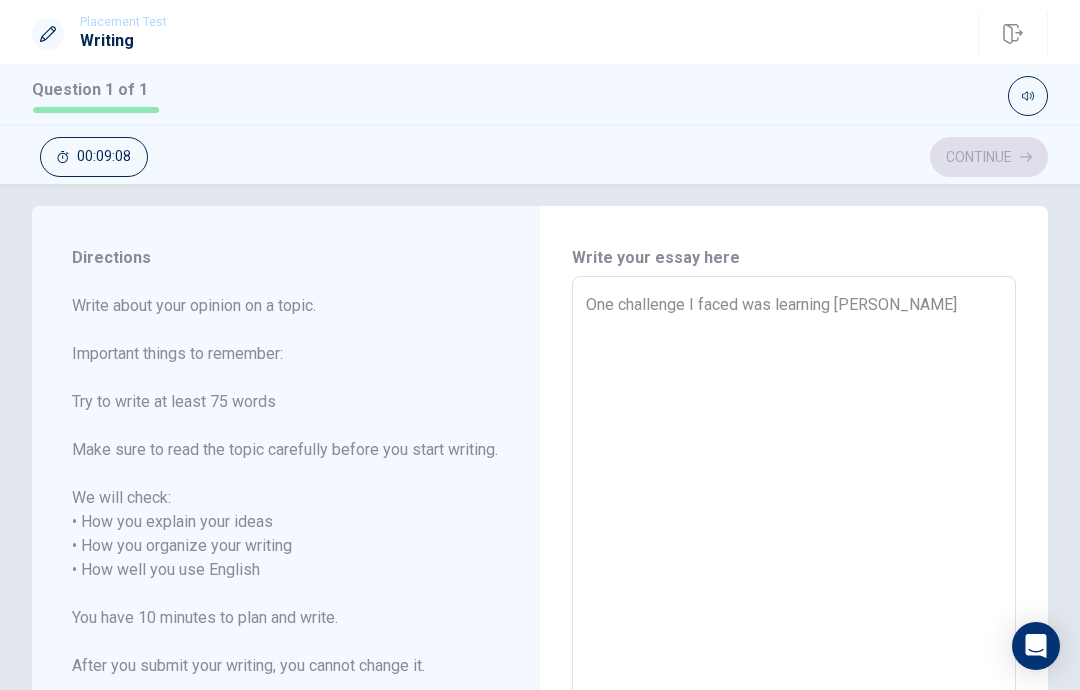 type on "x" 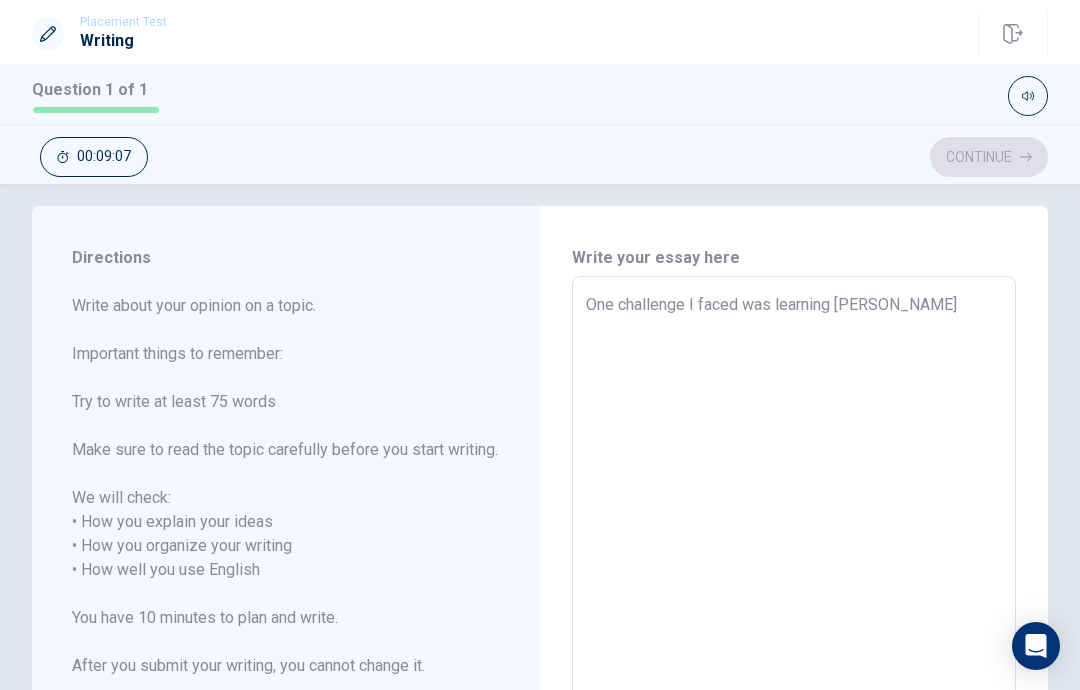 type on "One challenge I faced was learning Hul" 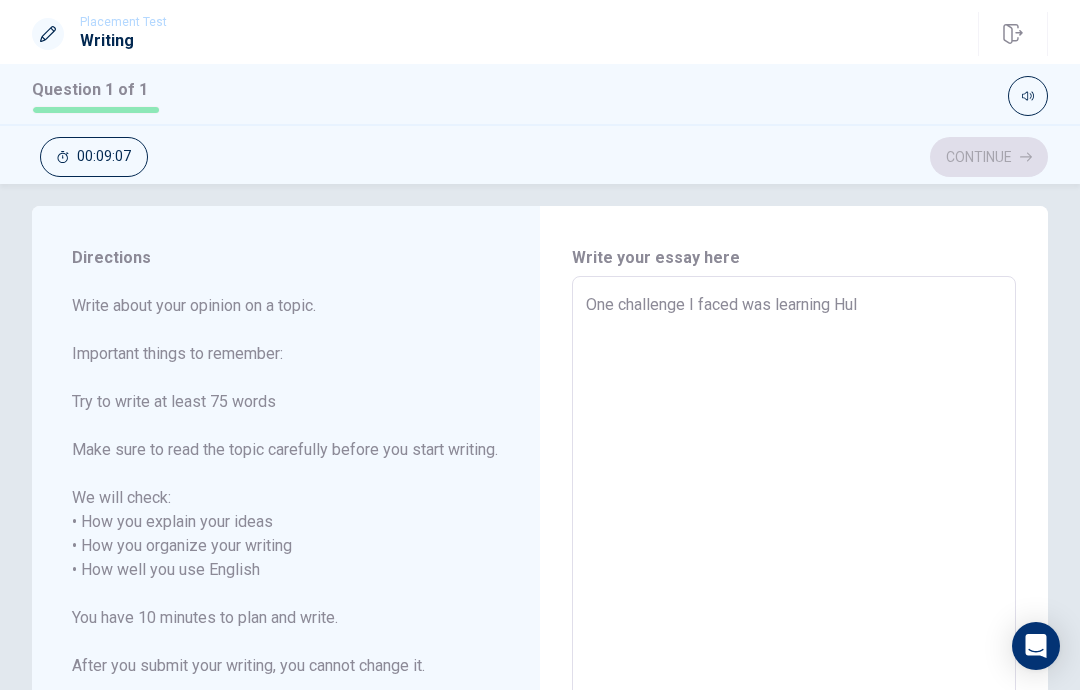 type on "x" 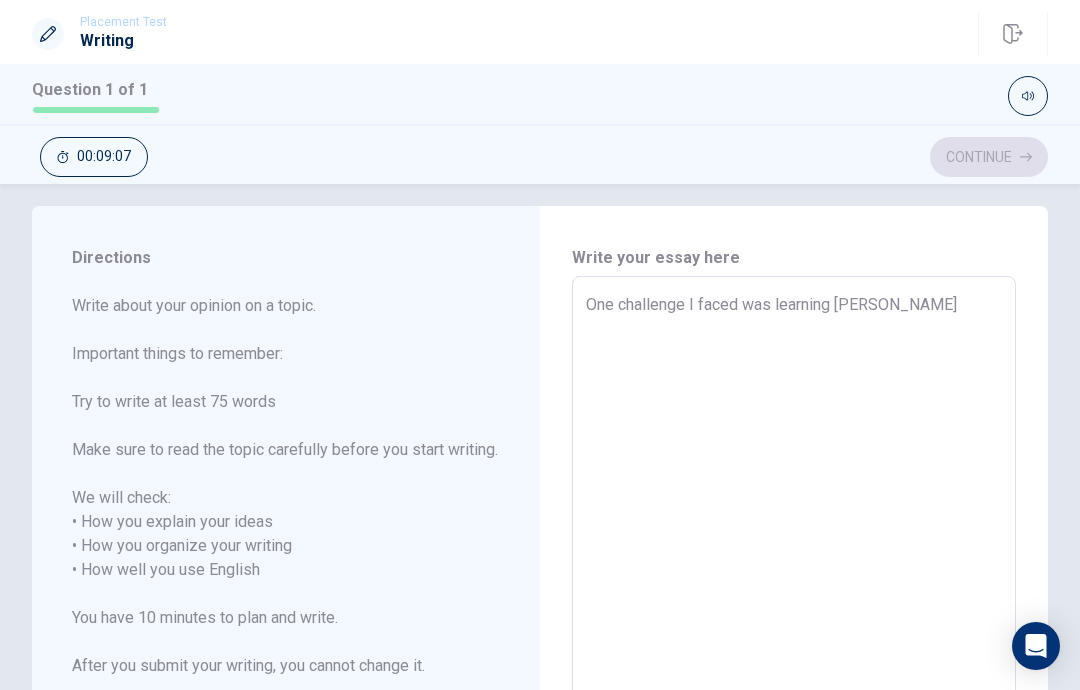 type on "x" 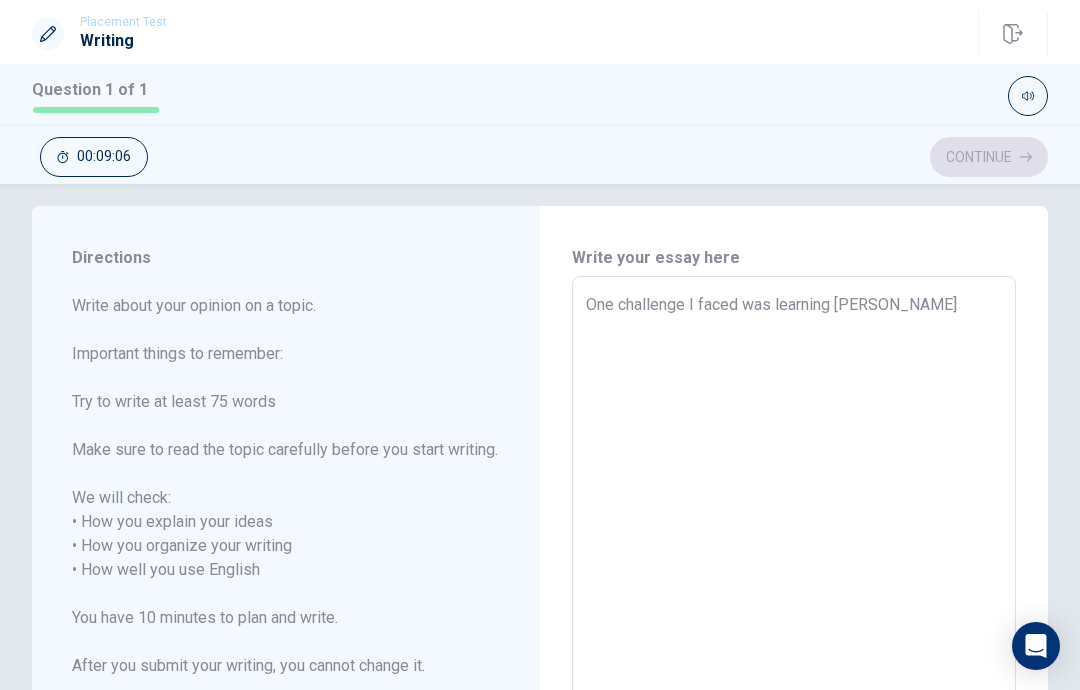 type on "One challenge I faced was learning [PERSON_NAME]" 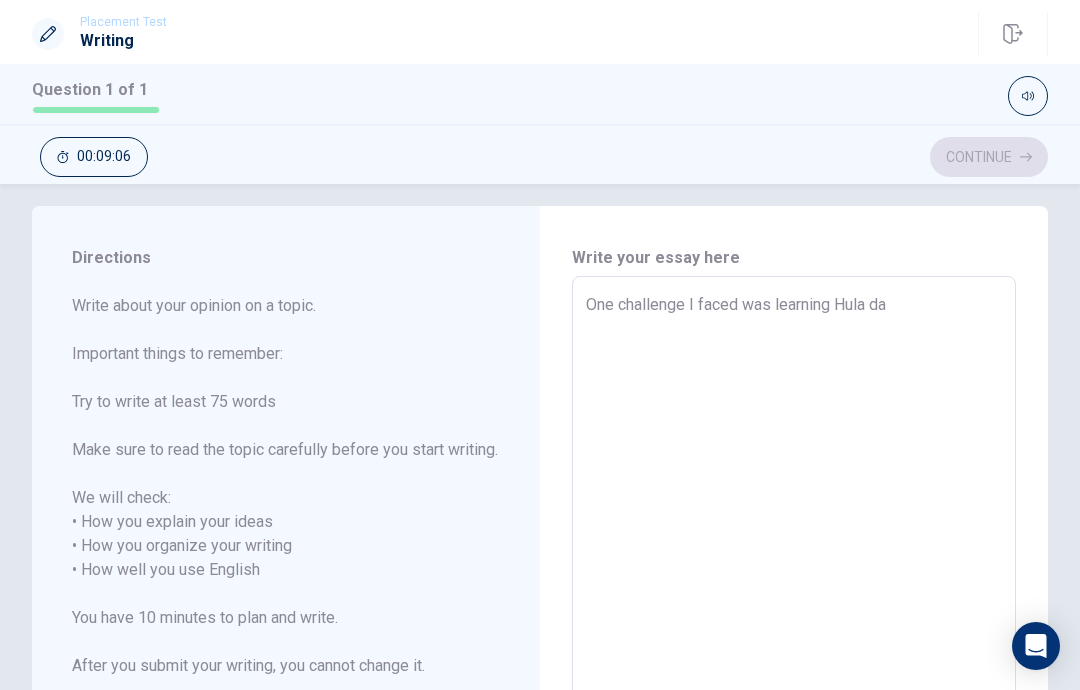 type on "x" 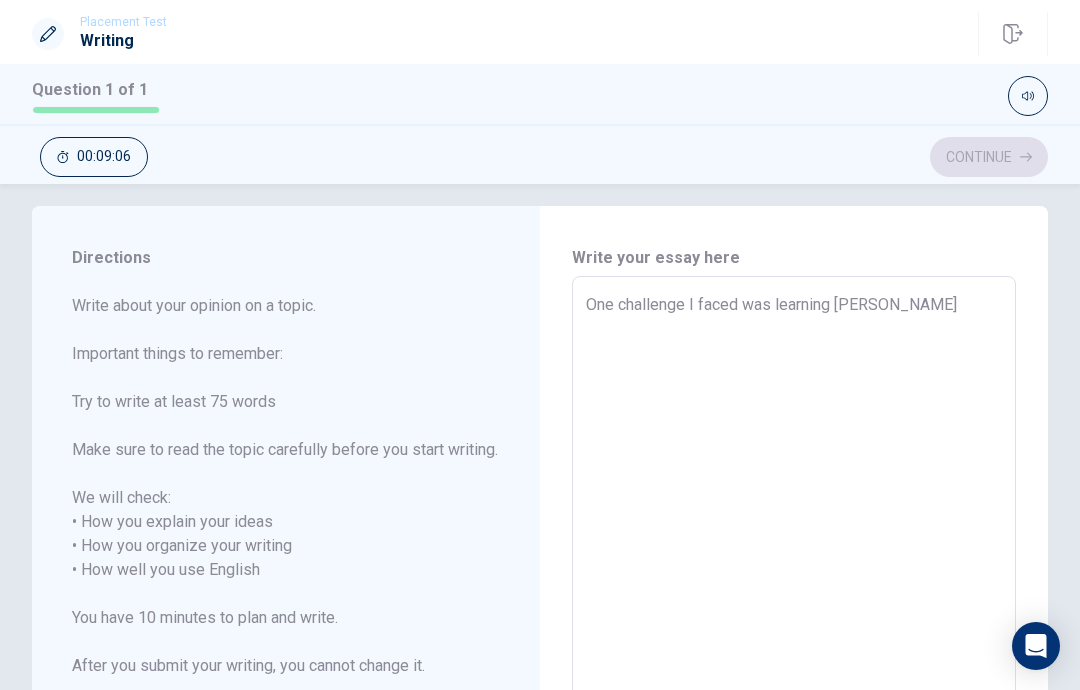 type on "x" 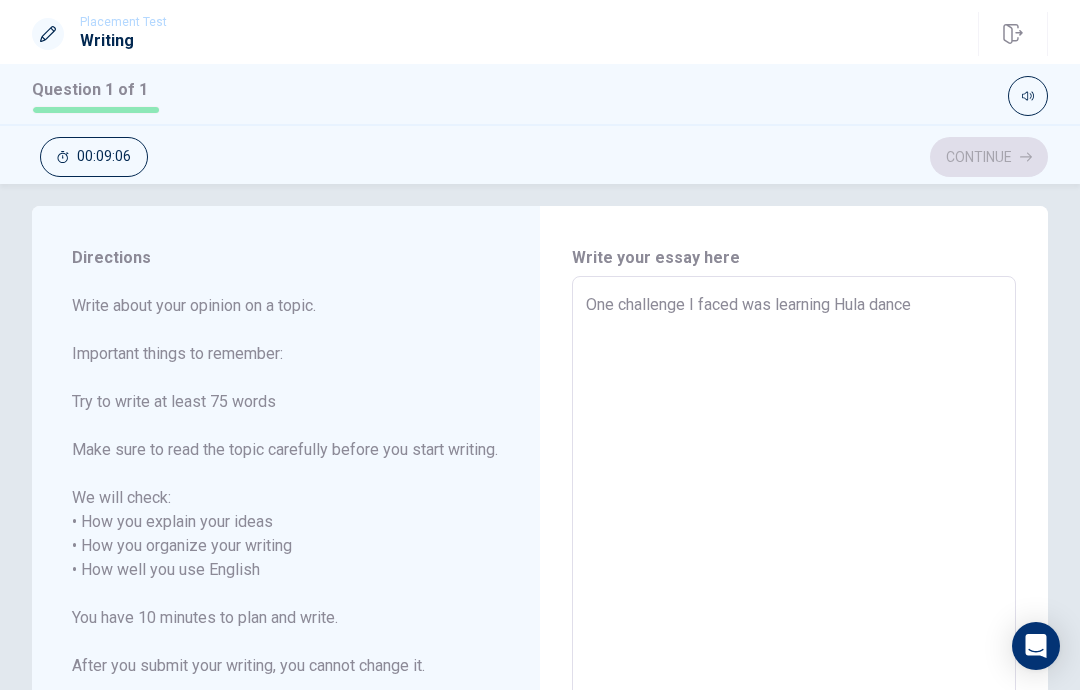 type on "x" 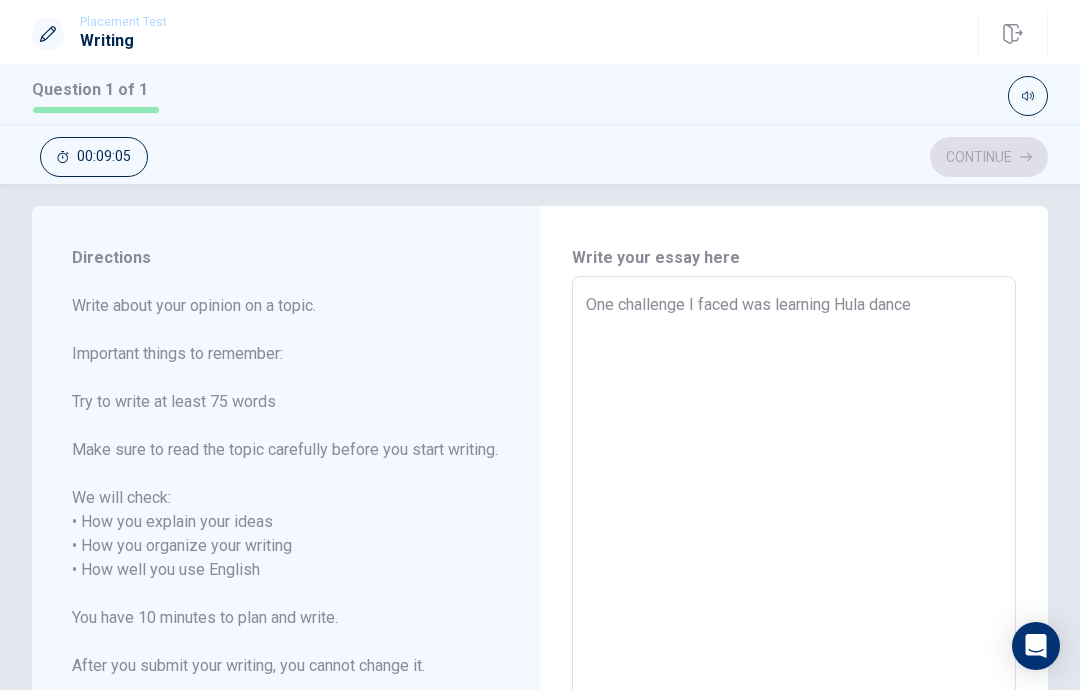 type on "One challenge I faced was learning Hula dance w" 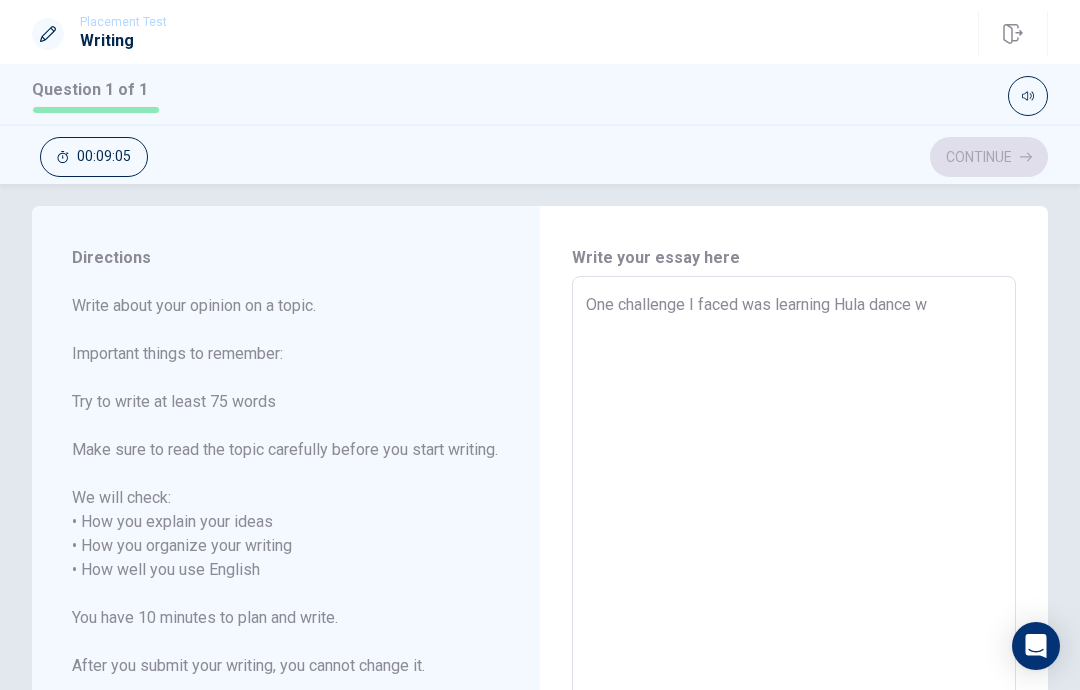 type on "x" 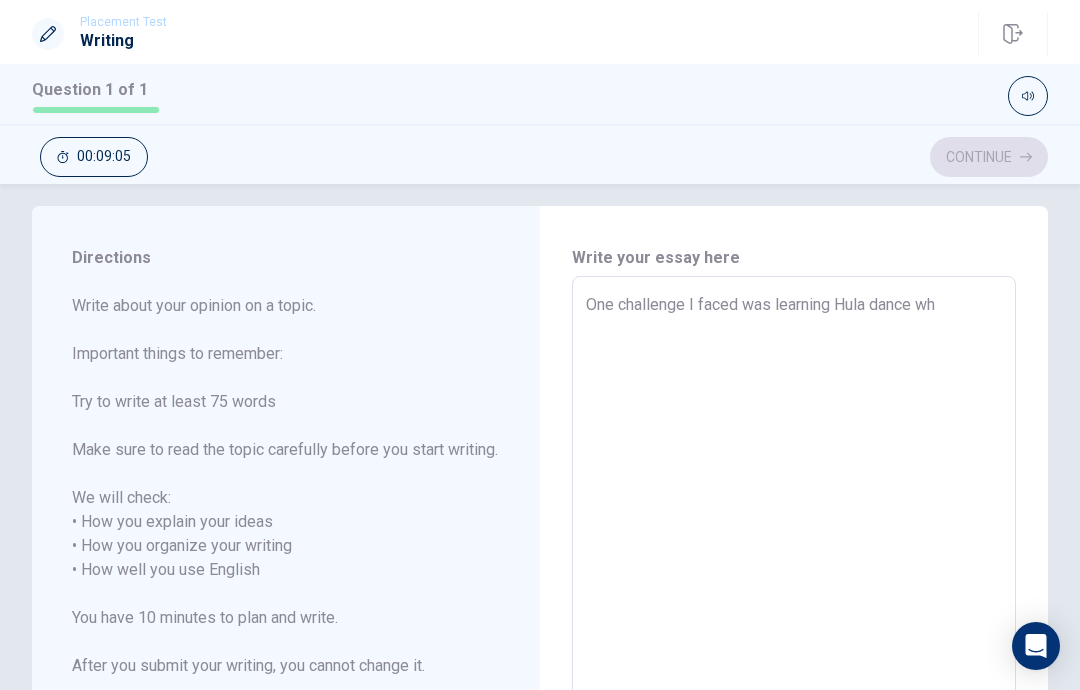 type on "x" 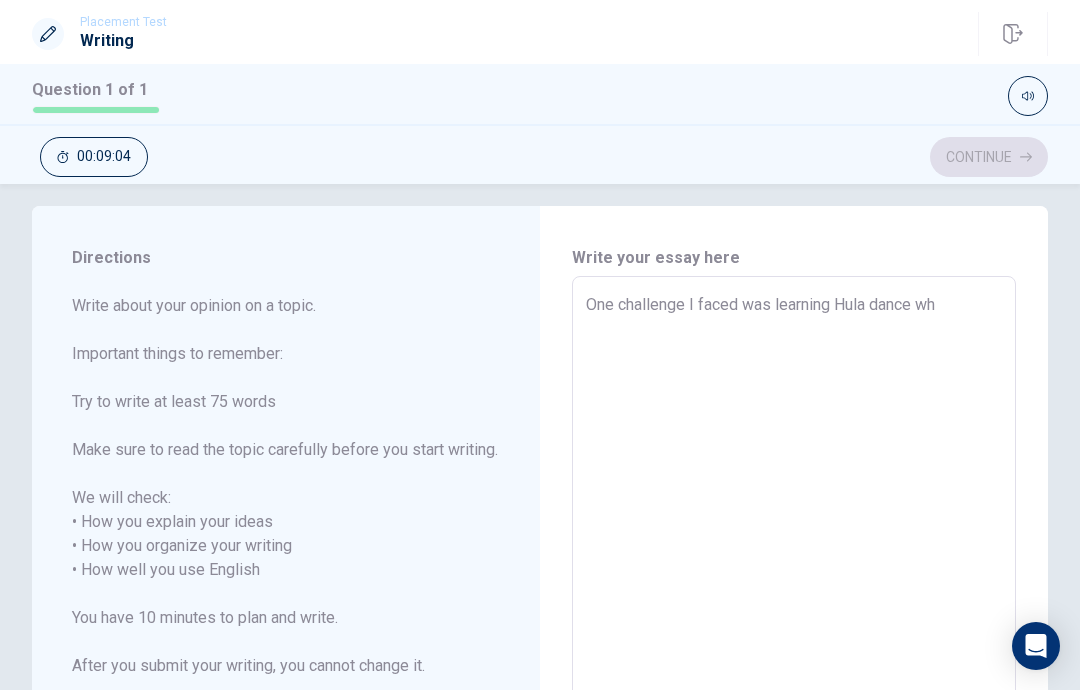 type on "One challenge I faced was learning Hula dance whe" 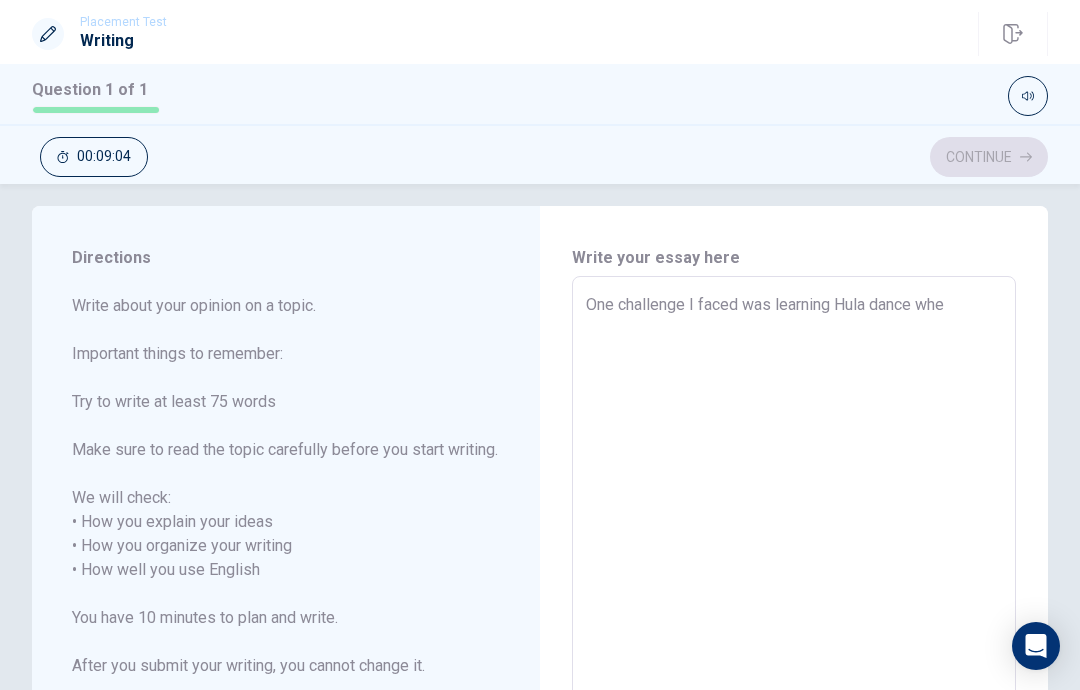 type on "x" 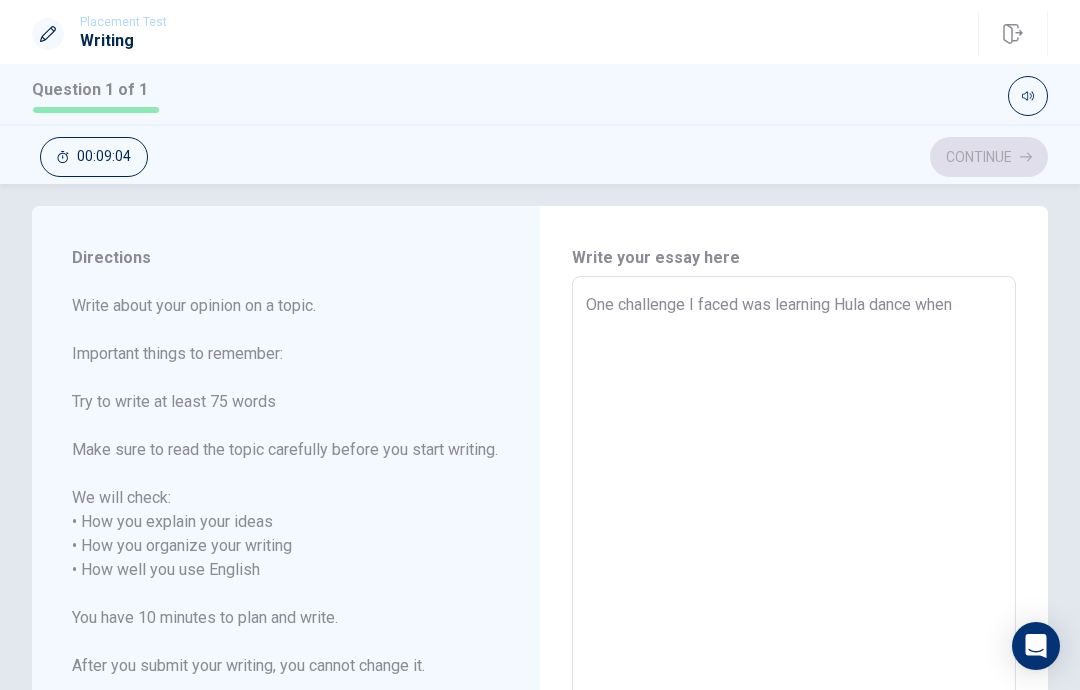type on "x" 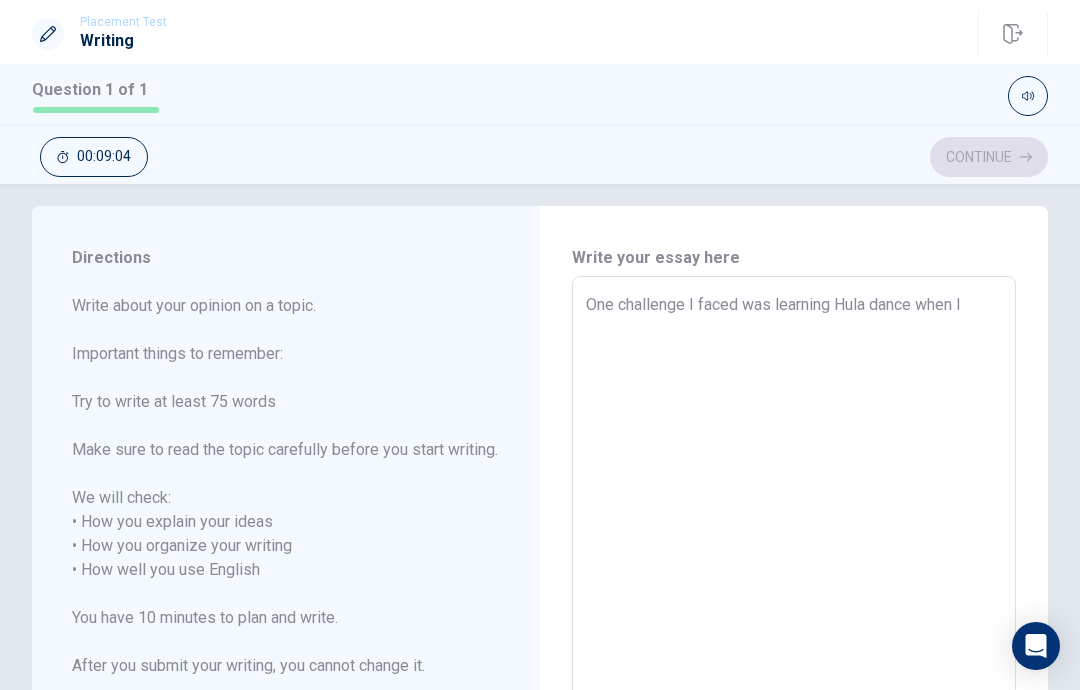 type on "x" 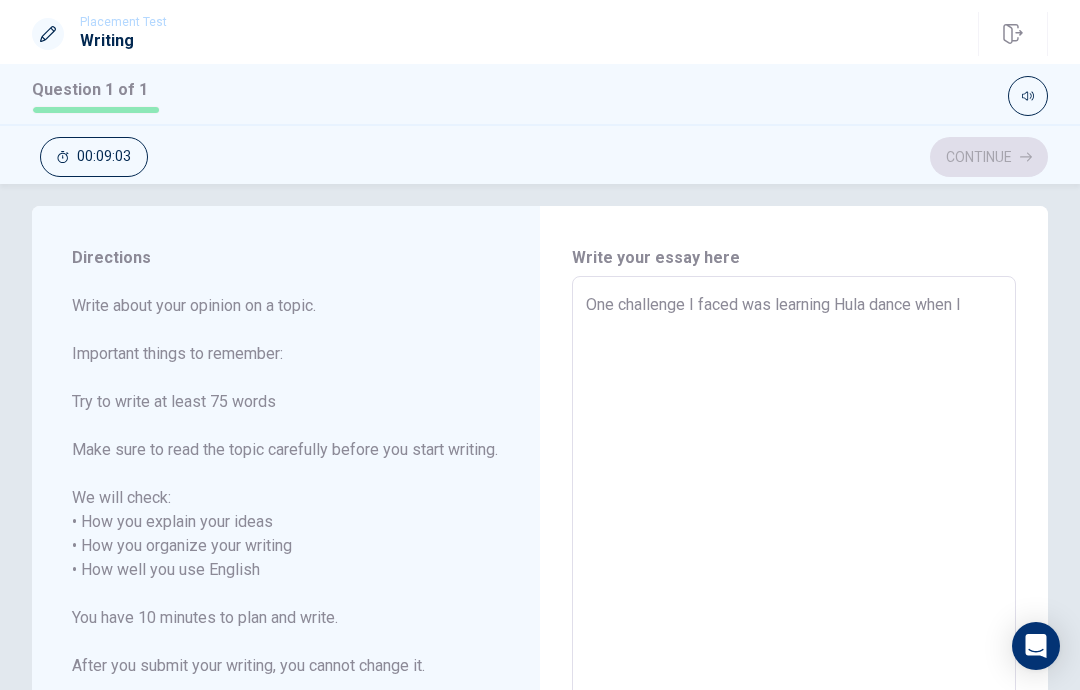 type on "One challenge I faced was learning Hula dance when I" 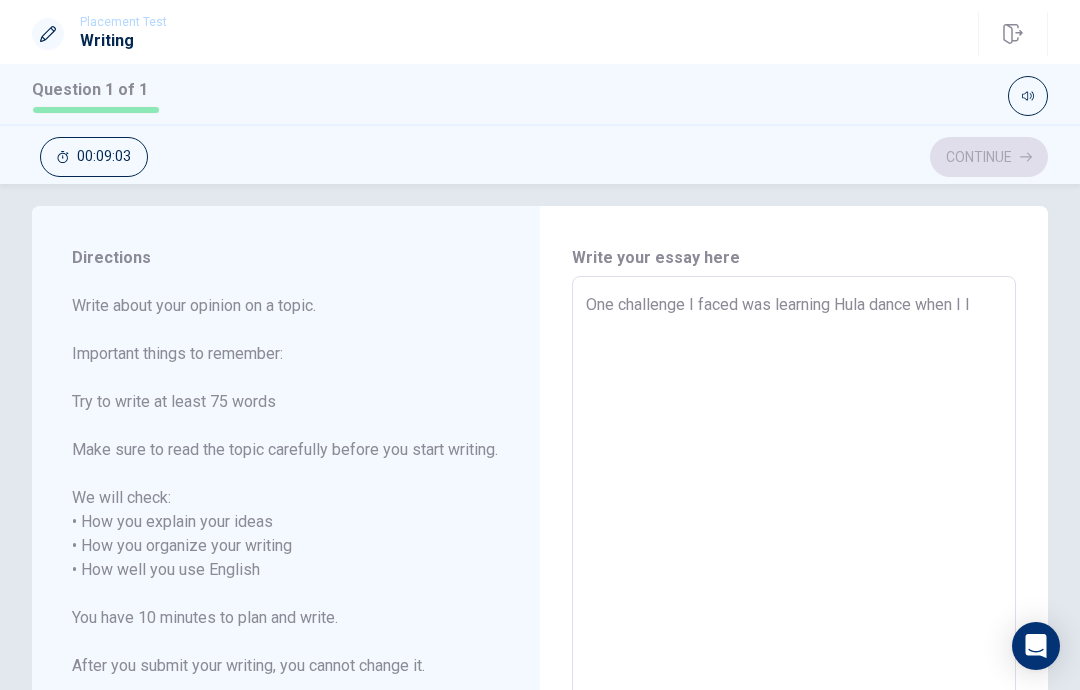 type on "x" 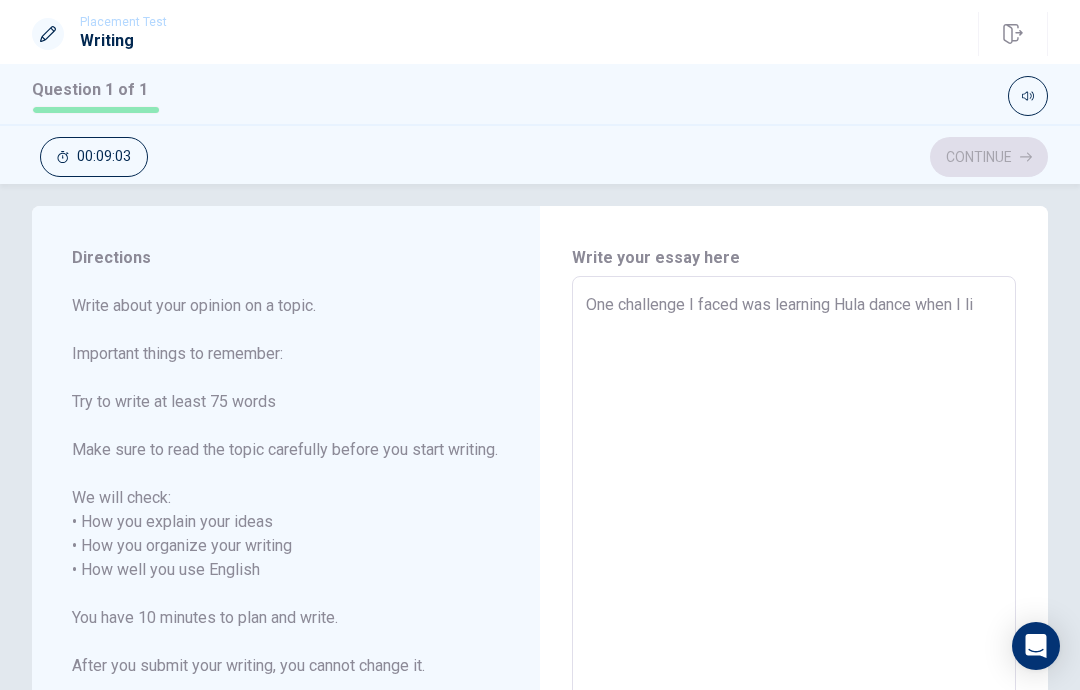 type on "x" 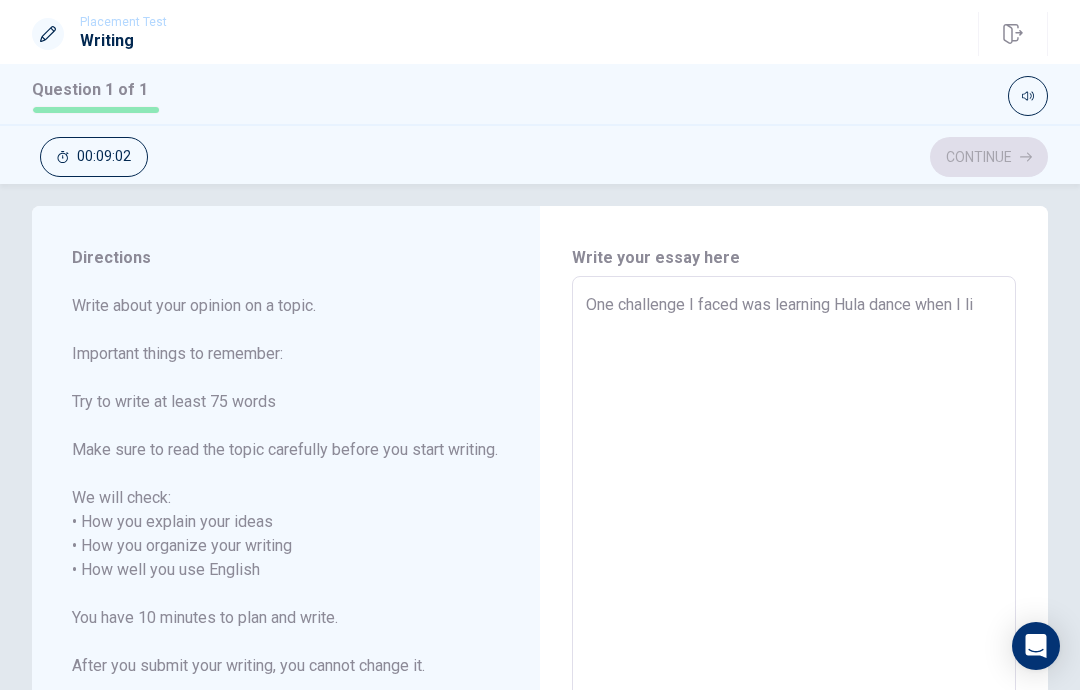type on "One challenge I faced was learning Hula dance when I liv" 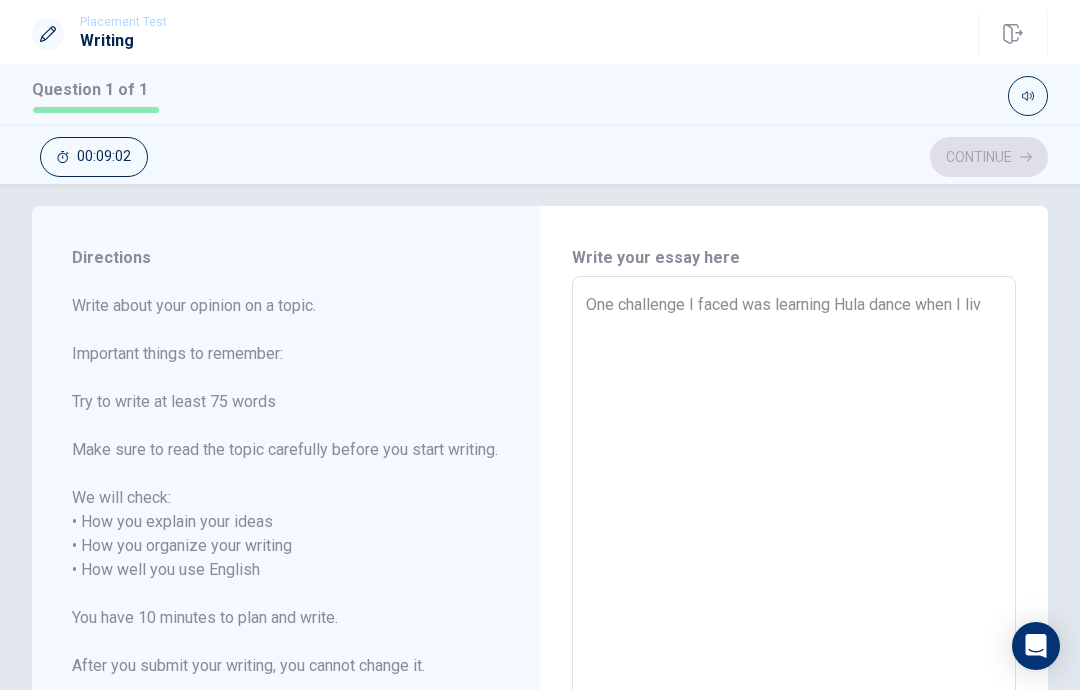 type on "x" 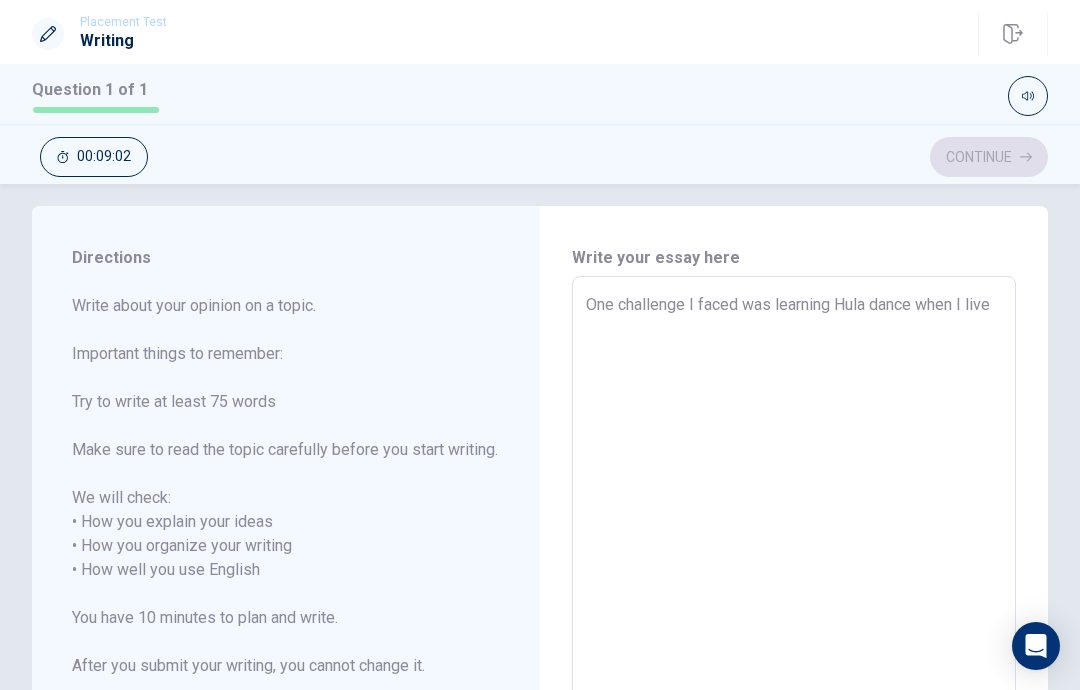 type on "x" 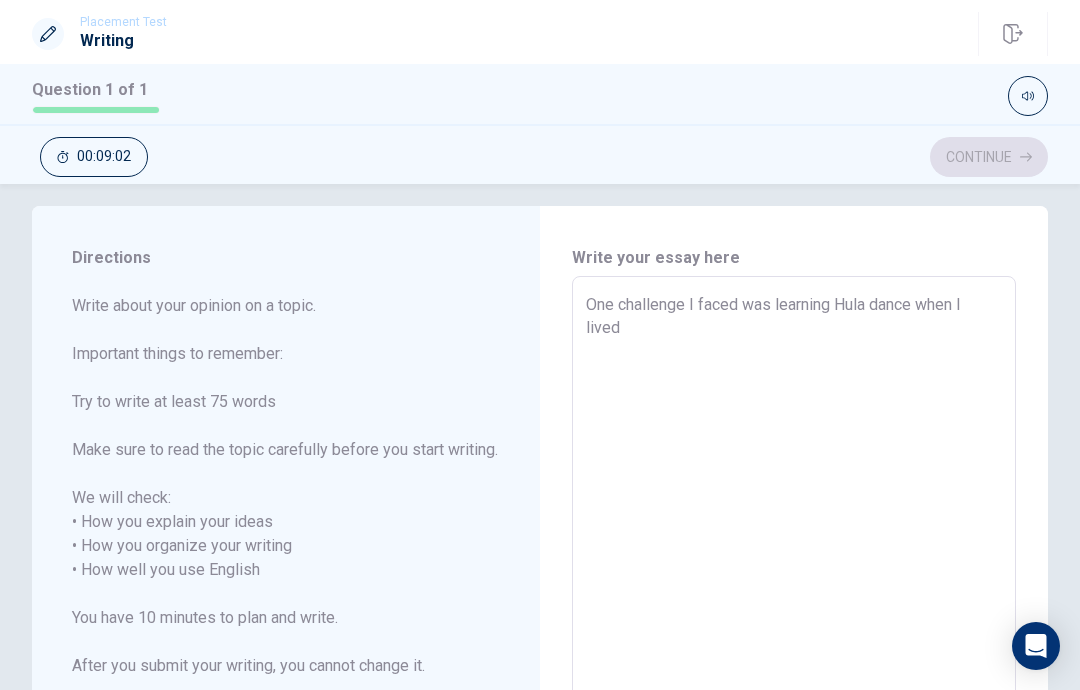 type on "One challenge I faced was learning Hula dance when I lived" 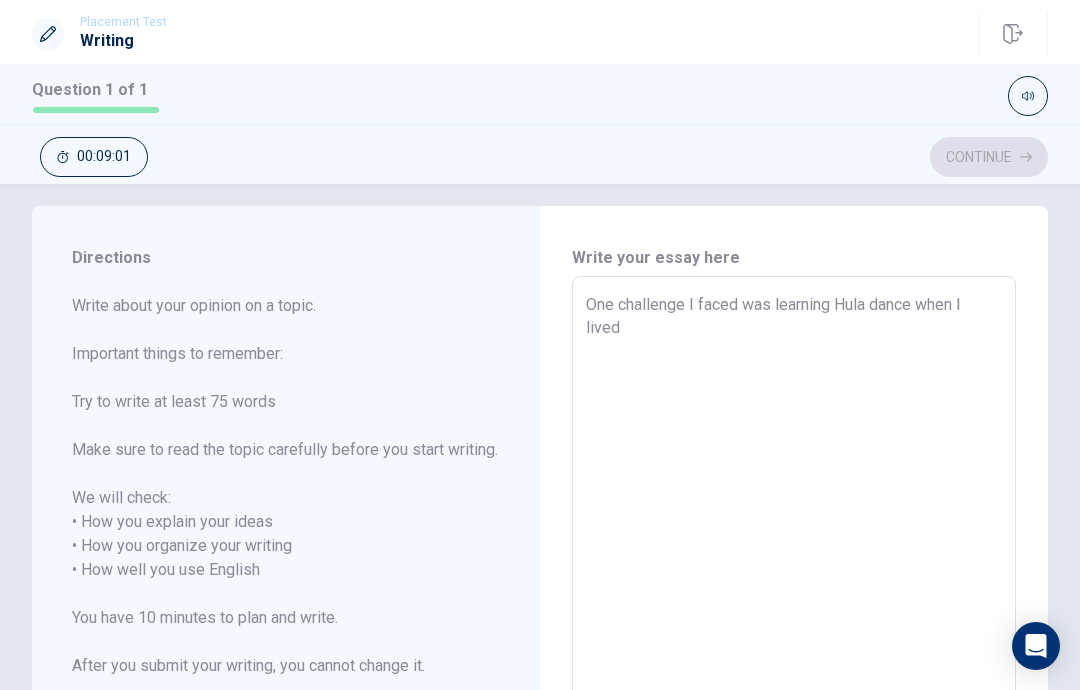 type on "One challenge I faced was learning Hula dance when I lived i" 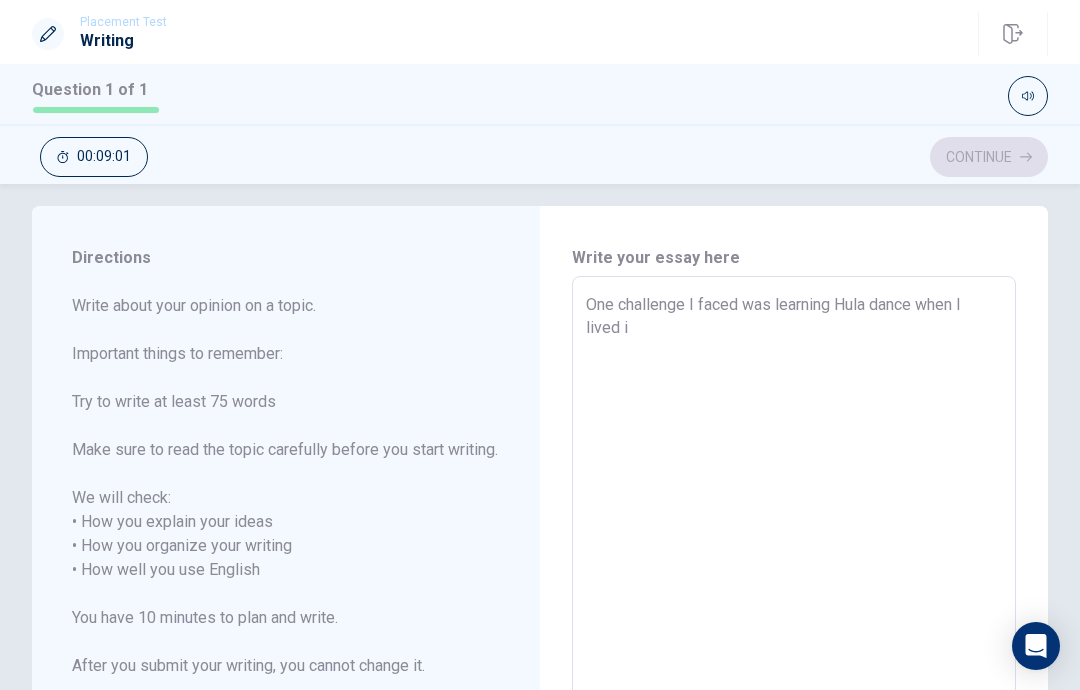type on "x" 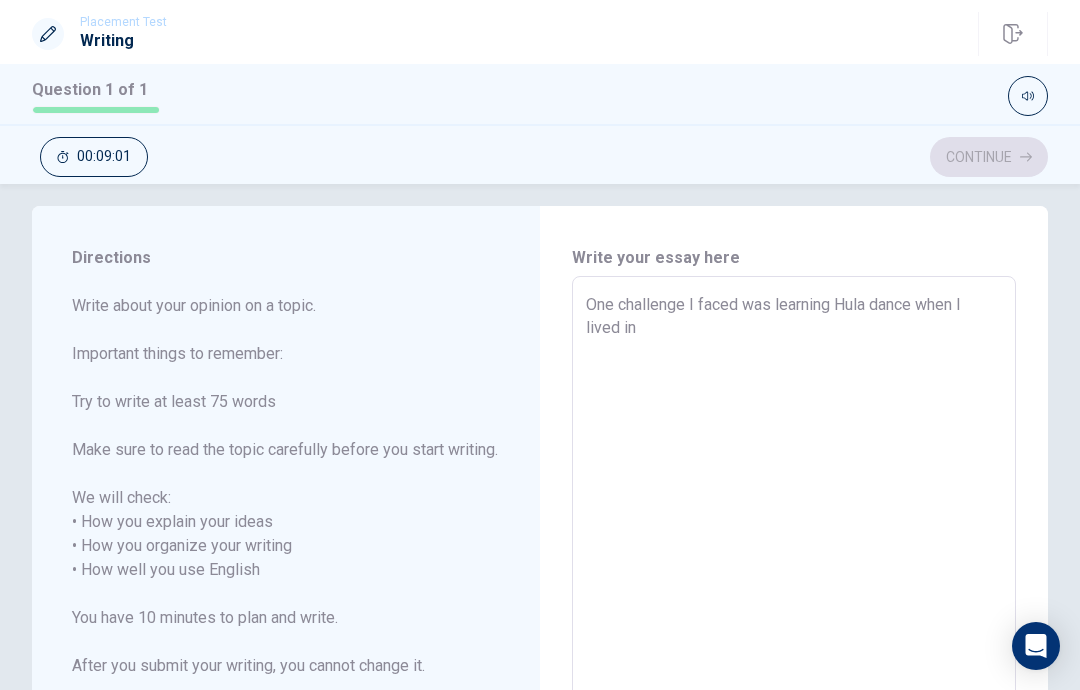 type on "x" 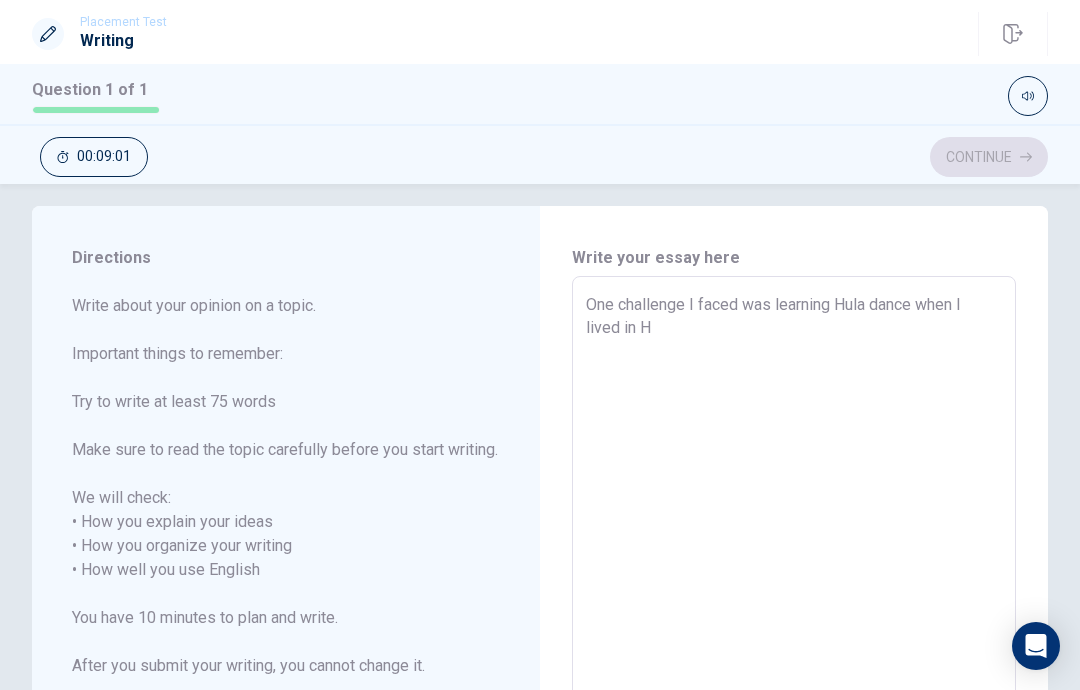 type on "x" 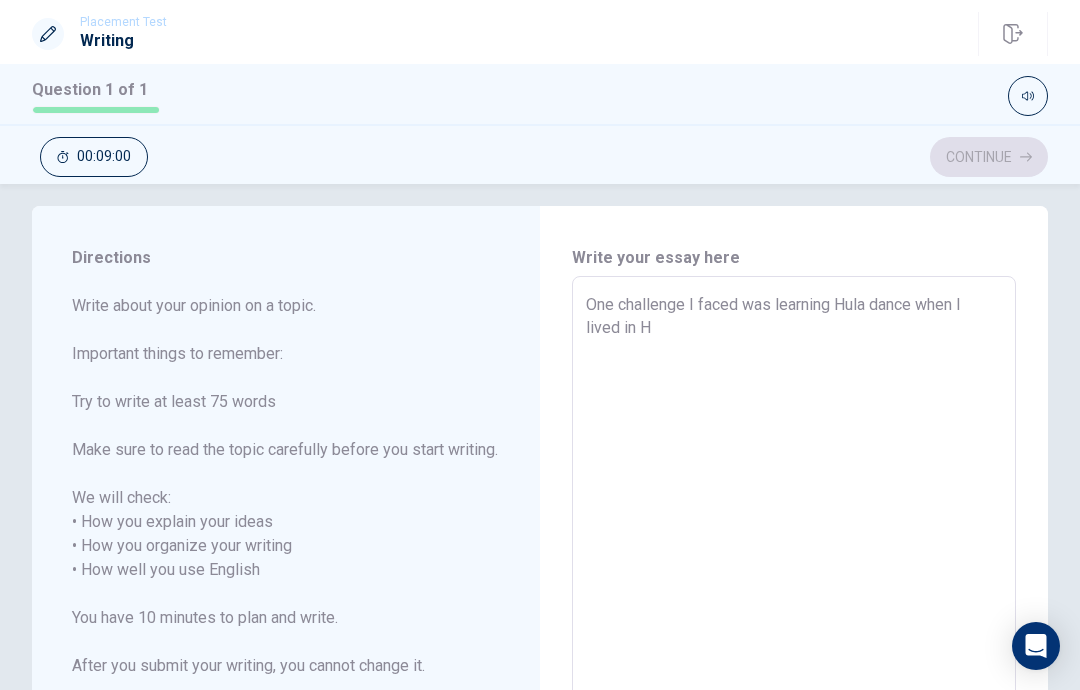 type on "One challenge I faced was learning Hula dance when I lived in [GEOGRAPHIC_DATA]" 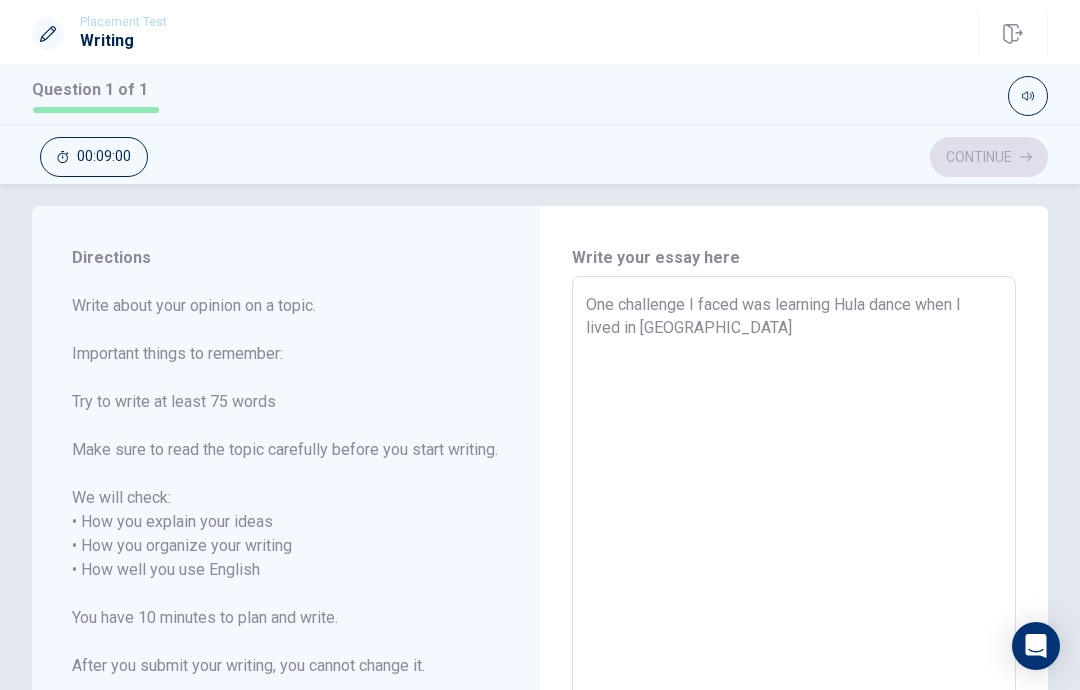 type on "x" 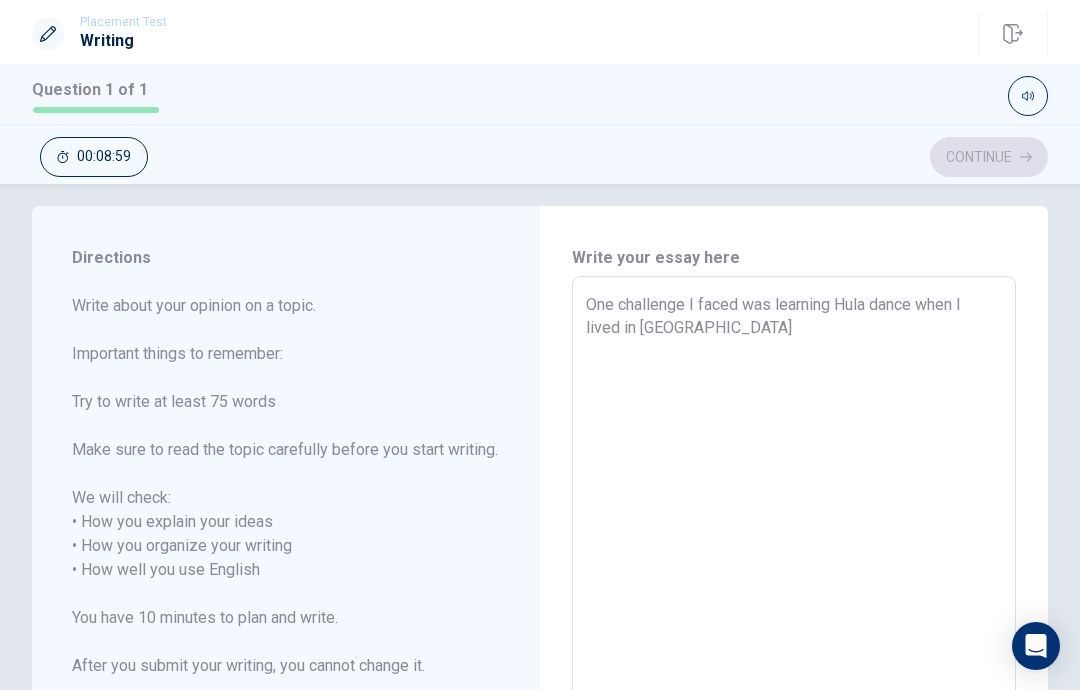 type on "One challenge I faced was learning Hula dance when I lived in [GEOGRAPHIC_DATA]" 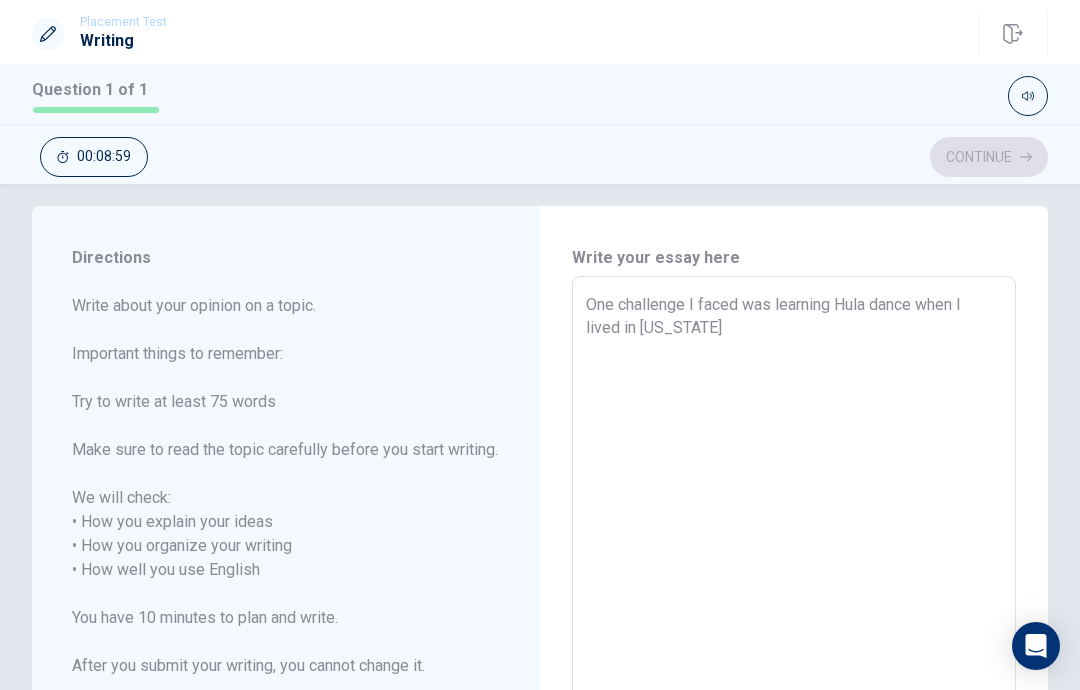 type on "x" 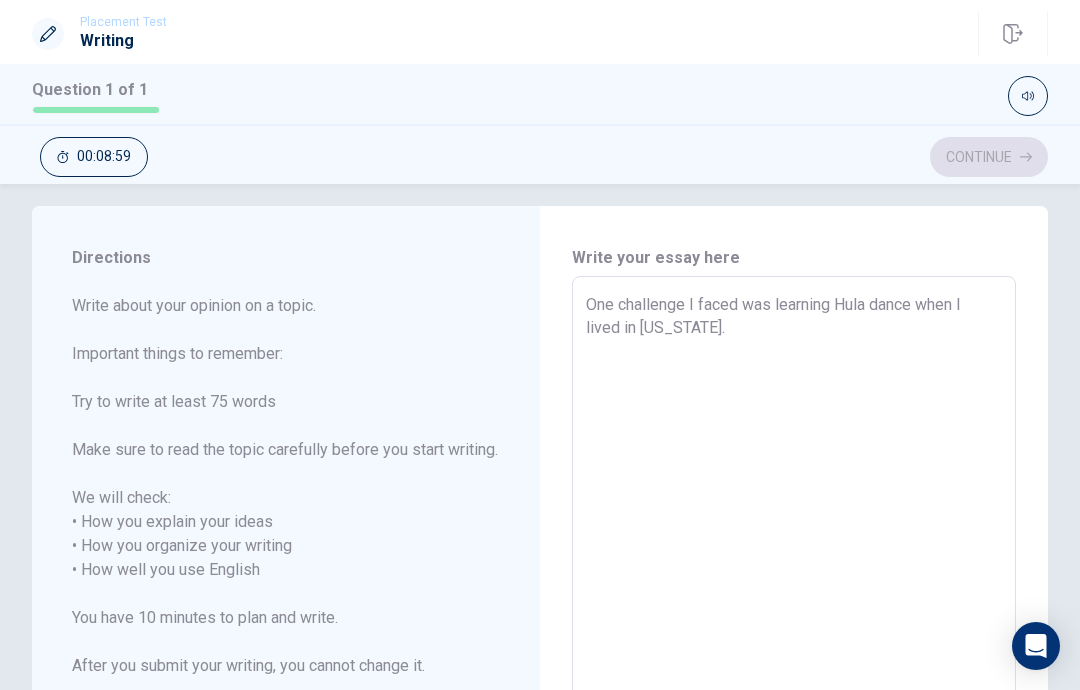 type on "x" 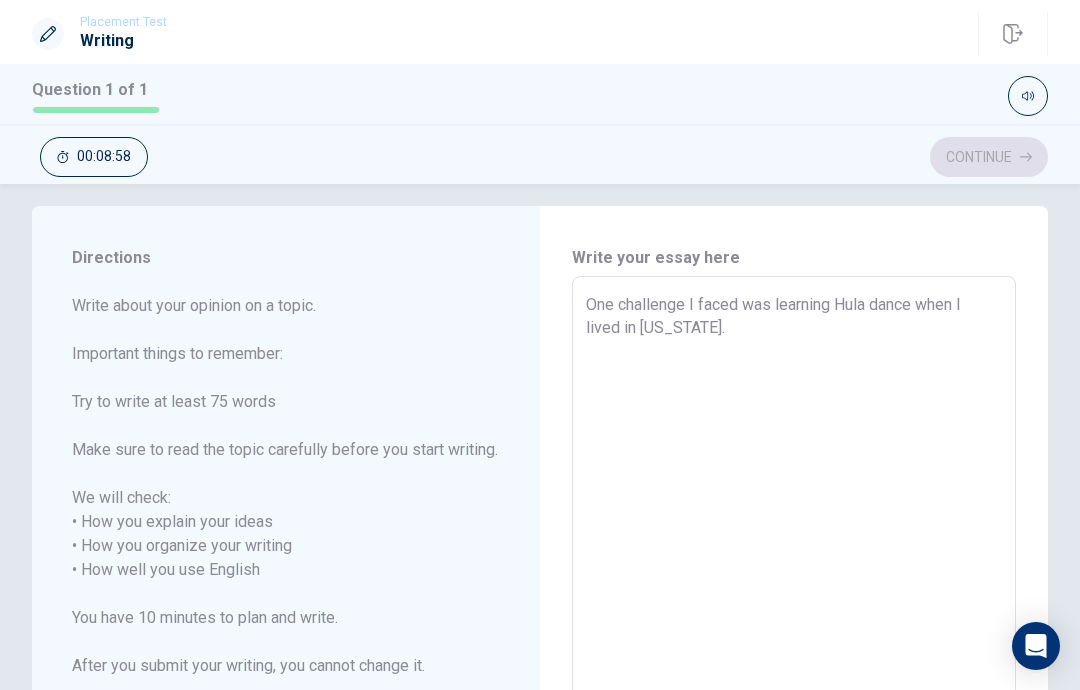 type on "One challenge I faced was learning Hula dance when I lived in [US_STATE]. A" 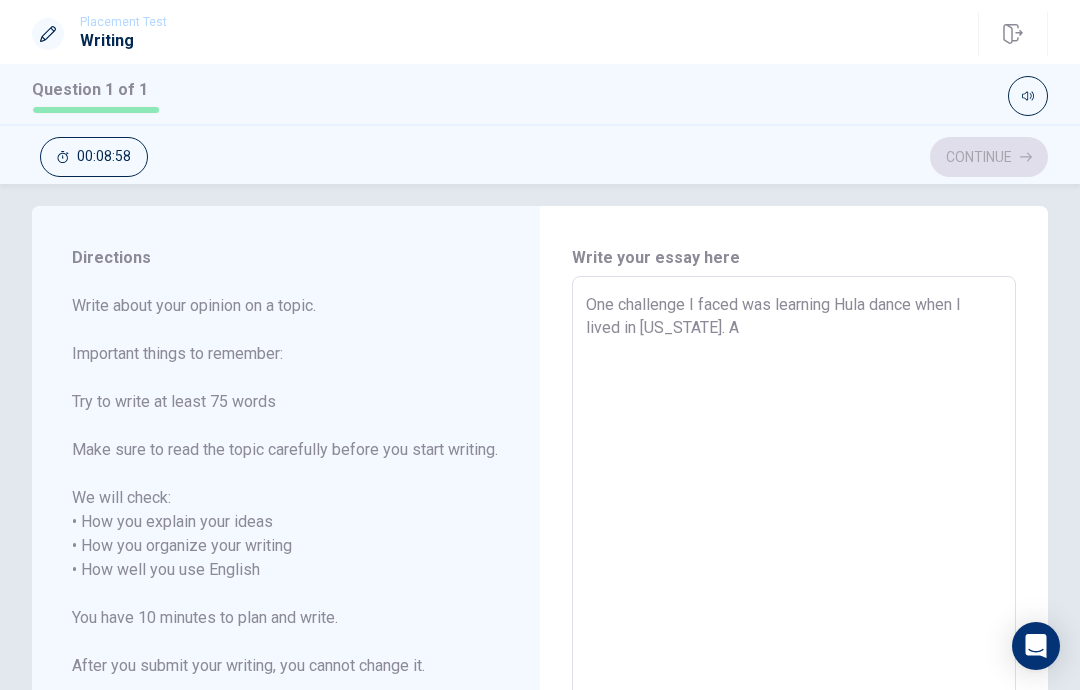 type on "x" 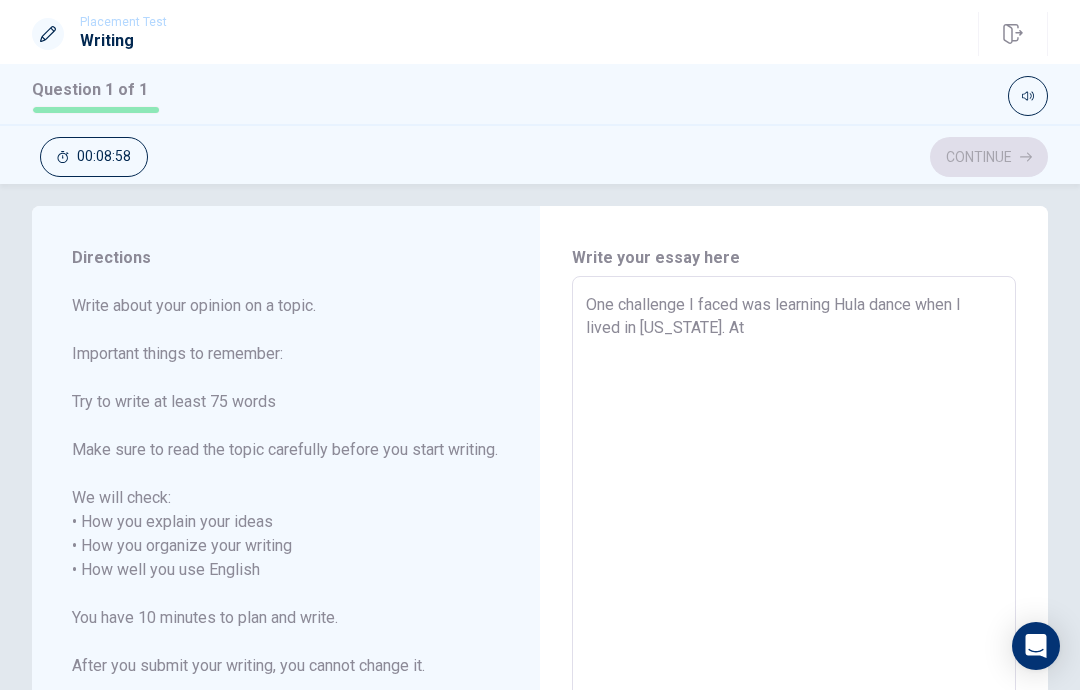 type on "x" 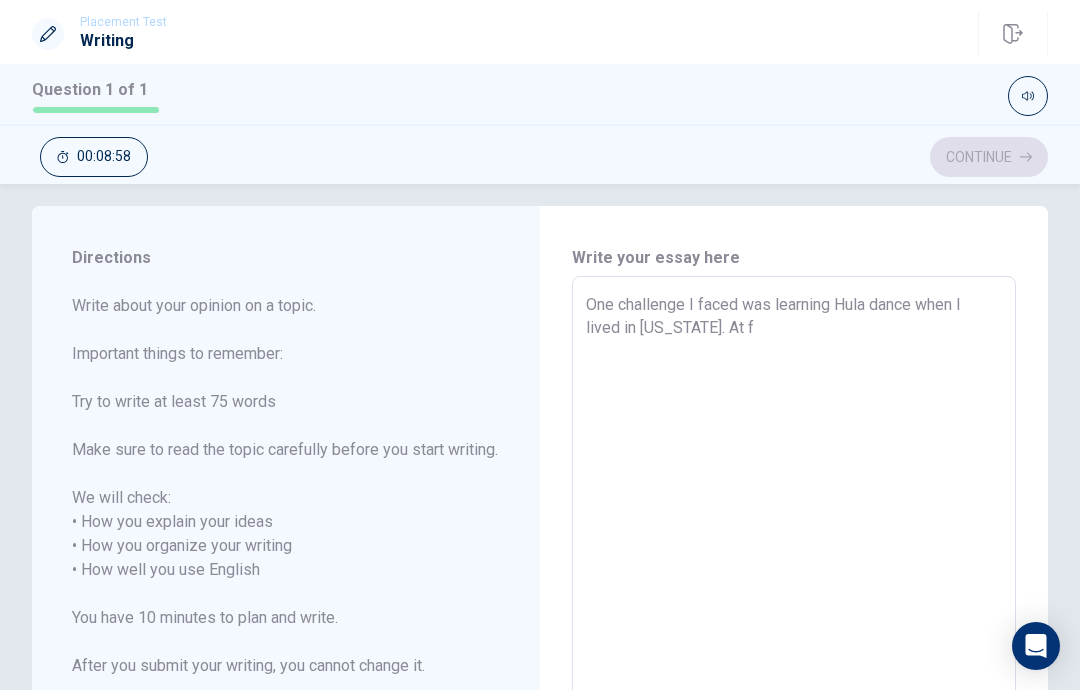type on "x" 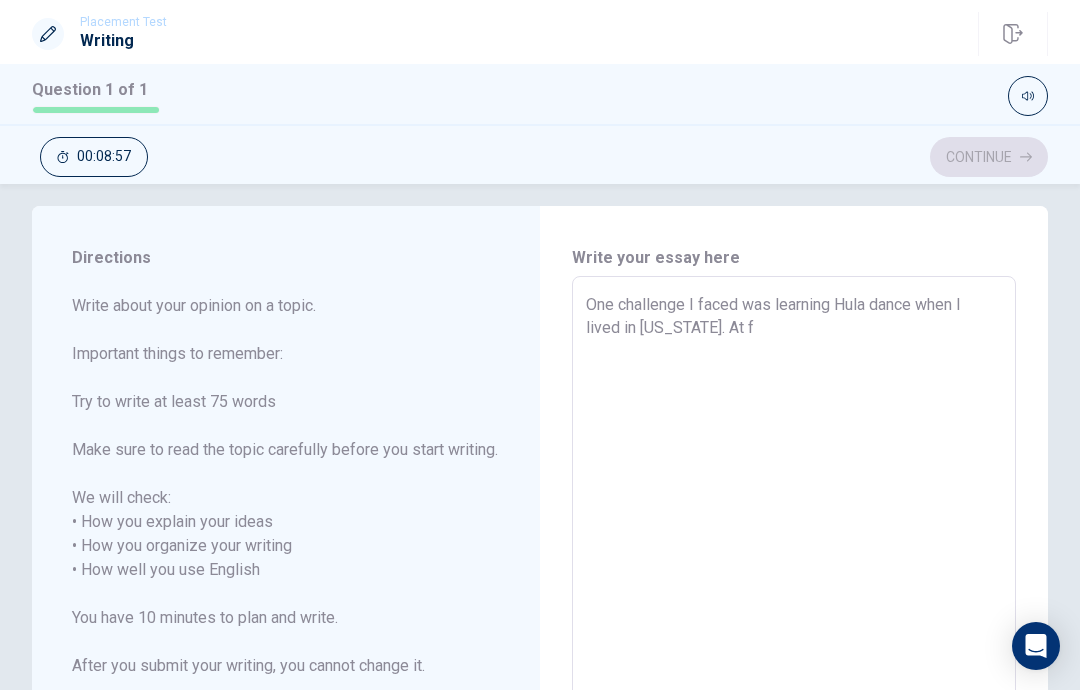 type on "One challenge I faced was learning Hula dance when I lived in [US_STATE]. At fi" 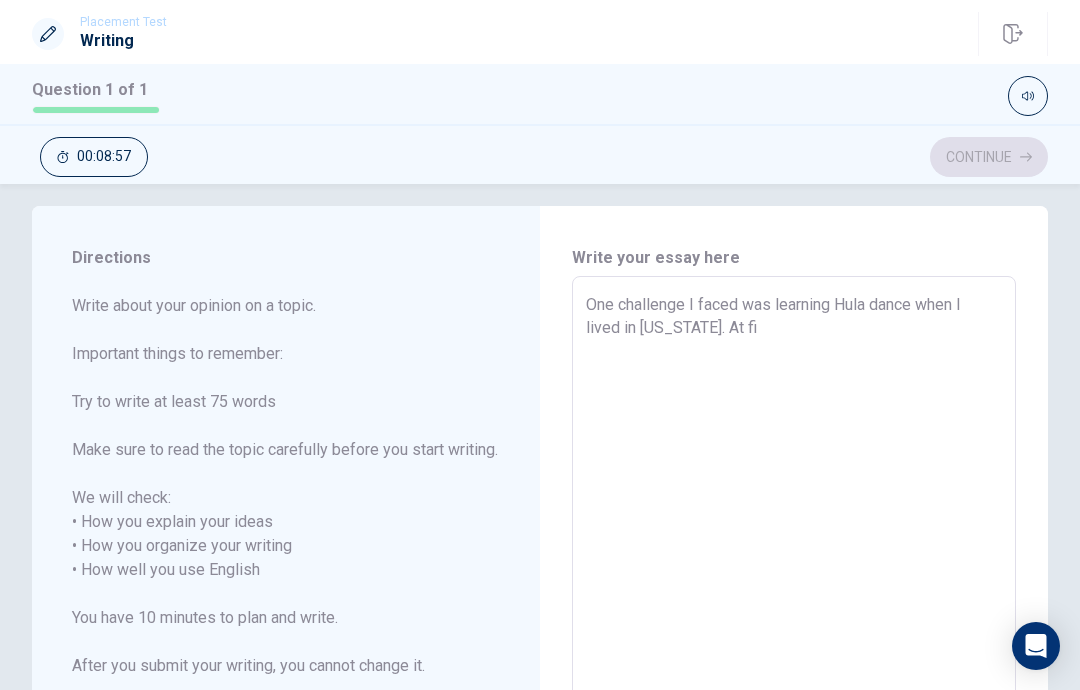 type on "x" 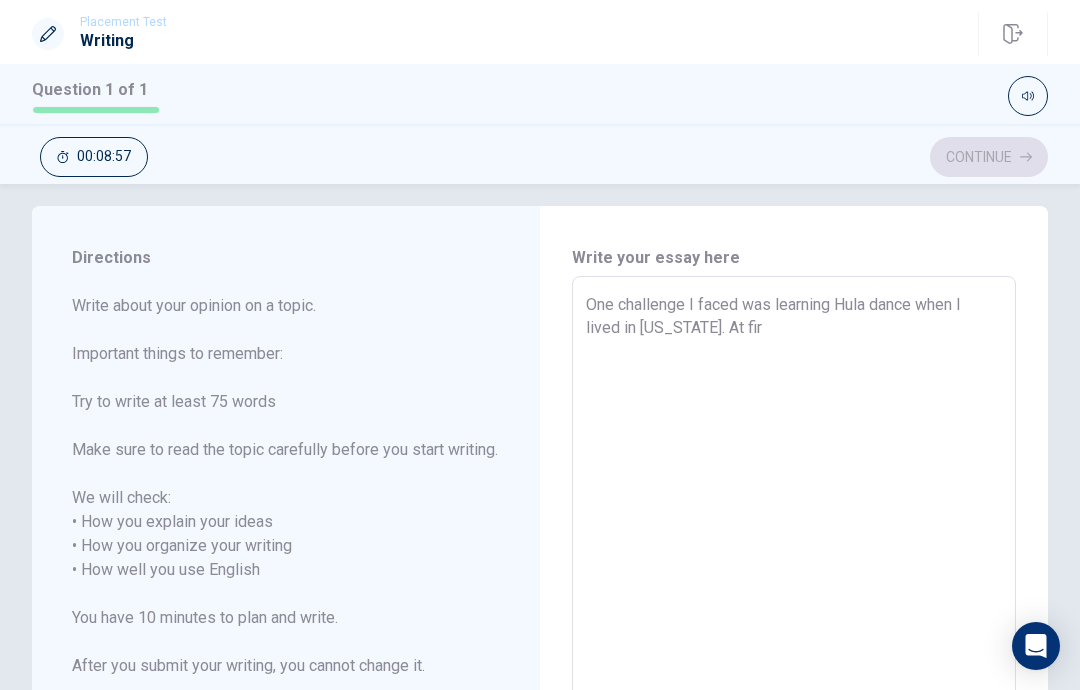 type on "x" 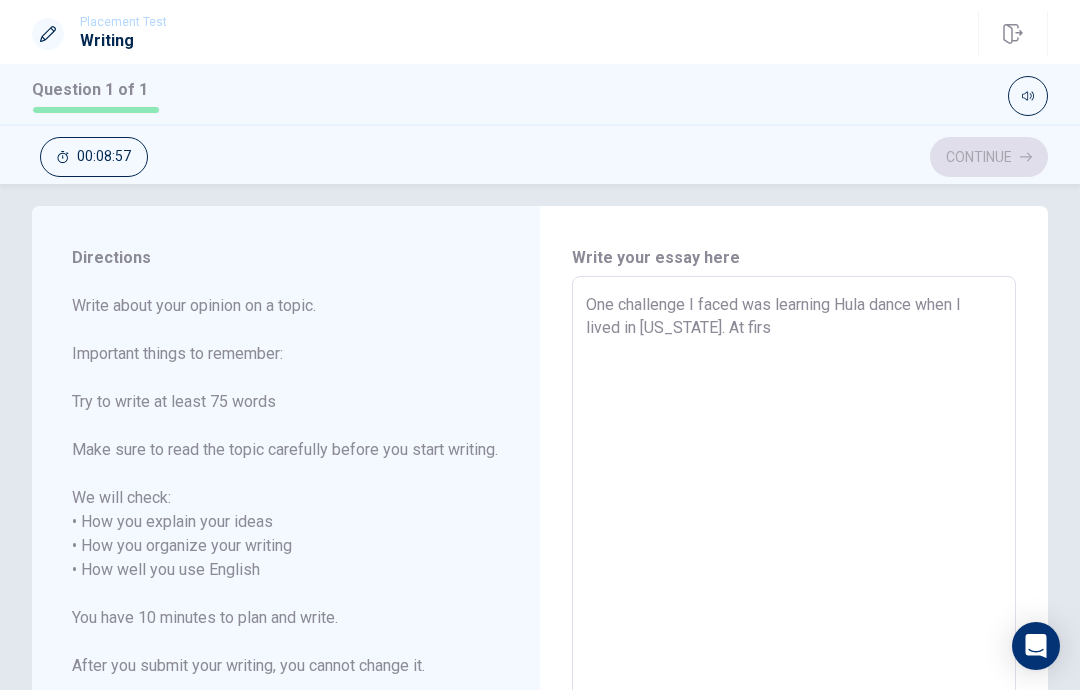 type on "x" 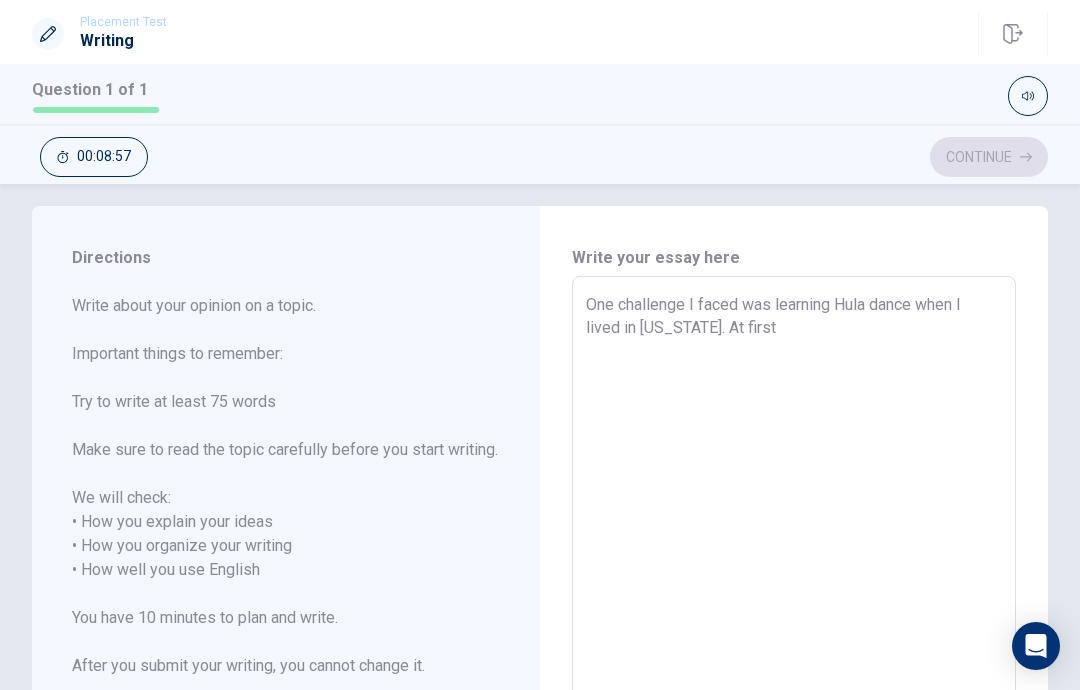 type on "x" 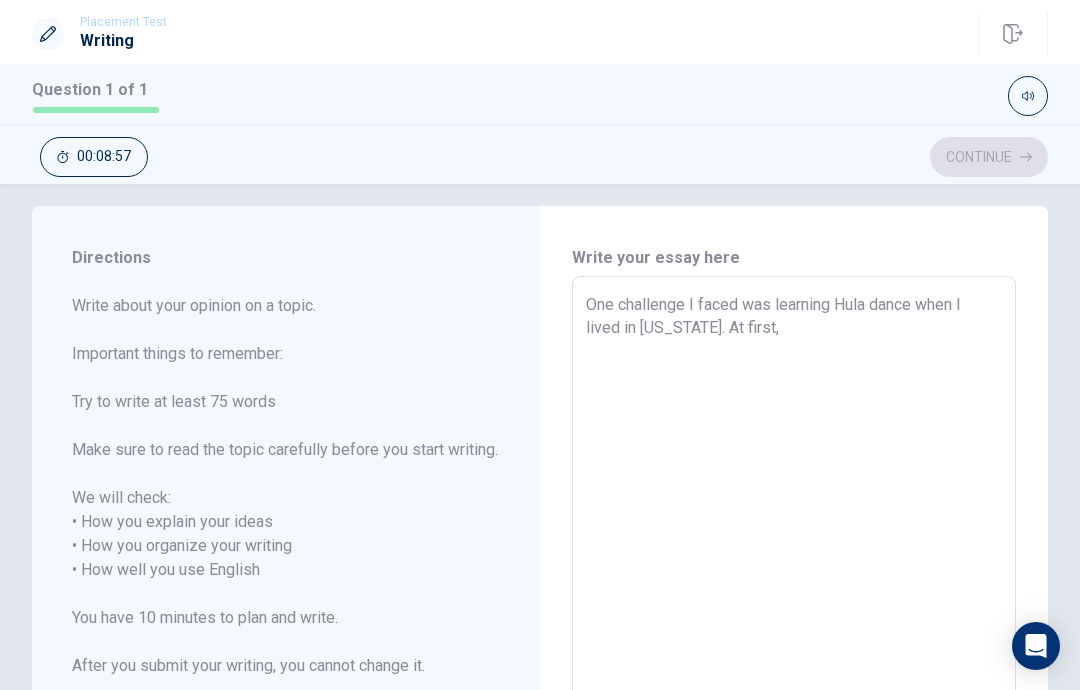 type on "x" 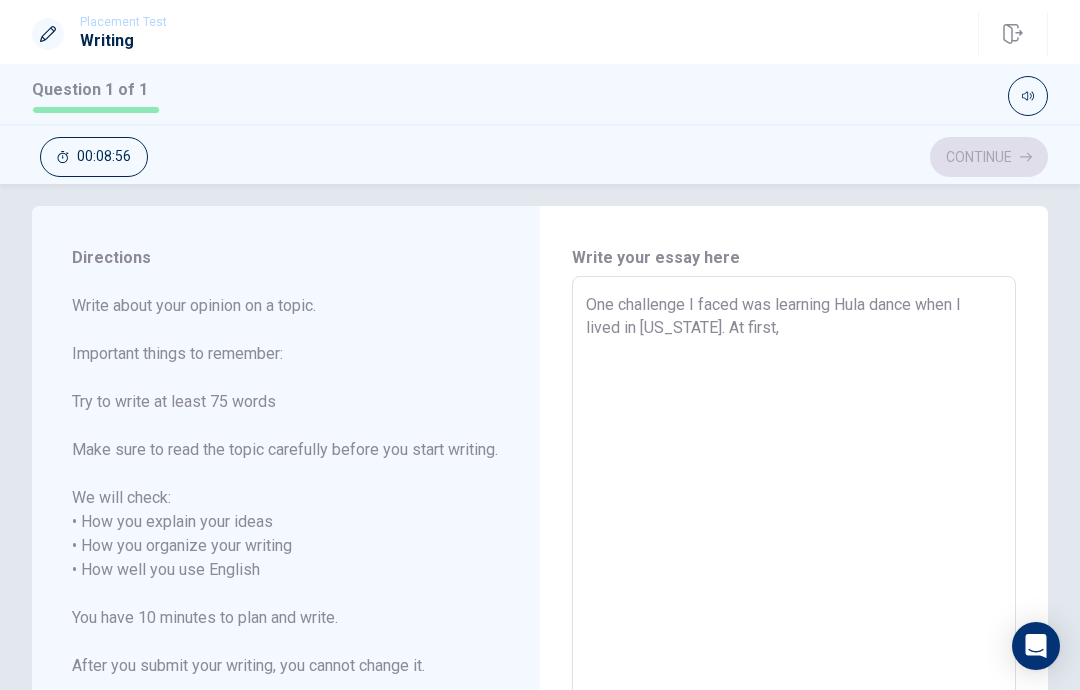 type on "x" 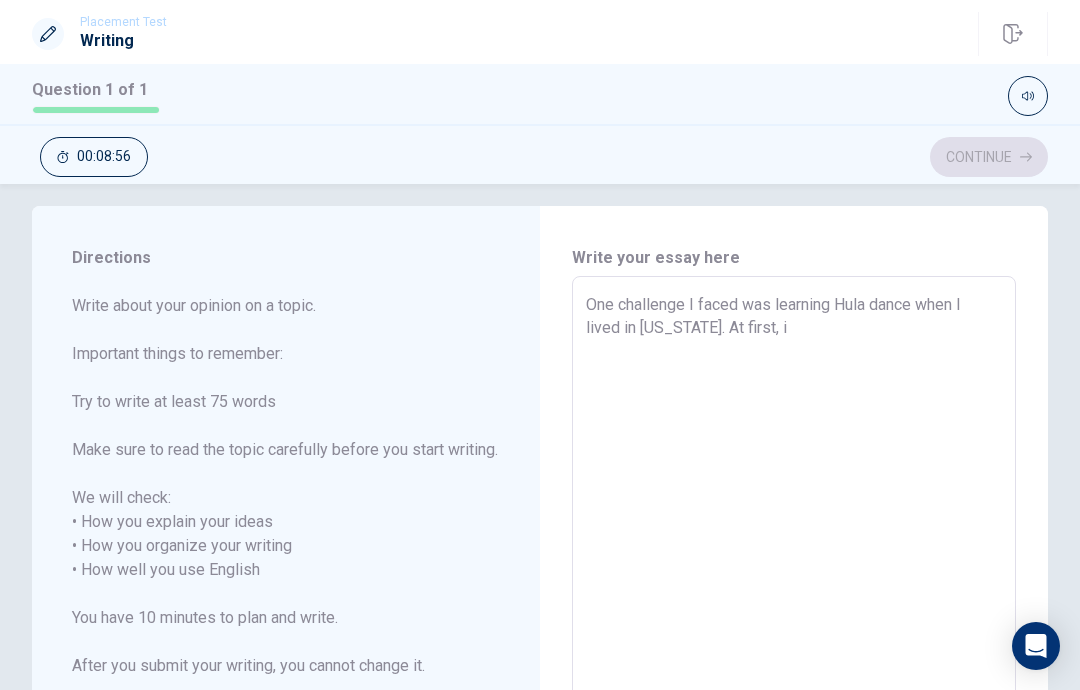 type on "x" 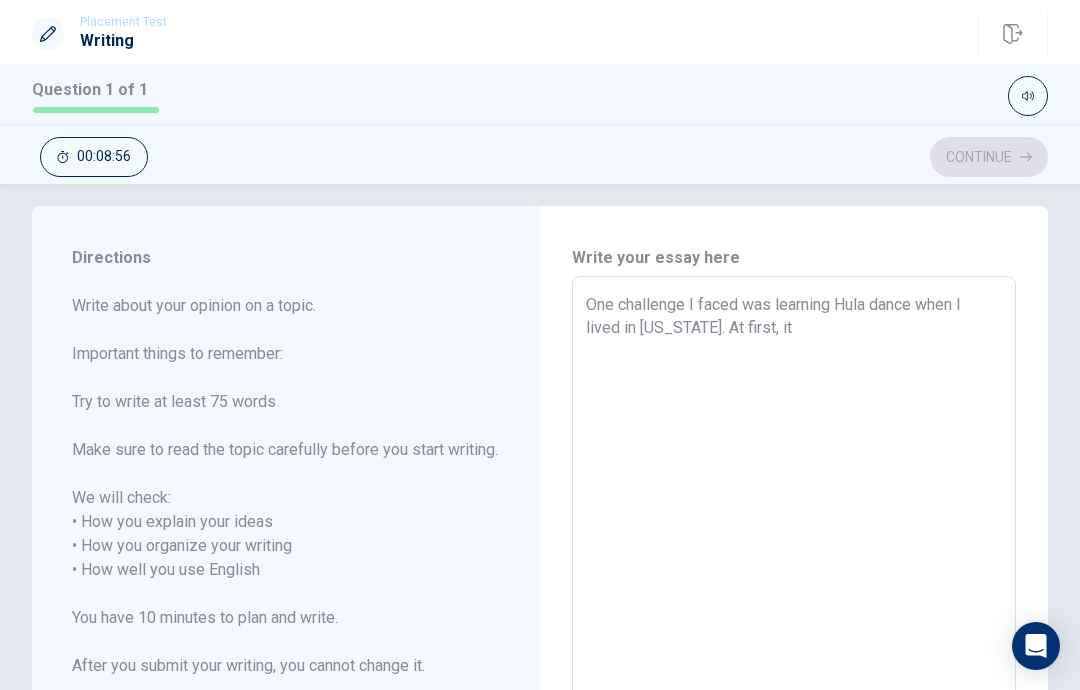 type on "x" 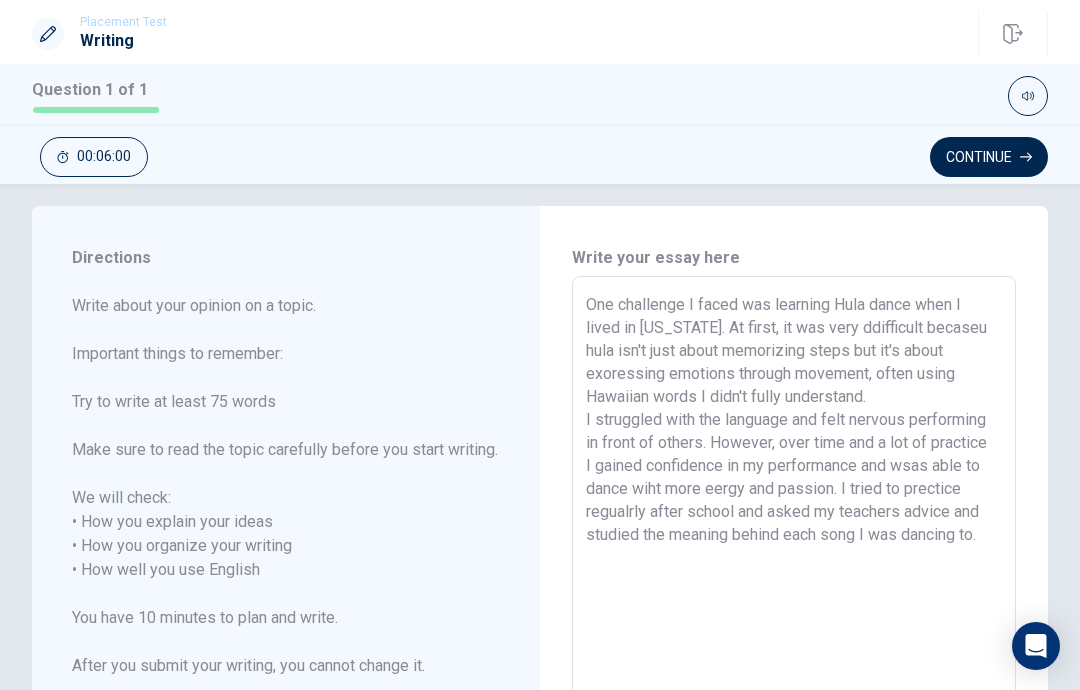 click on "One challenge I faced was learning Hula dance when I lived in [US_STATE]. At first, it was very ddifficult becaseu hula isn't just about memorizing steps but it's about exoressing emotions through movement, often using Hawaiian words I didn't fully understand.
I struggled with the language and felt nervous performing in front of others. However, over time and a lot of practice I gained confidence in my performance and wsas able to dance wiht more eergy and passion. I tried to prectice regualrly after school and asked my teachers advice and studied the meaning behind each song I was dancing to." at bounding box center (794, 570) 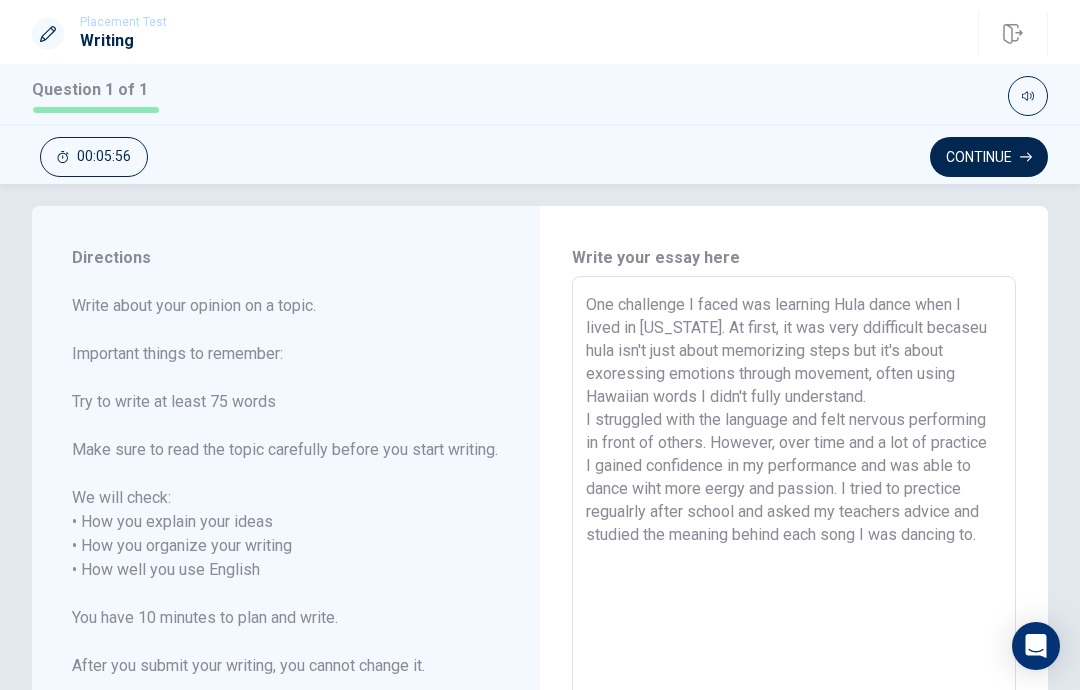 click on "One challenge I faced was learning Hula dance when I lived in [US_STATE]. At first, it was very ddifficult becaseu hula isn't just about memorizing steps but it's about exoressing emotions through movement, often using Hawaiian words I didn't fully understand.
I struggled with the language and felt nervous performing in front of others. However, over time and a lot of practice I gained confidence in my performance and was able to dance wiht more eergy and passion. I tried to prectice regualrly after school and asked my teachers advice and studied the meaning behind each song I was dancing to." at bounding box center [794, 570] 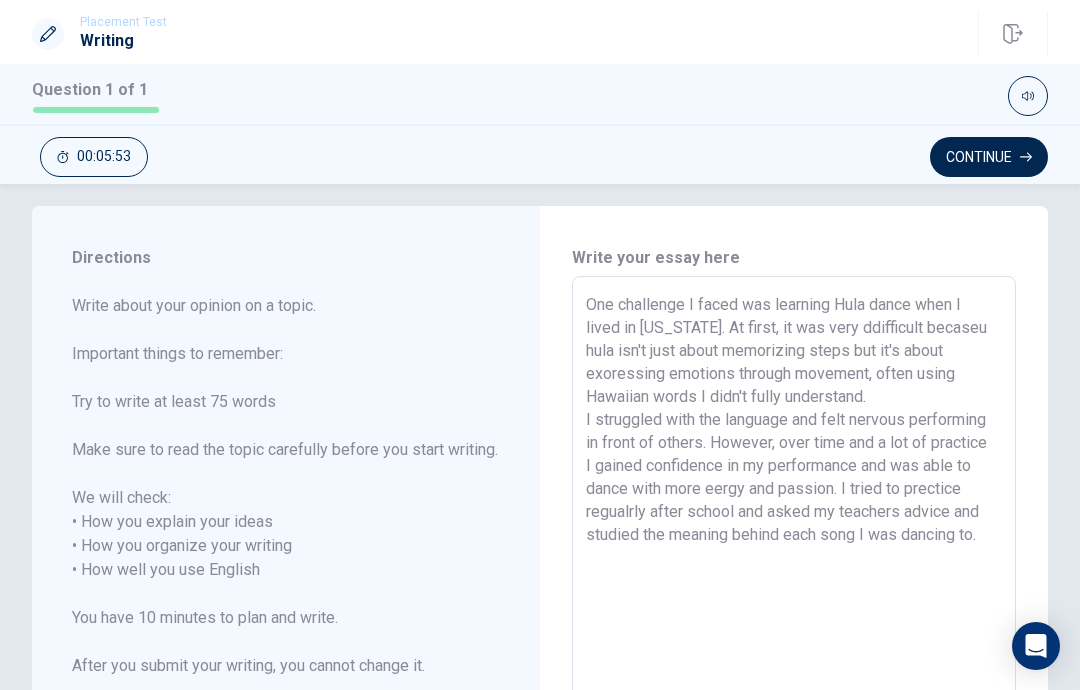 click on "One challenge I faced was learning Hula dance when I lived in [US_STATE]. At first, it was very ddifficult becaseu hula isn't just about memorizing steps but it's about exoressing emotions through movement, often using Hawaiian words I didn't fully understand.
I struggled with the language and felt nervous performing in front of others. However, over time and a lot of practice I gained confidence in my performance and was able to dance with more eergy and passion. I tried to prectice regualrly after school and asked my teachers advice and studied the meaning behind each song I was dancing to." at bounding box center (794, 570) 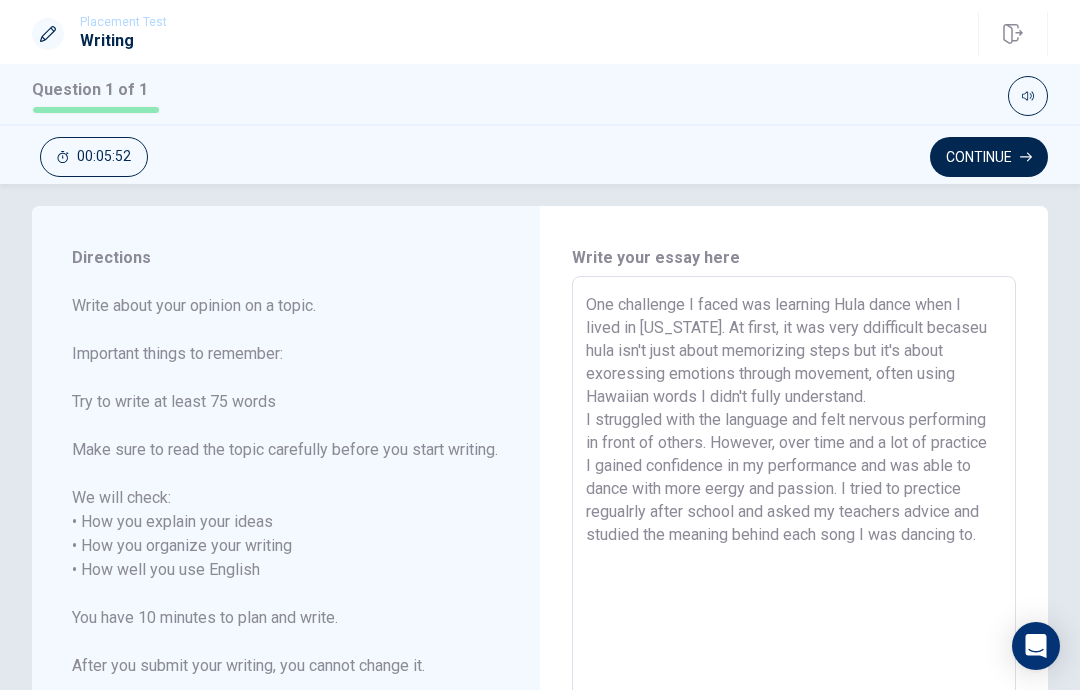 click on "One challenge I faced was learning Hula dance when I lived in [US_STATE]. At first, it was very ddifficult becaseu hula isn't just about memorizing steps but it's about exoressing emotions through movement, often using Hawaiian words I didn't fully understand.
I struggled with the language and felt nervous performing in front of others. However, over time and a lot of practice I gained confidence in my performance and was able to dance with more eergy and passion. I tried to prectice regualrly after school and asked my teachers advice and studied the meaning behind each song I was dancing to." at bounding box center (794, 570) 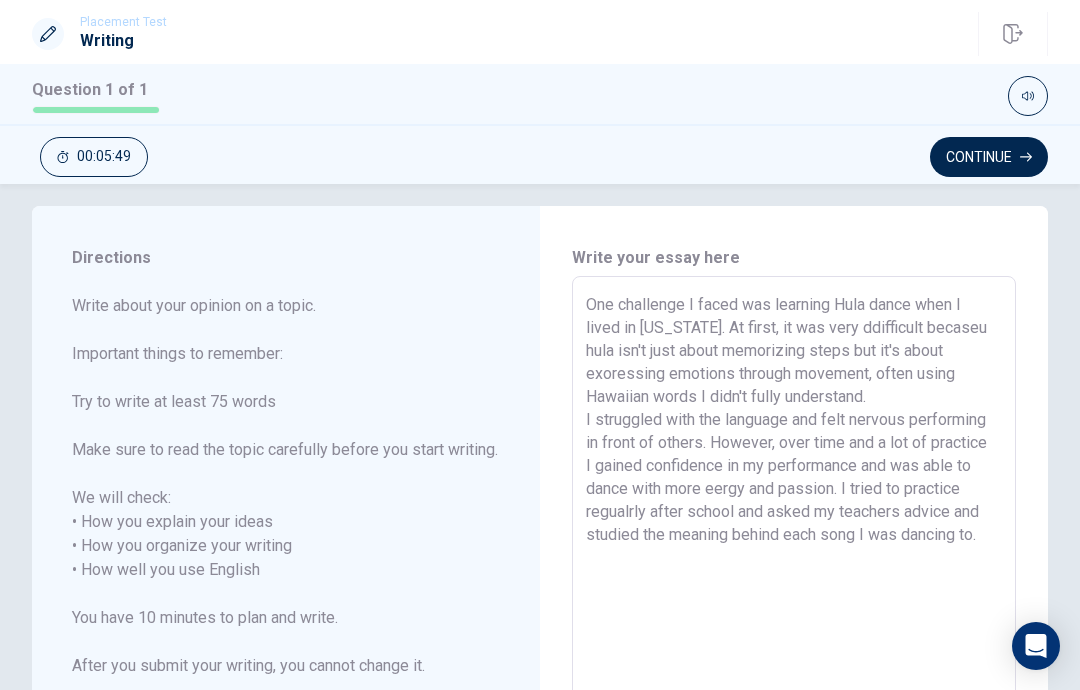 click on "One challenge I faced was learning Hula dance when I lived in [US_STATE]. At first, it was very ddifficult becaseu hula isn't just about memorizing steps but it's about exoressing emotions through movement, often using Hawaiian words I didn't fully understand.
I struggled with the language and felt nervous performing in front of others. However, over time and a lot of practice I gained confidence in my performance and was able to dance with more eergy and passion. I tried to practice regualrly after school and asked my teachers advice and studied the meaning behind each song I was dancing to." at bounding box center (794, 570) 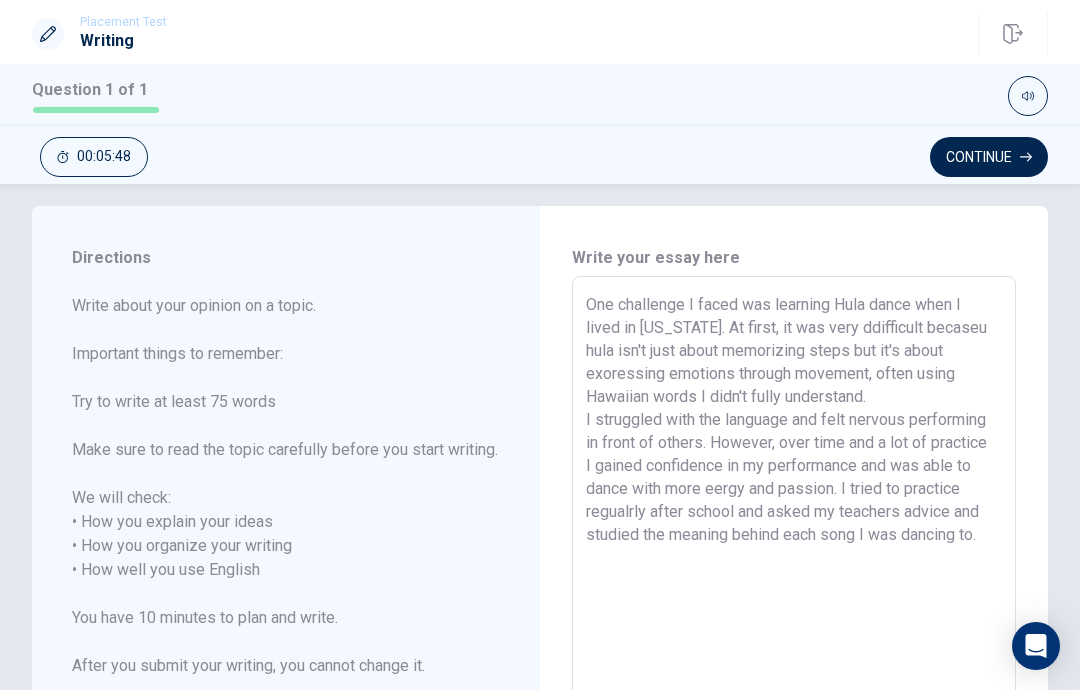 click on "One challenge I faced was learning Hula dance when I lived in [US_STATE]. At first, it was very ddifficult becaseu hula isn't just about memorizing steps but it's about exoressing emotions through movement, often using Hawaiian words I didn't fully understand.
I struggled with the language and felt nervous performing in front of others. However, over time and a lot of practice I gained confidence in my performance and was able to dance with more eergy and passion. I tried to practice regualrly after school and asked my teachers advice and studied the meaning behind each song I was dancing to." at bounding box center [794, 570] 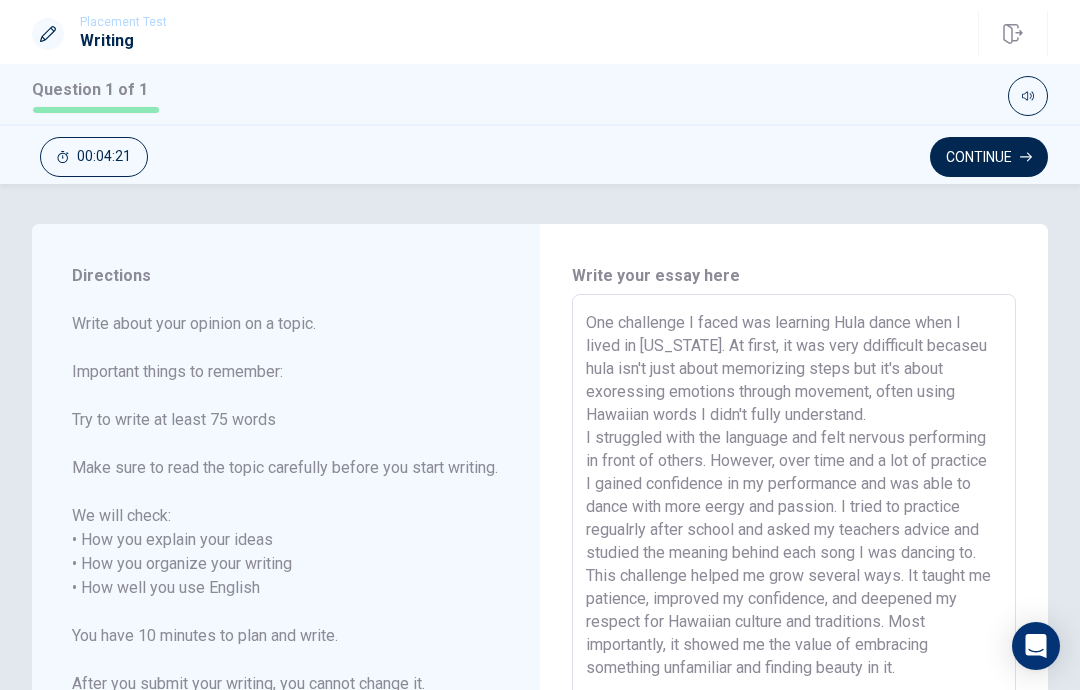 scroll, scrollTop: 0, scrollLeft: 0, axis: both 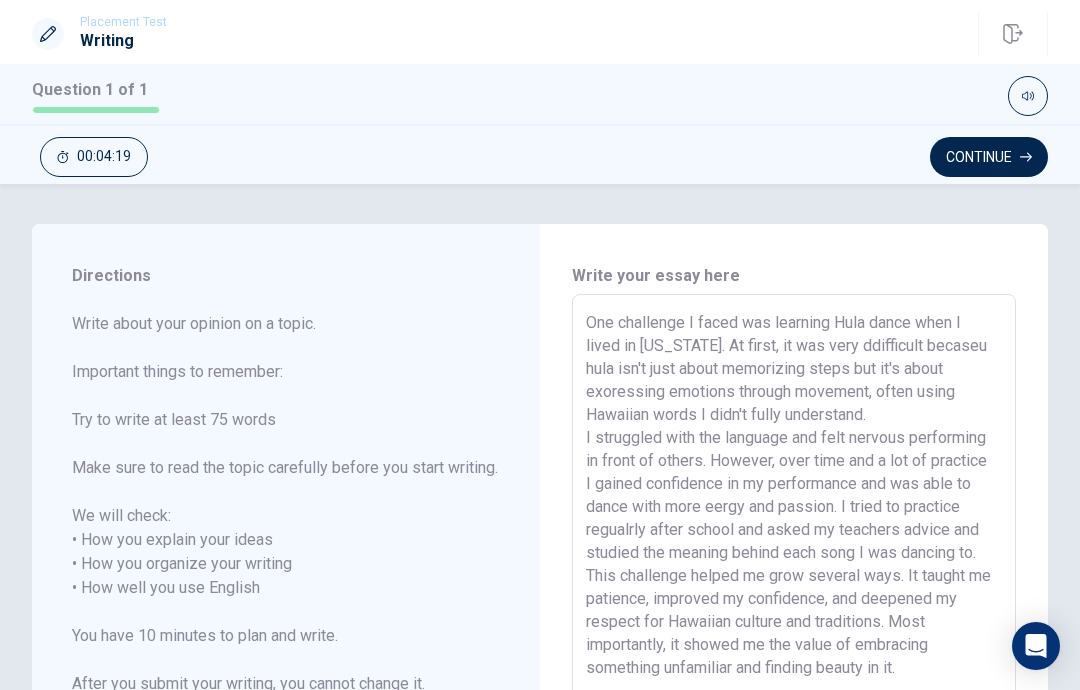 click on "One challenge I faced was learning Hula dance when I lived in [US_STATE]. At first, it was very ddifficult becaseu hula isn't just about memorizing steps but it's about exoressing emotions through movement, often using Hawaiian words I didn't fully understand.
I struggled with the language and felt nervous performing in front of others. However, over time and a lot of practice I gained confidence in my performance and was able to dance with more eergy and passion. I tried to practice regualrly after school and asked my teachers advice and studied the meaning behind each song I was dancing to.
This challenge helped me grow several ways. It taught me patience, improved my confidence, and deepened my respect for Hawaiian culture and traditions. Most importantly, it showed me the value of embracing something unfamiliar and finding beauty in it." at bounding box center [794, 588] 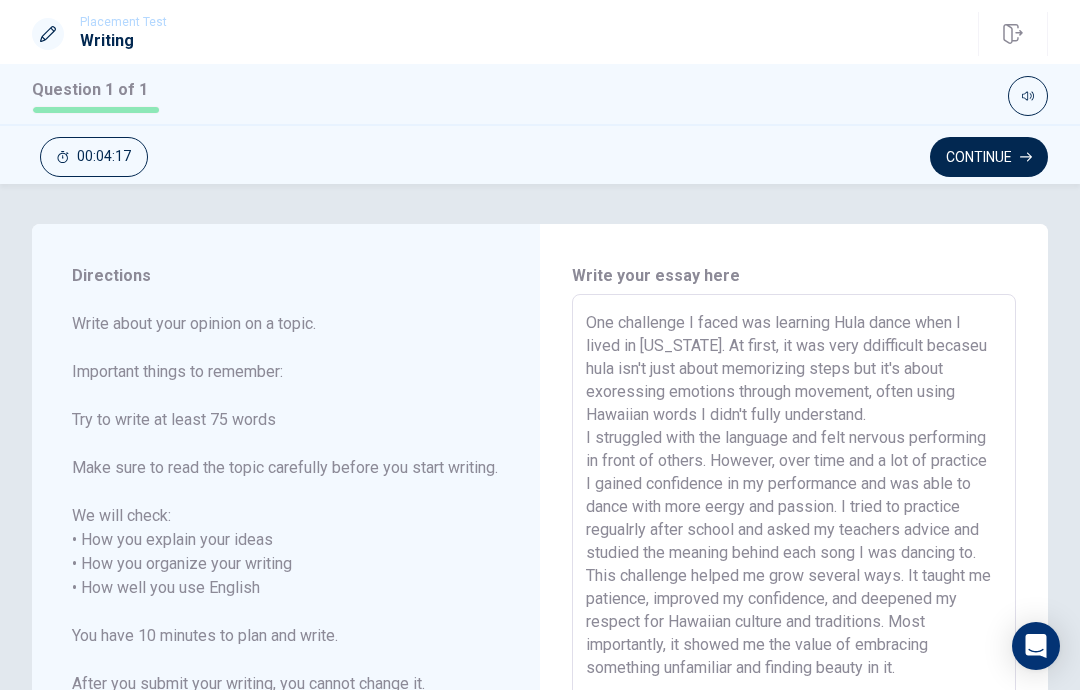 click on "One challenge I faced was learning Hula dance when I lived in [US_STATE]. At first, it was very ddifficult becaseu hula isn't just about memorizing steps but it's about exoressing emotions through movement, often using Hawaiian words I didn't fully understand.
I struggled with the language and felt nervous performing in front of others. However, over time and a lot of practice I gained confidence in my performance and was able to dance with more eergy and passion. I tried to practice regualrly after school and asked my teachers advice and studied the meaning behind each song I was dancing to.
This challenge helped me grow several ways. It taught me patience, improved my confidence, and deepened my respect for Hawaiian culture and traditions. Most importantly, it showed me the value of embracing something unfamiliar and finding beauty in it." at bounding box center (794, 588) 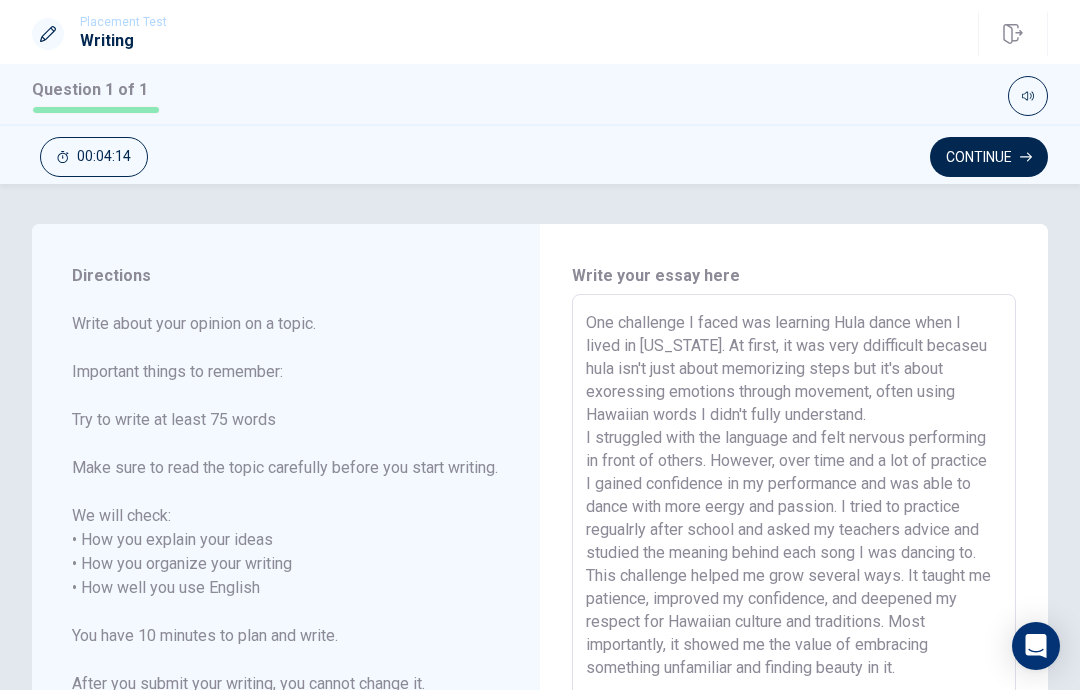click on "One challenge I faced was learning Hula dance when I lived in [US_STATE]. At first, it was very ddifficult becaseu hula isn't just about memorizing steps but it's about exoressing emotions through movement, often using Hawaiian words I didn't fully understand.
I struggled with the language and felt nervous performing in front of others. However, over time and a lot of practice I gained confidence in my performance and was able to dance with more eergy and passion. I tried to practice regualrly after school and asked my teachers advice and studied the meaning behind each song I was dancing to.
This challenge helped me grow several ways. It taught me patience, improved my confidence, and deepened my respect for Hawaiian culture and traditions. Most importantly, it showed me the value of embracing something unfamiliar and finding beauty in it." at bounding box center (794, 588) 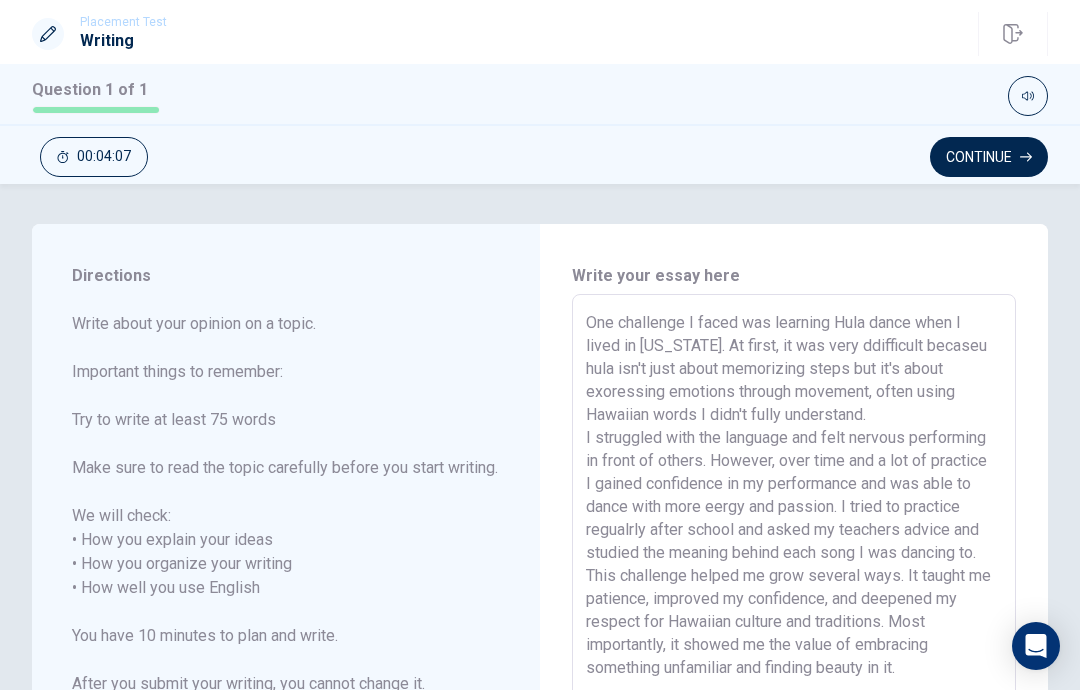 click on "One challenge I faced was learning Hula dance when I lived in [US_STATE]. At first, it was very ddifficult becaseu hula isn't just about memorizing steps but it's about exoressing emotions through movement, often using Hawaiian words I didn't fully understand.
I struggled with the language and felt nervous performing in front of others. However, over time and a lot of practice I gained confidence in my performance and was able to dance with more eergy and passion. I tried to practice regualrly after school and asked my teachers advice and studied the meaning behind each song I was dancing to.
This challenge helped me grow several ways. It taught me patience, improved my confidence, and deepened my respect for Hawaiian culture and traditions. Most importantly, it showed me the value of embracing something unfamiliar and finding beauty in it." at bounding box center (794, 588) 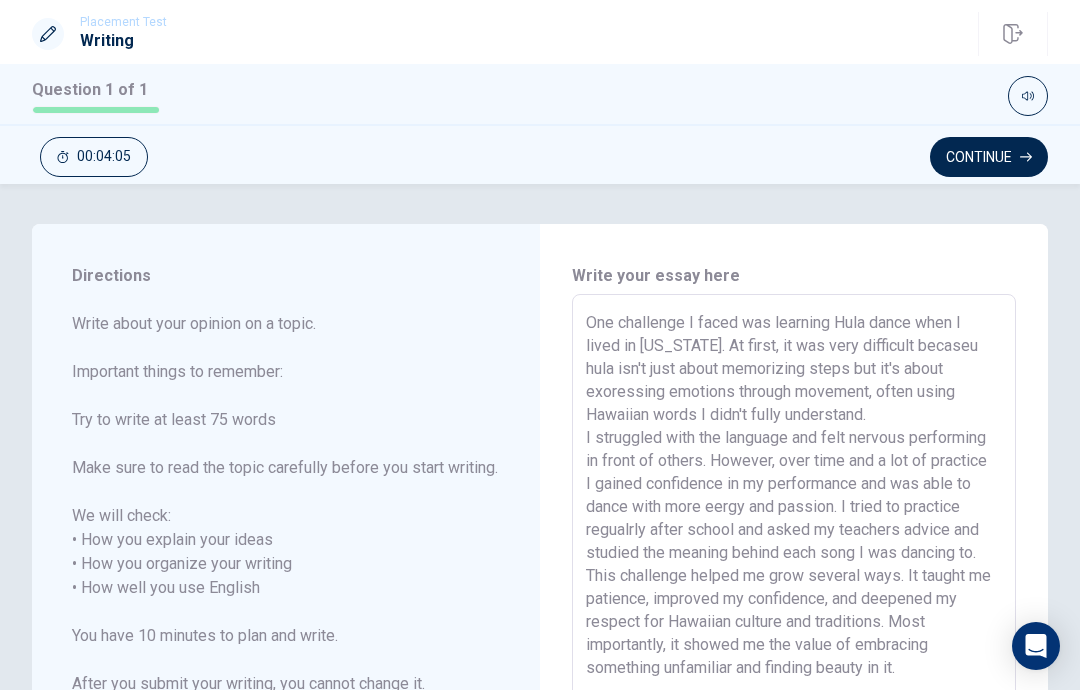 click on "One challenge I faced was learning Hula dance when I lived in [US_STATE]. At first, it was very difficult becaseu hula isn't just about memorizing steps but it's about exoressing emotions through movement, often using Hawaiian words I didn't fully understand.
I struggled with the language and felt nervous performing in front of others. However, over time and a lot of practice I gained confidence in my performance and was able to dance with more eergy and passion. I tried to practice regualrly after school and asked my teachers advice and studied the meaning behind each song I was dancing to.
This challenge helped me grow several ways. It taught me patience, improved my confidence, and deepened my respect for Hawaiian culture and traditions. Most importantly, it showed me the value of embracing something unfamiliar and finding beauty in it." at bounding box center (794, 588) 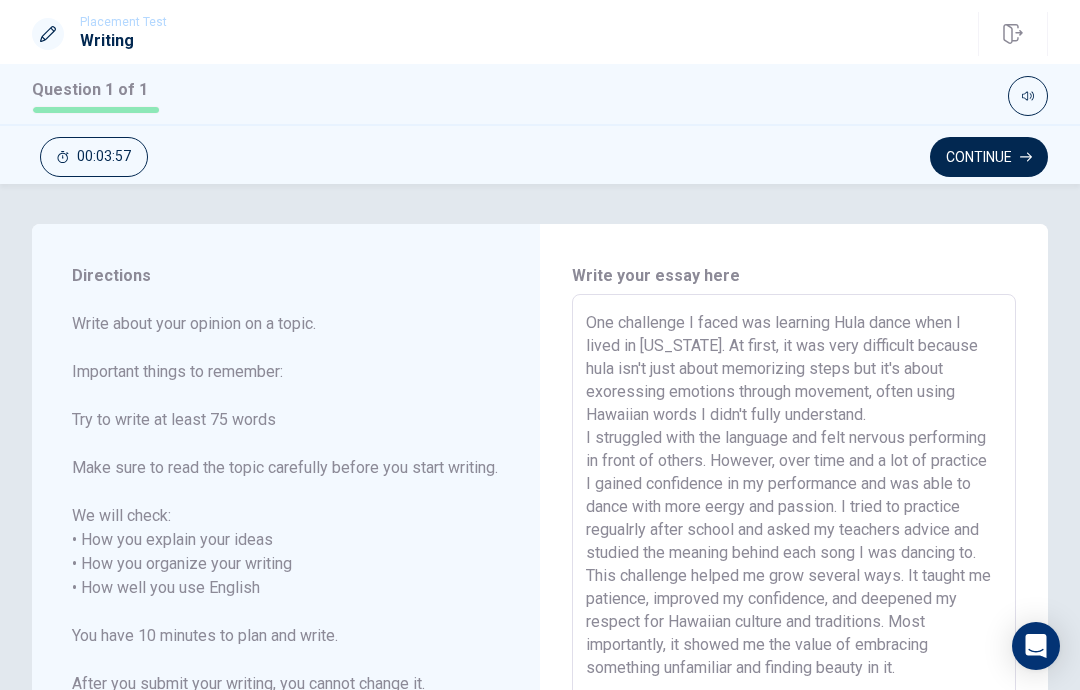 click on "One challenge I faced was learning Hula dance when I lived in [US_STATE]. At first, it was very difficult because hula isn't just about memorizing steps but it's about exoressing emotions through movement, often using Hawaiian words I didn't fully understand.
I struggled with the language and felt nervous performing in front of others. However, over time and a lot of practice I gained confidence in my performance and was able to dance with more eergy and passion. I tried to practice regualrly after school and asked my teachers advice and studied the meaning behind each song I was dancing to.
This challenge helped me grow several ways. It taught me patience, improved my confidence, and deepened my respect for Hawaiian culture and traditions. Most importantly, it showed me the value of embracing something unfamiliar and finding beauty in it." at bounding box center [794, 588] 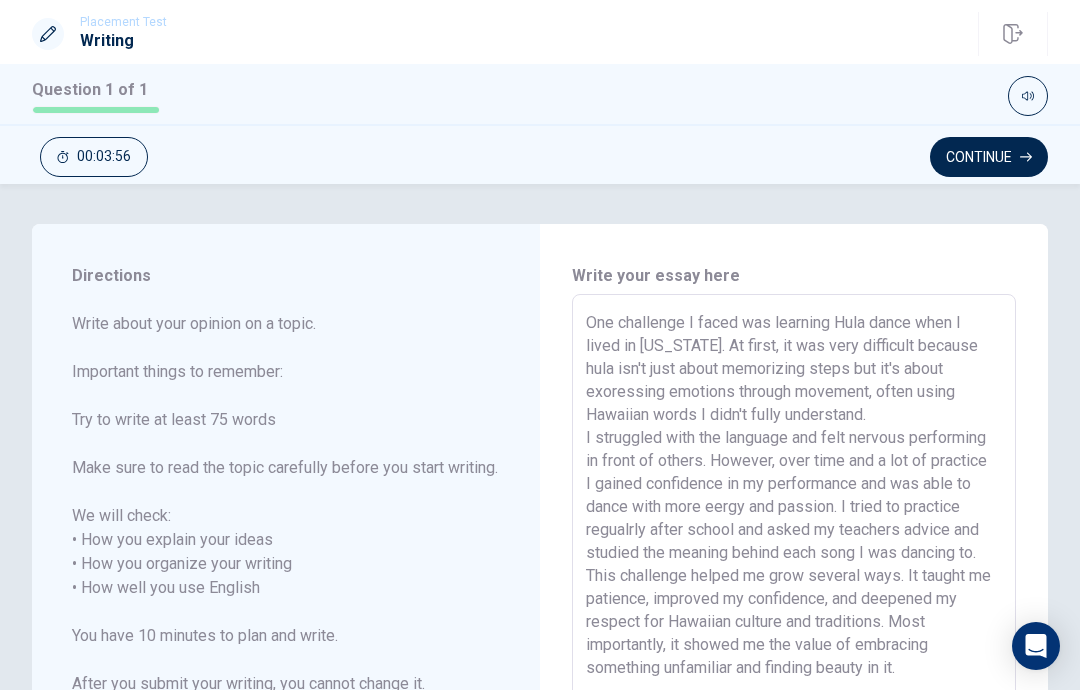 click on "One challenge I faced was learning Hula dance when I lived in [US_STATE]. At first, it was very difficult because hula isn't just about memorizing steps but it's about exoressing emotions through movement, often using Hawaiian words I didn't fully understand.
I struggled with the language and felt nervous performing in front of others. However, over time and a lot of practice I gained confidence in my performance and was able to dance with more eergy and passion. I tried to practice regualrly after school and asked my teachers advice and studied the meaning behind each song I was dancing to.
This challenge helped me grow several ways. It taught me patience, improved my confidence, and deepened my respect for Hawaiian culture and traditions. Most importantly, it showed me the value of embracing something unfamiliar and finding beauty in it." at bounding box center (794, 588) 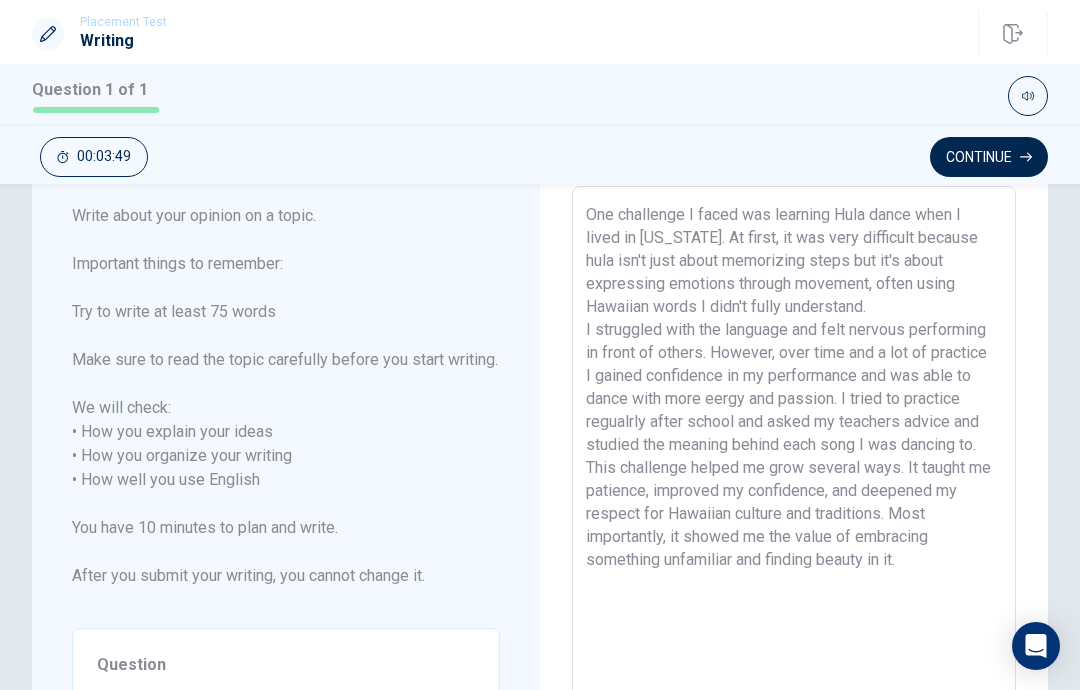 scroll, scrollTop: 109, scrollLeft: 0, axis: vertical 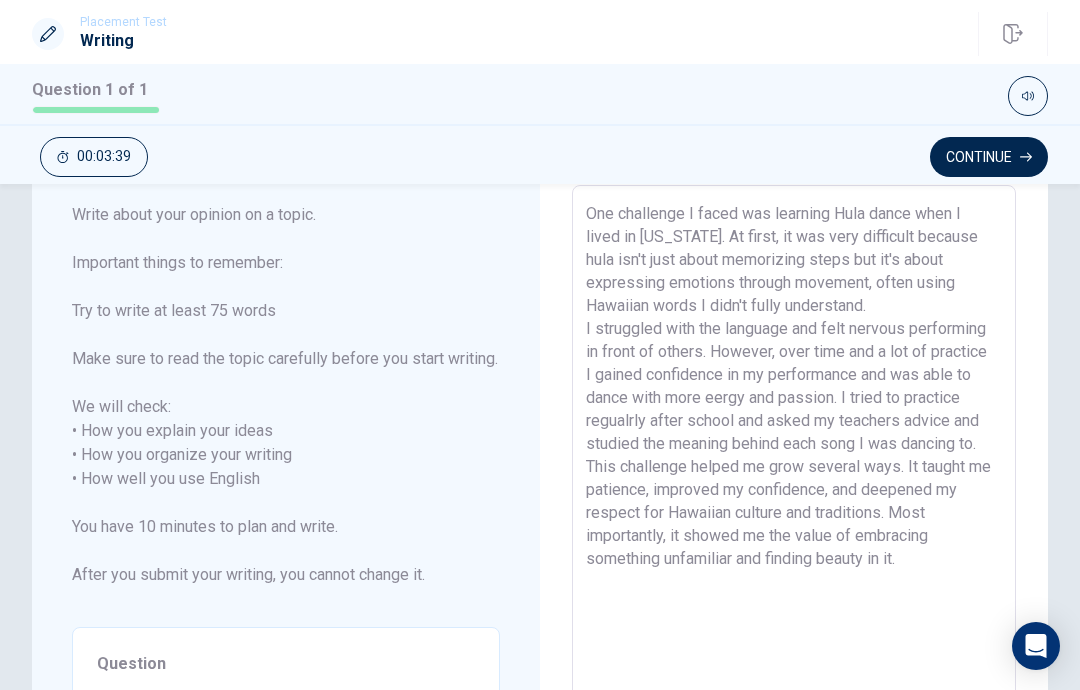click on "One challenge I faced was learning Hula dance when I lived in [US_STATE]. At first, it was very difficult because hula isn't just about memorizing steps but it's about expressing emotions through movement, often using Hawaiian words I didn't fully understand.
I struggled with the language and felt nervous performing in front of others. However, over time and a lot of practice I gained confidence in my performance and was able to dance with more eergy and passion. I tried to practice regualrly after school and asked my teachers advice and studied the meaning behind each song I was dancing to.
This challenge helped me grow several ways. It taught me patience, improved my confidence, and deepened my respect for Hawaiian culture and traditions. Most importantly, it showed me the value of embracing something unfamiliar and finding beauty in it." at bounding box center [794, 479] 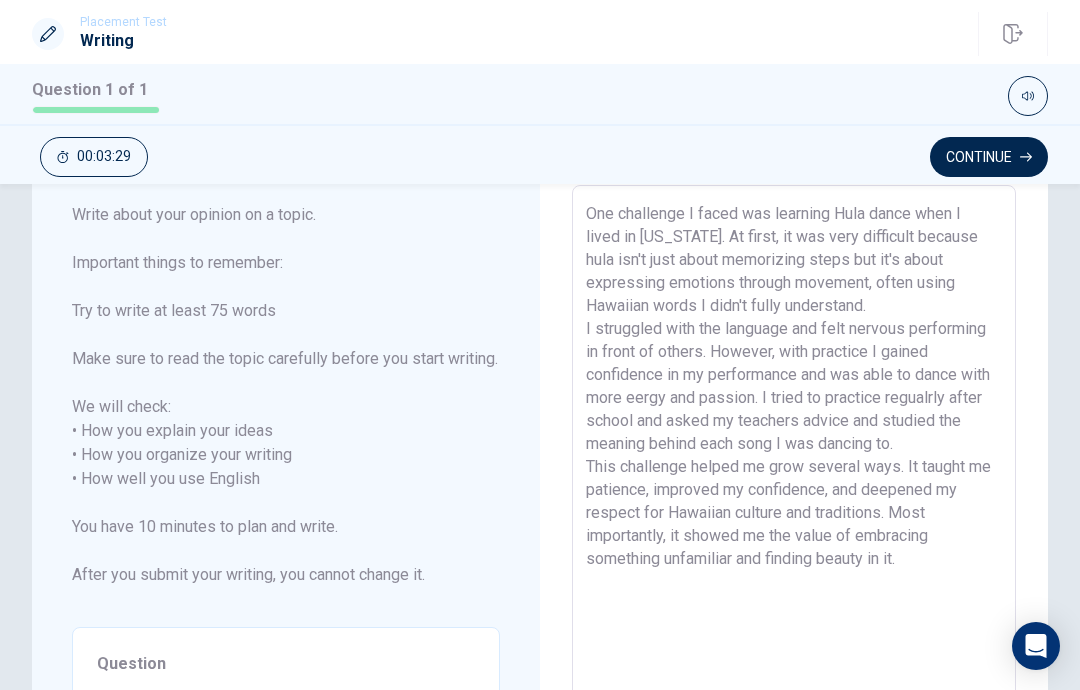 click on "One challenge I faced was learning Hula dance when I lived in [US_STATE]. At first, it was very difficult because hula isn't just about memorizing steps but it's about expressing emotions through movement, often using Hawaiian words I didn't fully understand.
I struggled with the language and felt nervous performing in front of others. However, with practice I gained confidence in my performance and was able to dance with more eergy and passion. I tried to practice regualrly after school and asked my teachers advice and studied the meaning behind each song I was dancing to.
This challenge helped me grow several ways. It taught me patience, improved my confidence, and deepened my respect for Hawaiian culture and traditions. Most importantly, it showed me the value of embracing something unfamiliar and finding beauty in it." at bounding box center [794, 479] 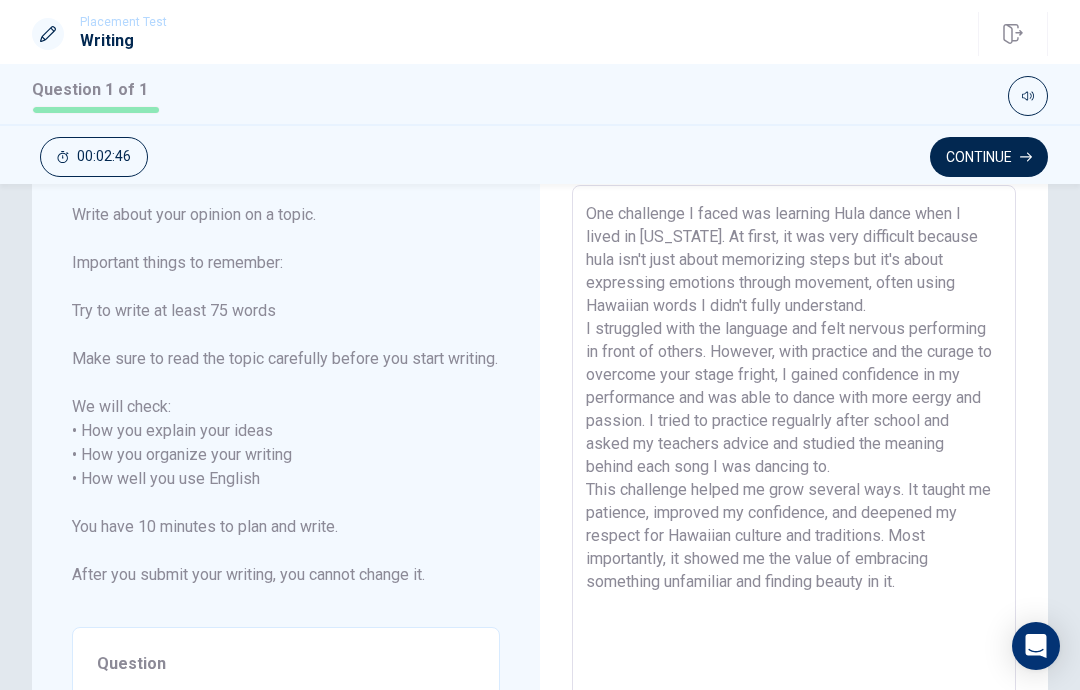 click on "One challenge I faced was learning Hula dance when I lived in [US_STATE]. At first, it was very difficult because hula isn't just about memorizing steps but it's about expressing emotions through movement, often using Hawaiian words I didn't fully understand.
I struggled with the language and felt nervous performing in front of others. However, with practice and the curage to overcome your stage fright, I gained confidence in my performance and was able to dance with more eergy and passion. I tried to practice regualrly after school and asked my teachers advice and studied the meaning behind each song I was dancing to.
This challenge helped me grow several ways. It taught me patience, improved my confidence, and deepened my respect for Hawaiian culture and traditions. Most importantly, it showed me the value of embracing something unfamiliar and finding beauty in it." at bounding box center (794, 479) 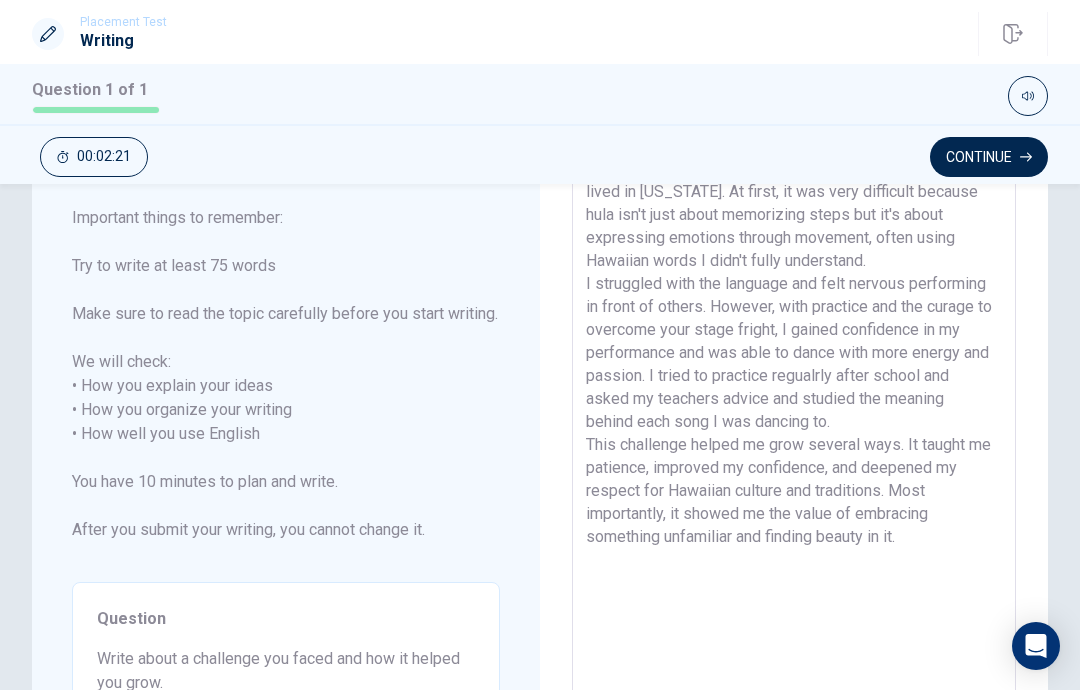 scroll, scrollTop: 190, scrollLeft: 0, axis: vertical 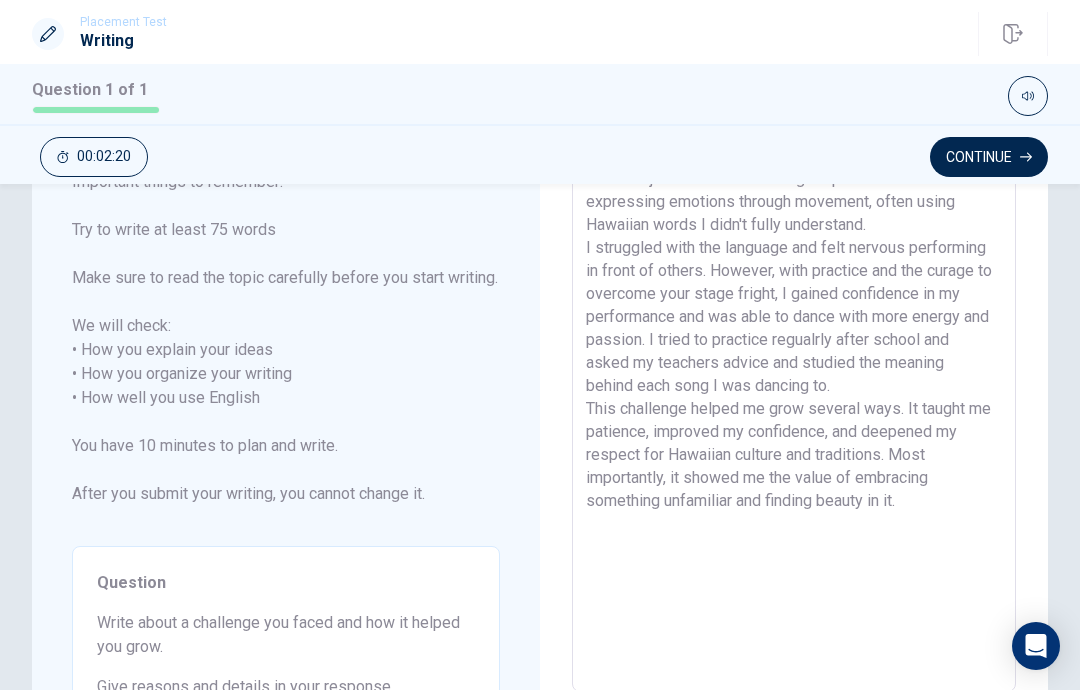 click on "One challenge I faced was learning Hula dance when I lived in [US_STATE]. At first, it was very difficult because hula isn't just about memorizing steps but it's about expressing emotions through movement, often using Hawaiian words I didn't fully understand.
I struggled with the language and felt nervous performing in front of others. However, with practice and the curage to overcome your stage fright, I gained confidence in my performance and was able to dance with more energy and passion. I tried to practice regualrly after school and asked my teachers advice and studied the meaning behind each song I was dancing to.
This challenge helped me grow several ways. It taught me patience, improved my confidence, and deepened my respect for Hawaiian culture and traditions. Most importantly, it showed me the value of embracing something unfamiliar and finding beauty in it." at bounding box center (794, 398) 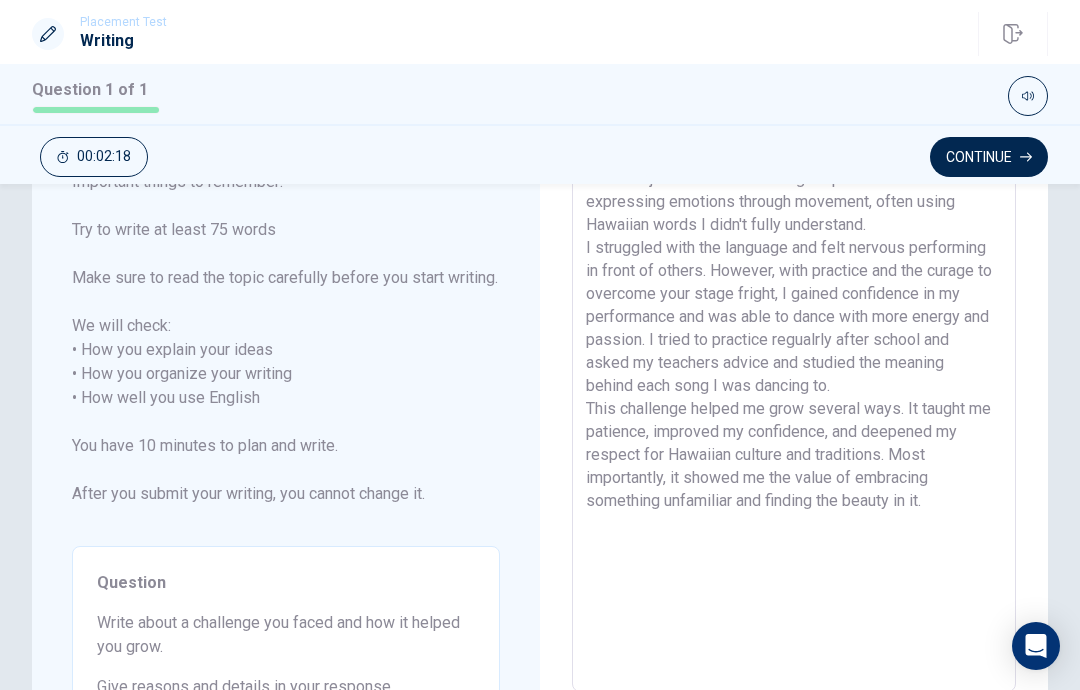 click on "Continue" at bounding box center [989, 157] 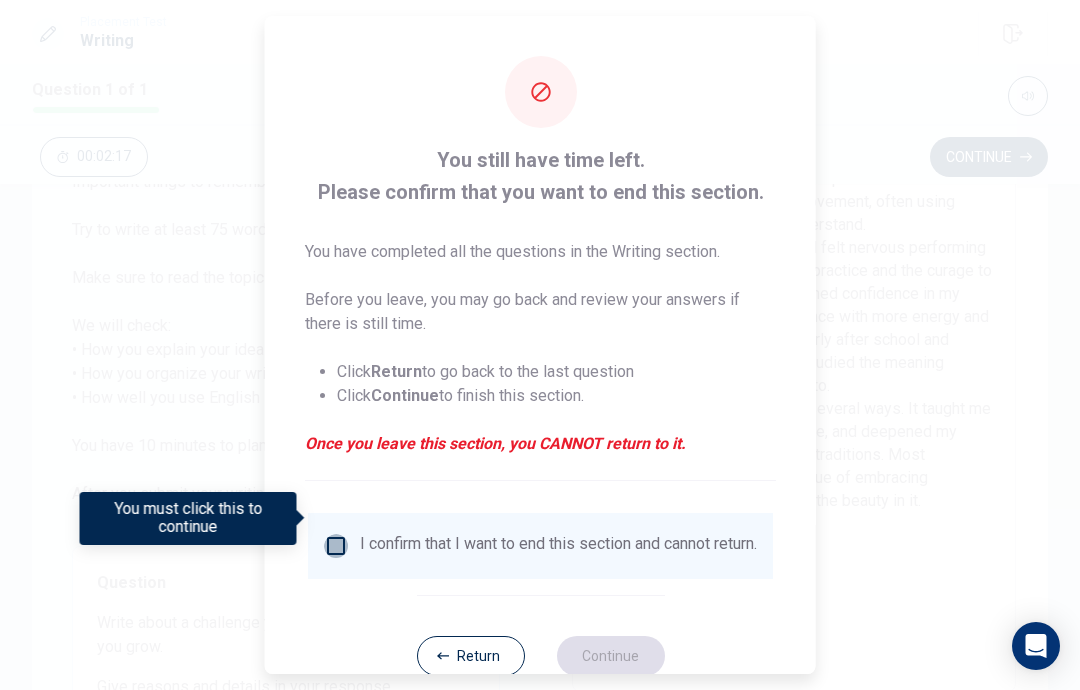 click at bounding box center [336, 546] 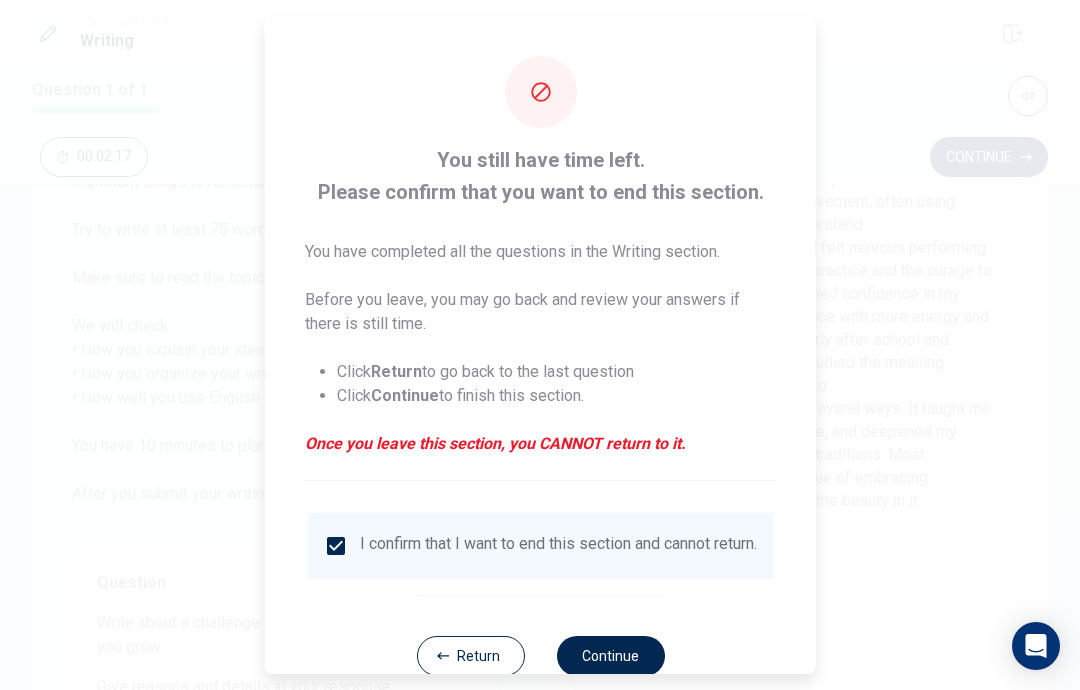 click on "Continue" at bounding box center [610, 656] 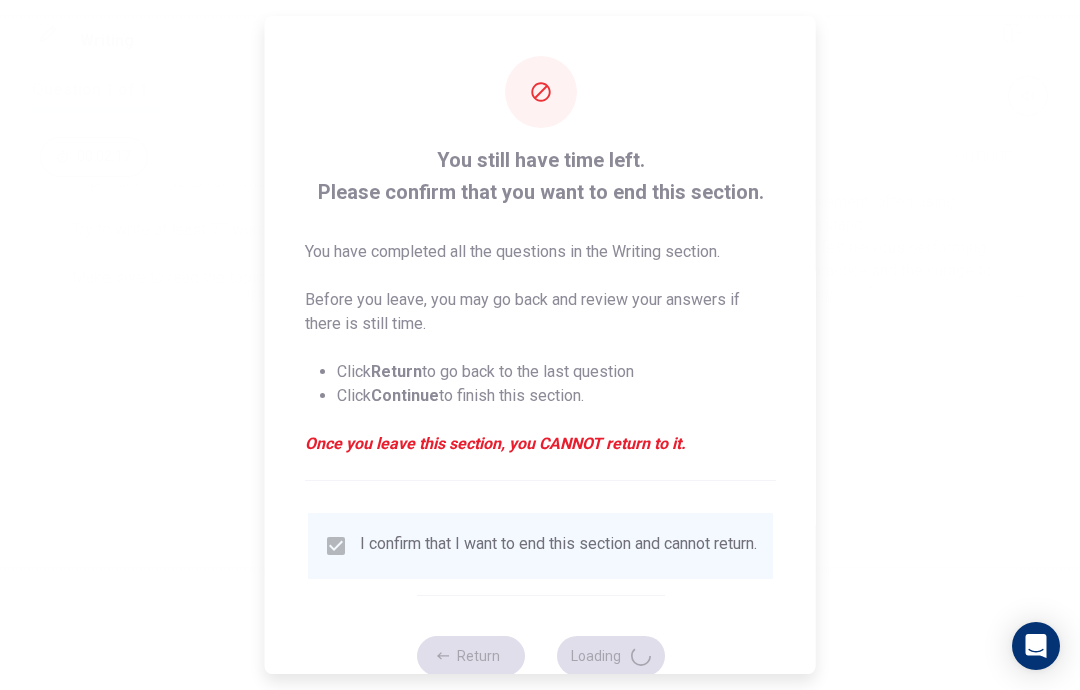 scroll, scrollTop: 0, scrollLeft: 0, axis: both 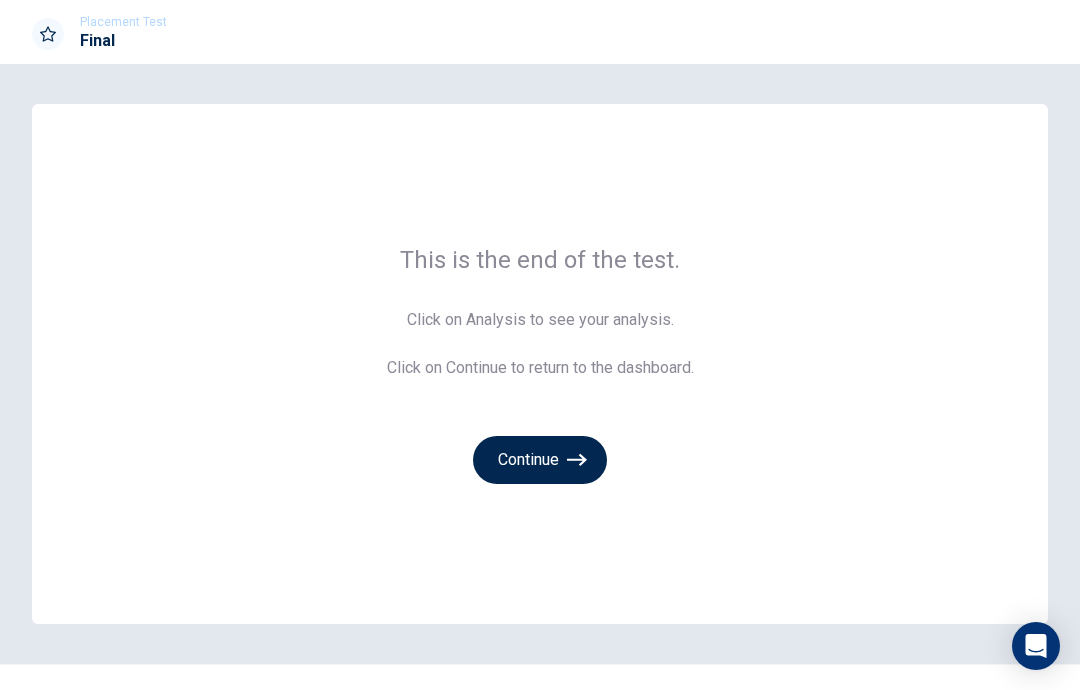 click on "Continue" at bounding box center [540, 460] 